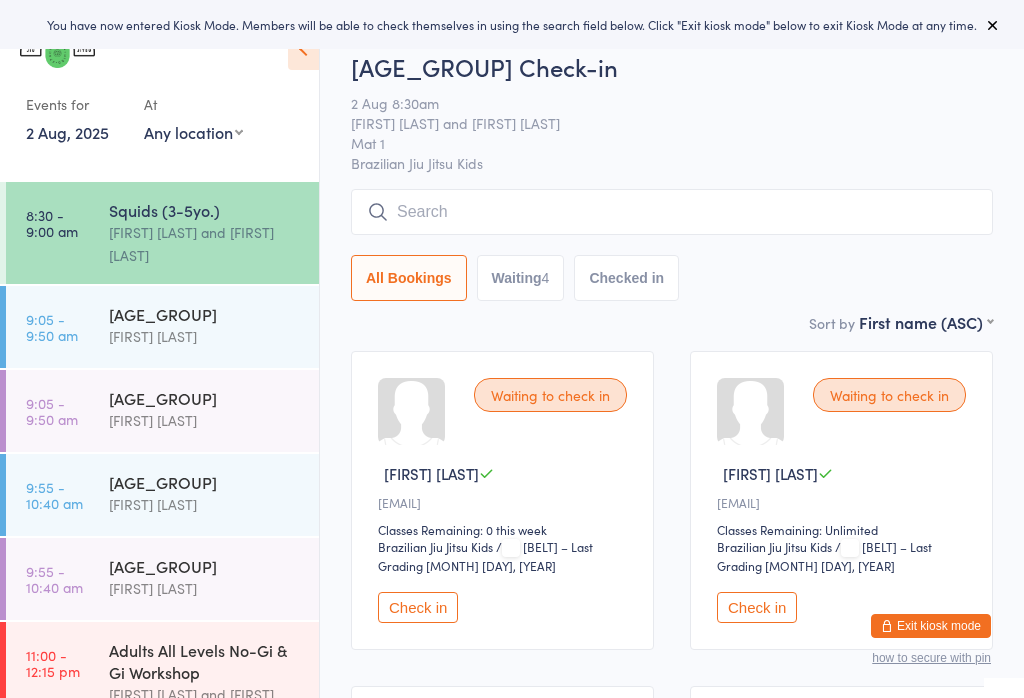 scroll, scrollTop: 0, scrollLeft: 0, axis: both 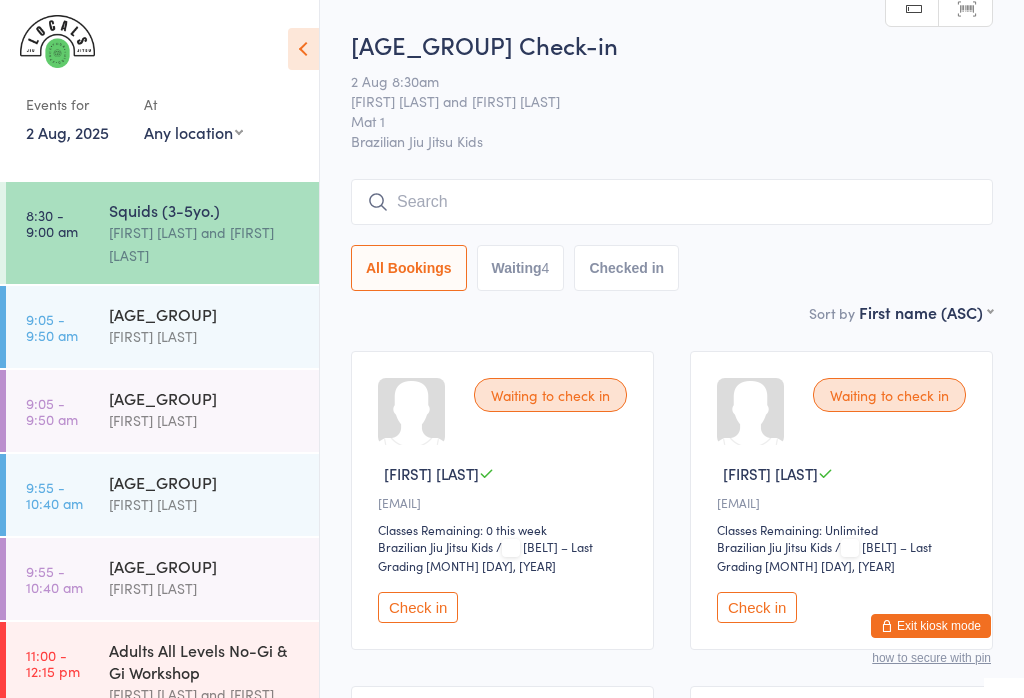 click on "Waiting  4" at bounding box center (521, 268) 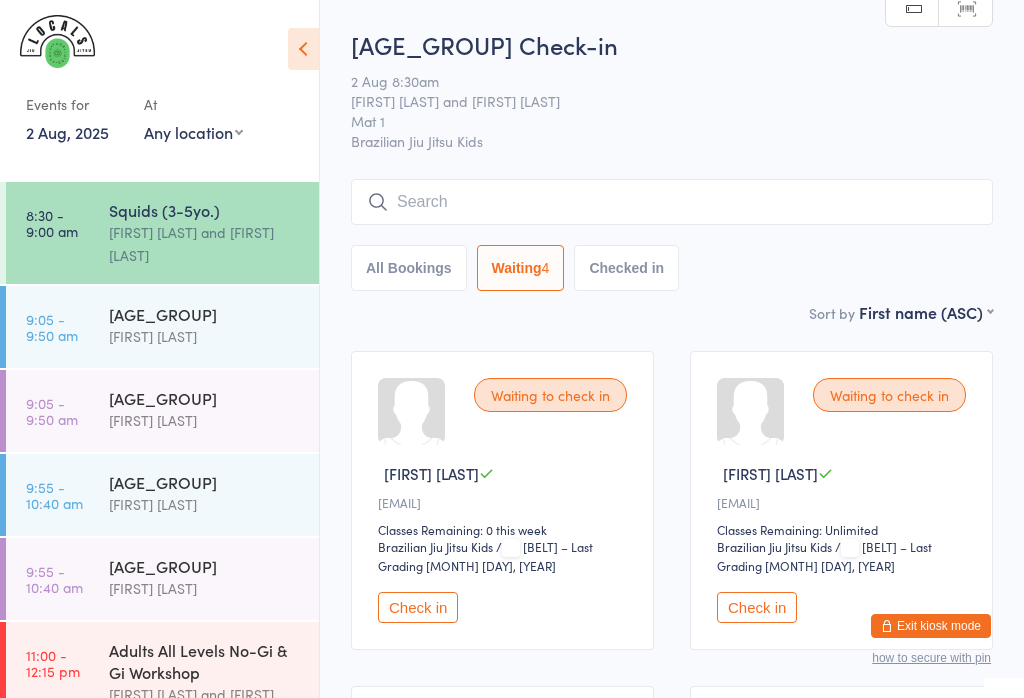 click on "Checked in" at bounding box center [626, 268] 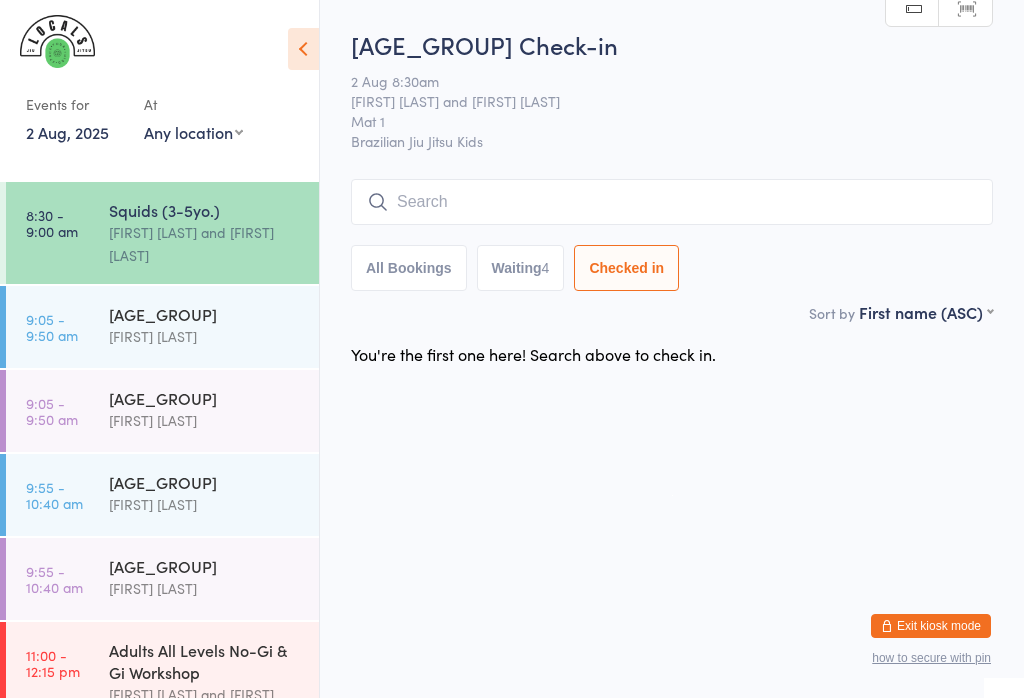 click on "All Bookings" at bounding box center [409, 268] 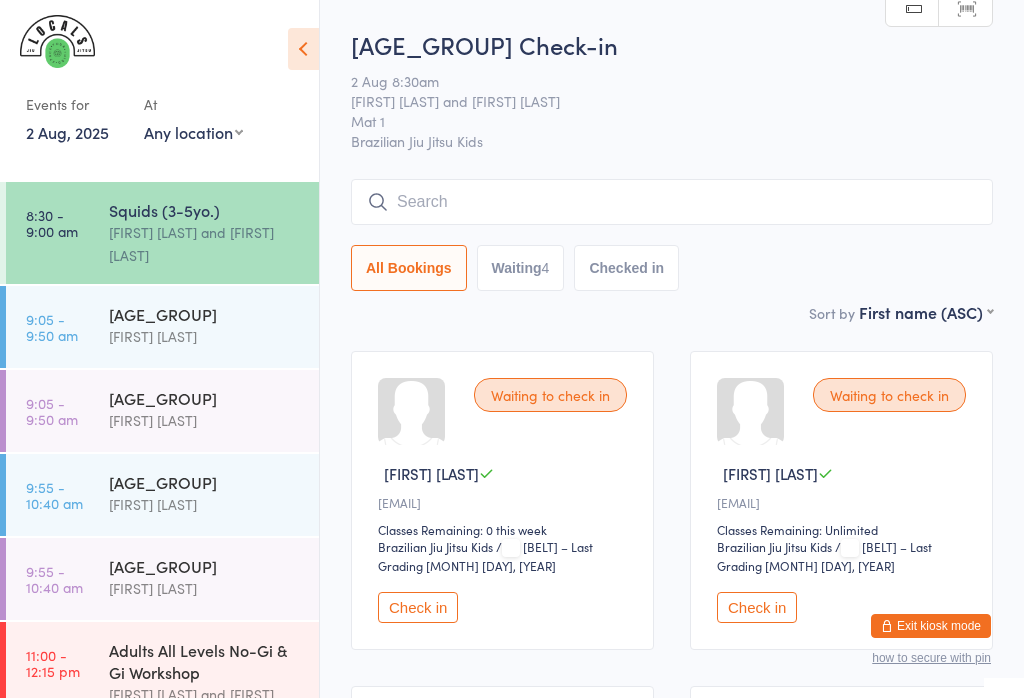 click at bounding box center [672, 202] 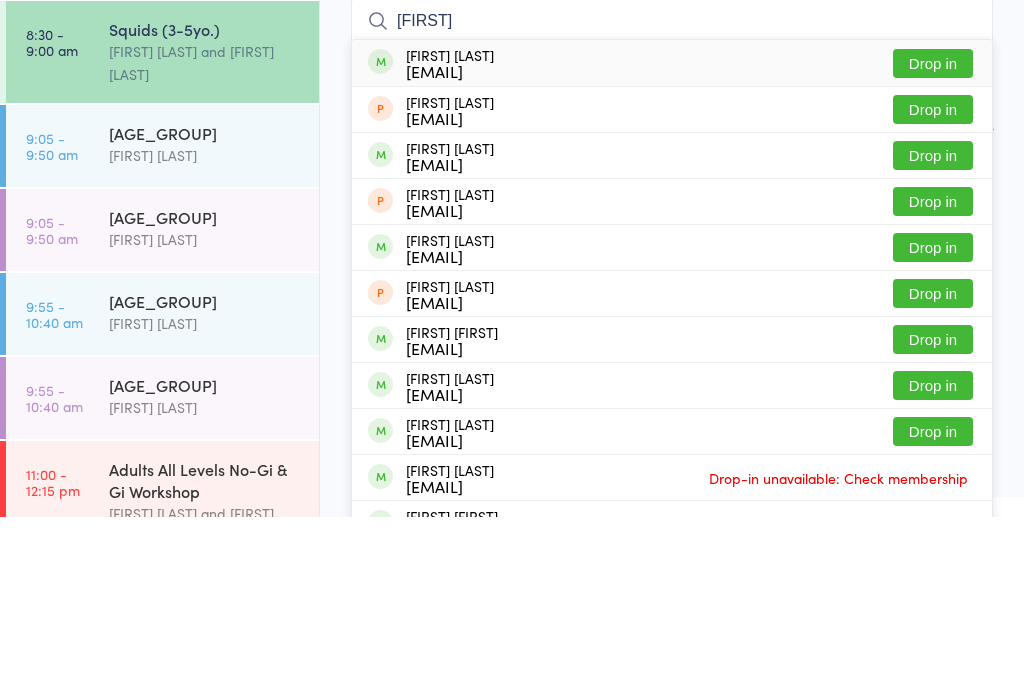 type on "[FIRST]" 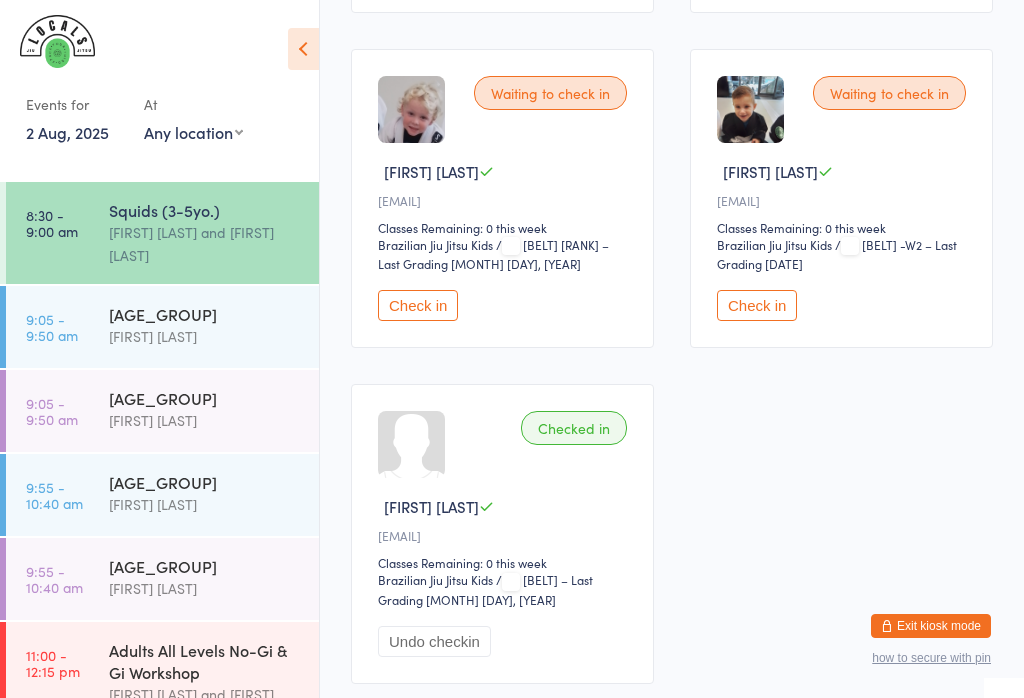 scroll, scrollTop: 617, scrollLeft: 0, axis: vertical 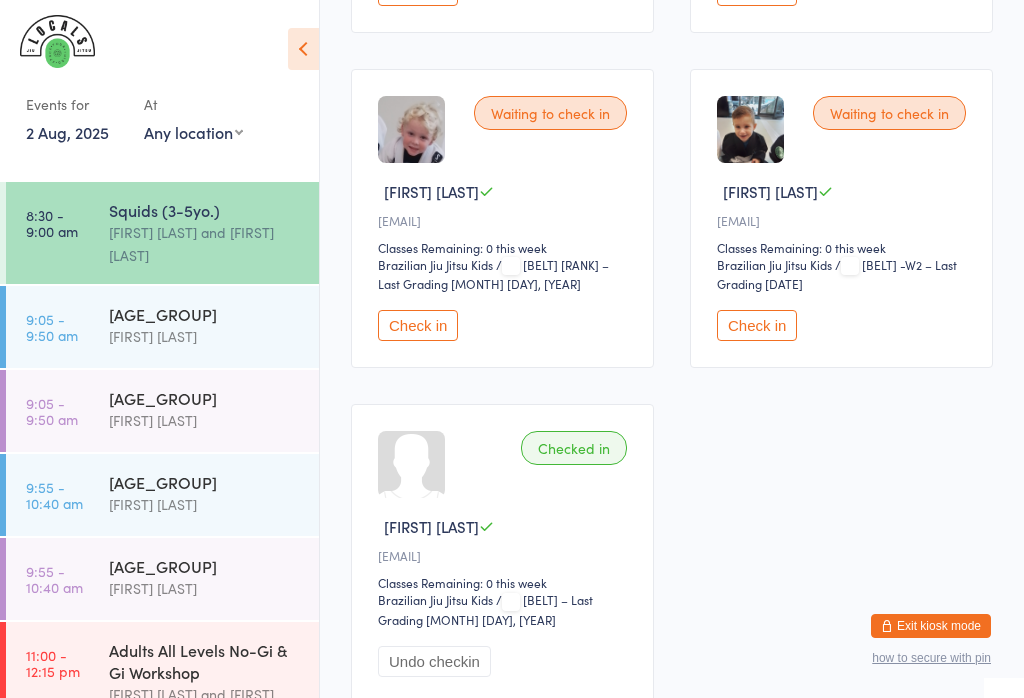 click on "Check in" at bounding box center (757, 325) 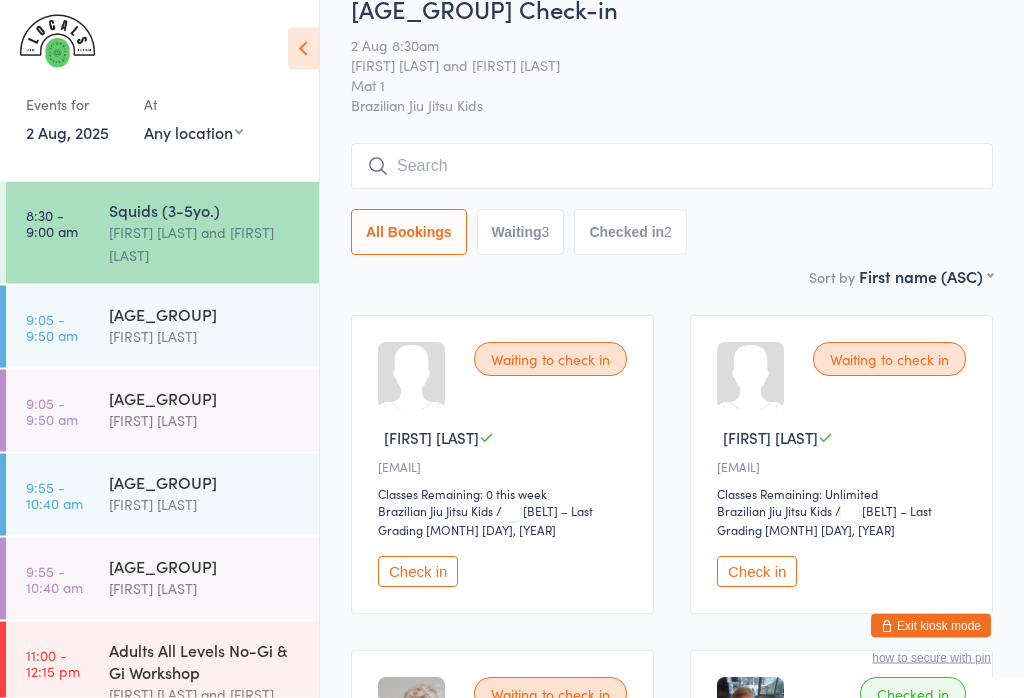 scroll, scrollTop: 0, scrollLeft: 0, axis: both 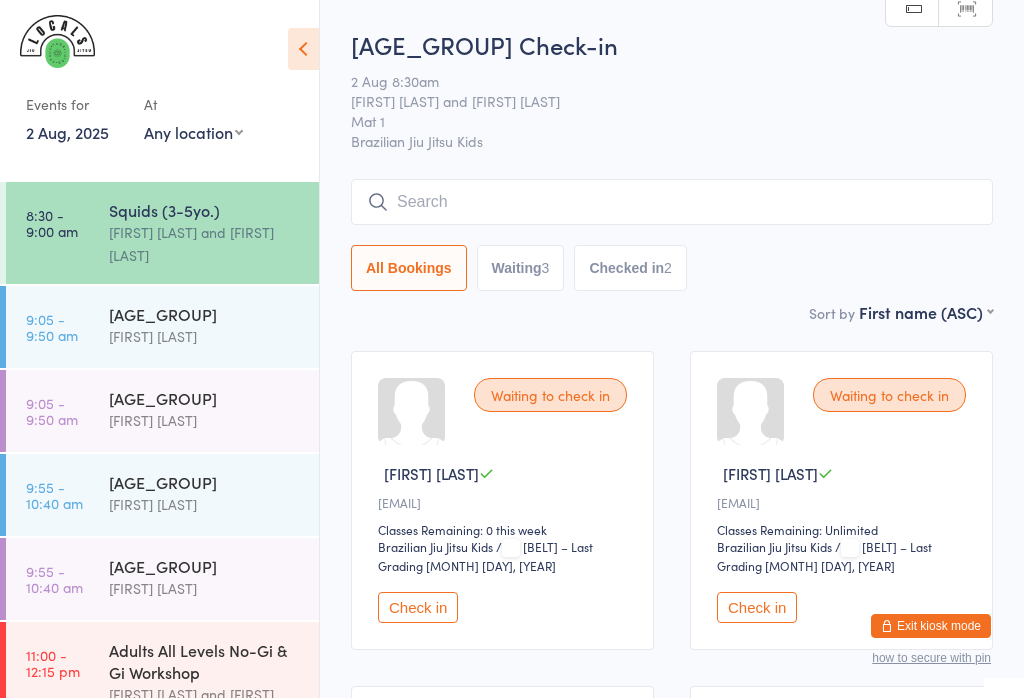 click on "[AGE_GROUP] Check-in [DATE] [TIME] [FIRST] [LAST] and [FIRST] [LAST] Mat 1 Brazilian Jiu Jitsu Kids Manual search Scanner input All Bookings Waiting 3 Checked in 2" at bounding box center [672, 164] 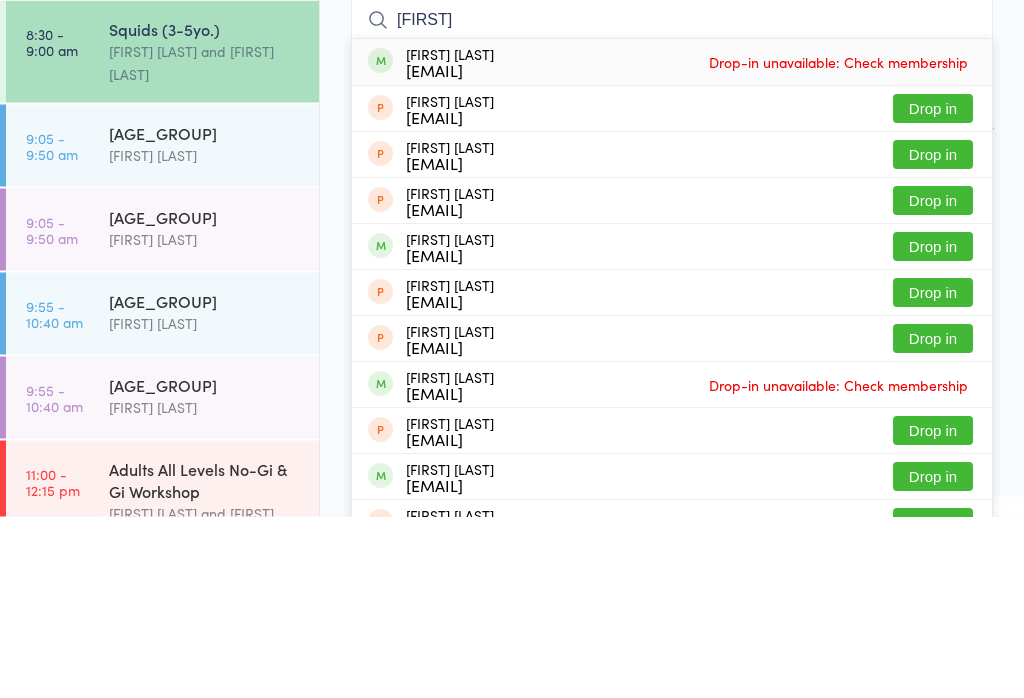 type on "[FIRST]" 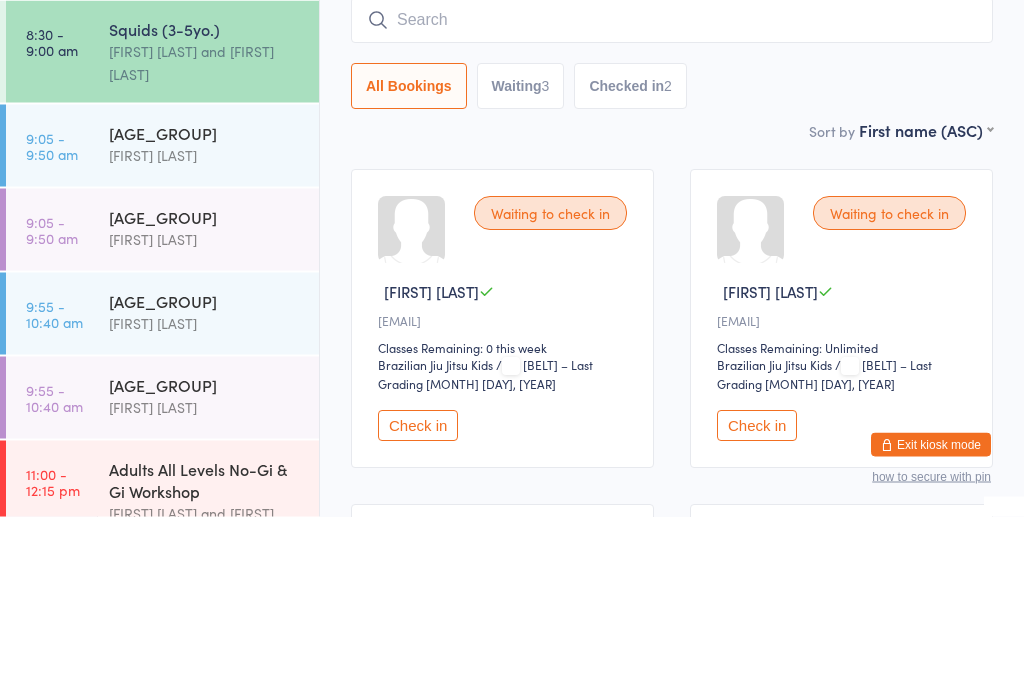 scroll, scrollTop: 182, scrollLeft: 0, axis: vertical 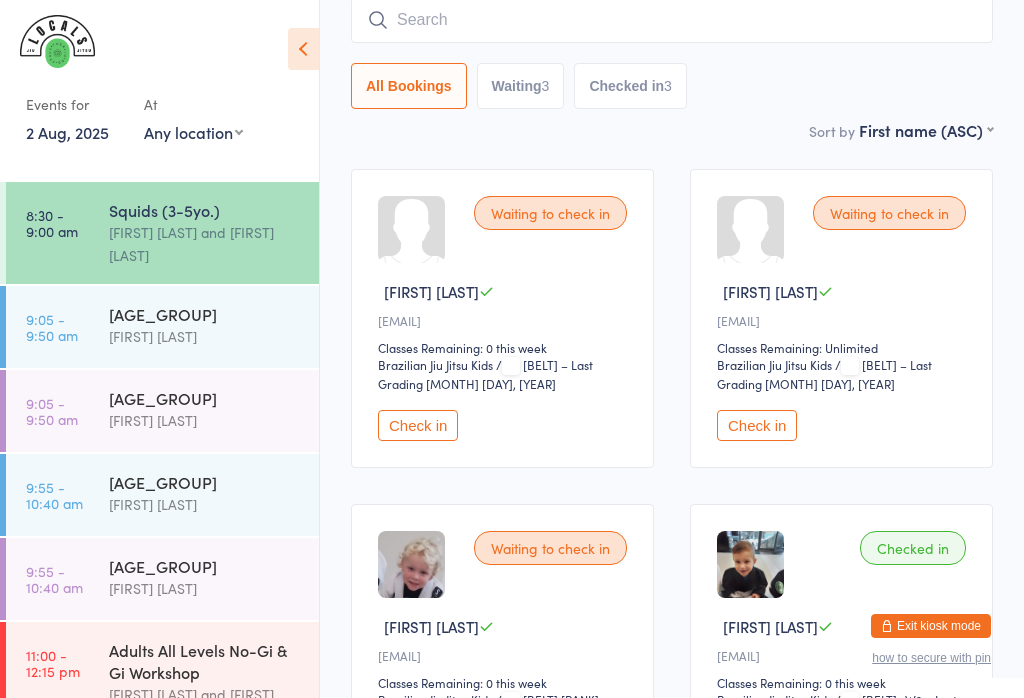 click at bounding box center (411, 564) 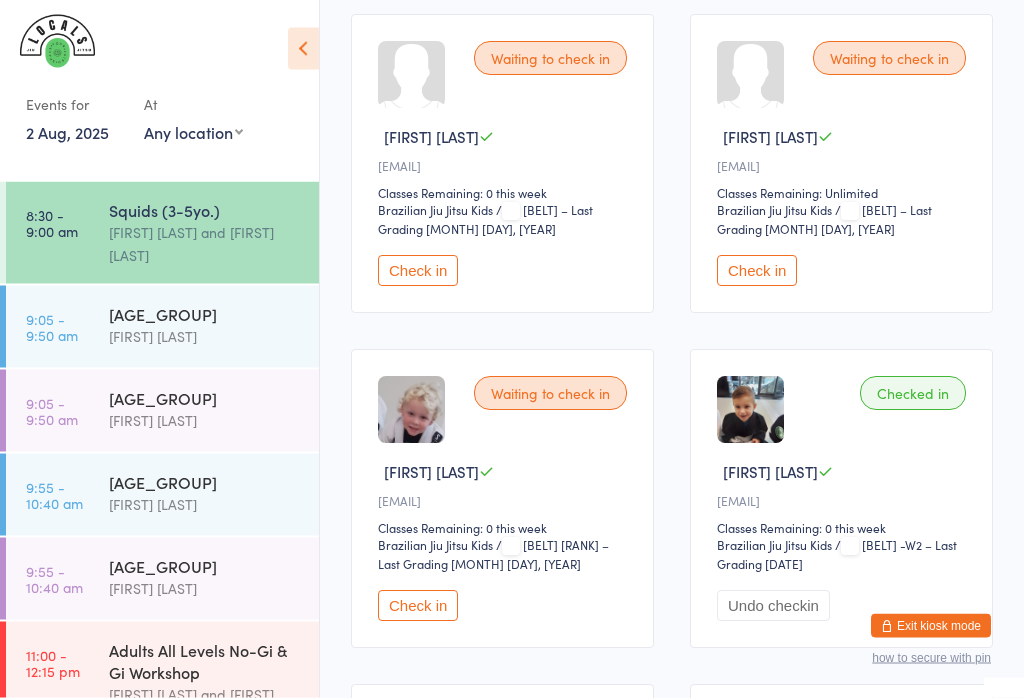 scroll, scrollTop: 341, scrollLeft: 0, axis: vertical 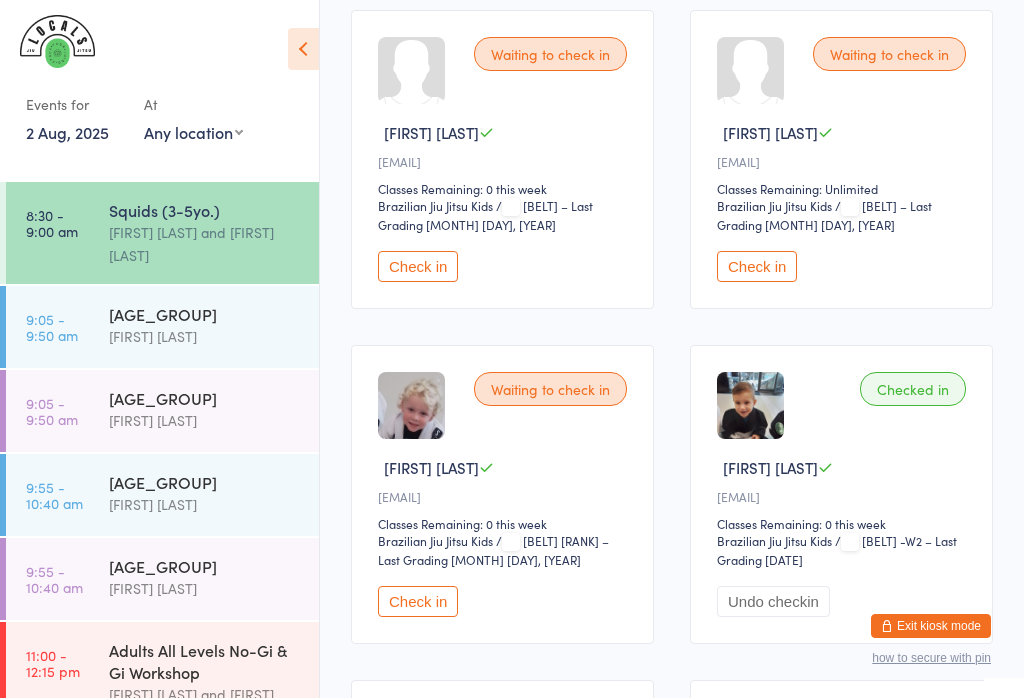 click on "Check in" at bounding box center [418, 601] 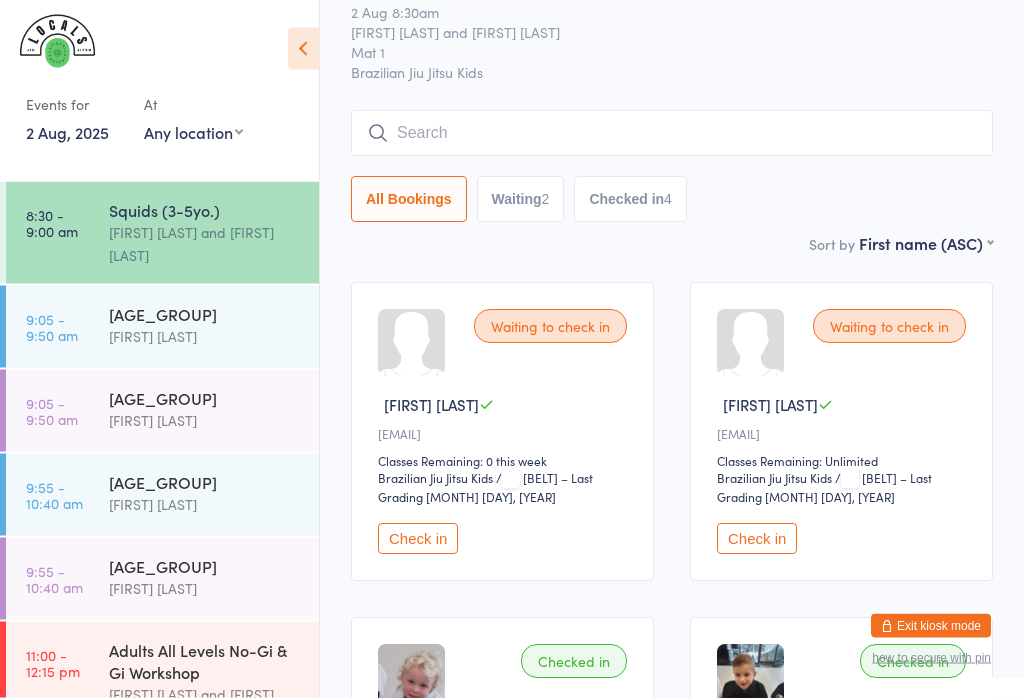 scroll, scrollTop: 0, scrollLeft: 0, axis: both 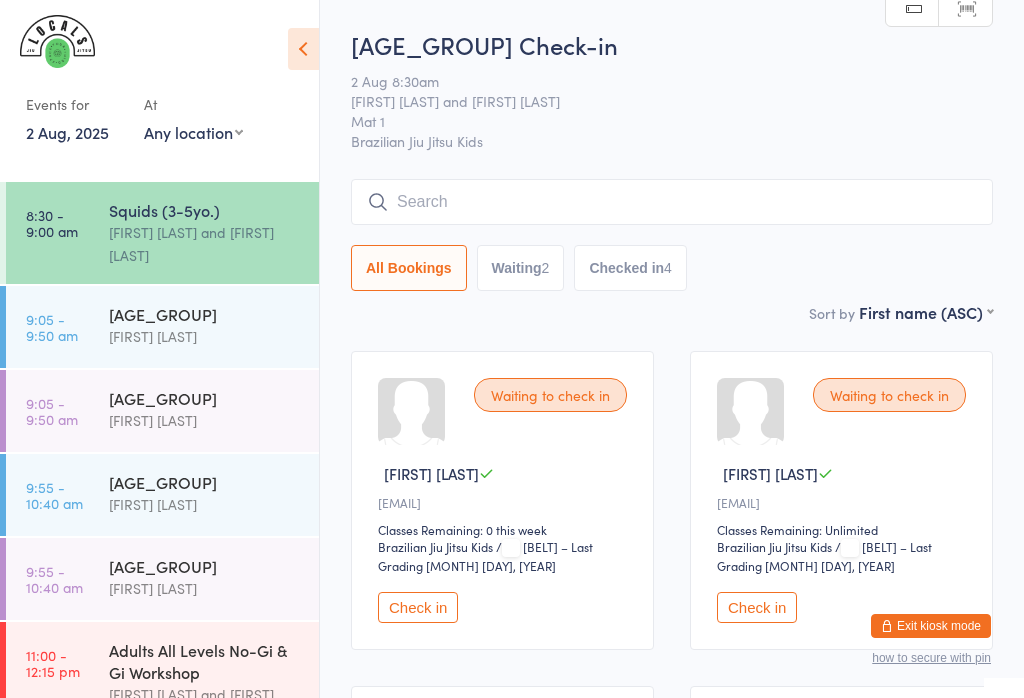 click at bounding box center (672, 202) 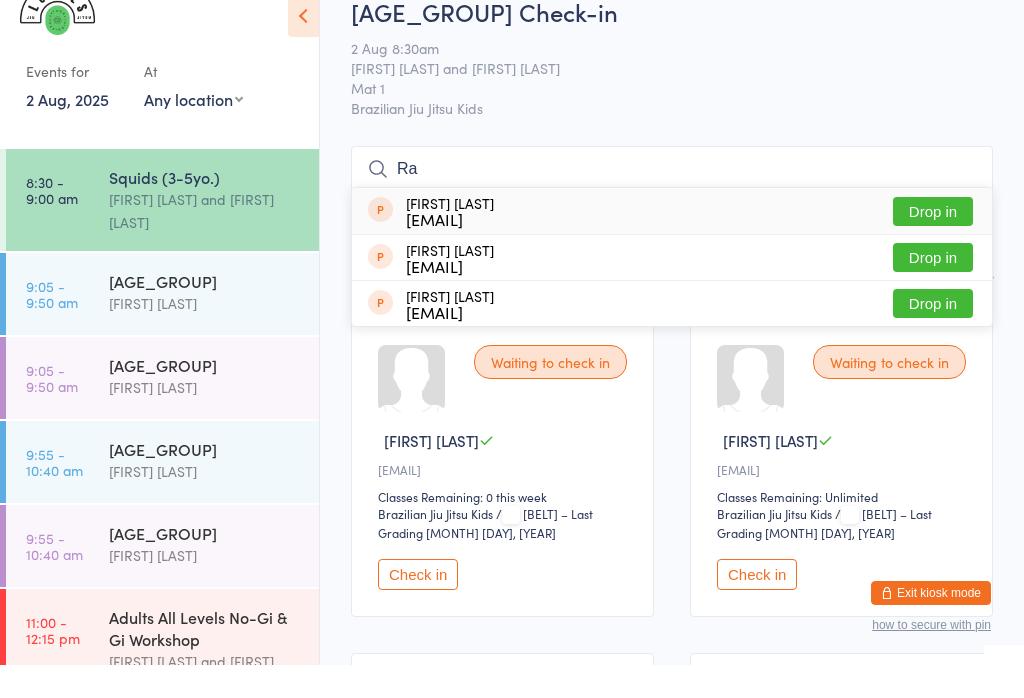 type on "R" 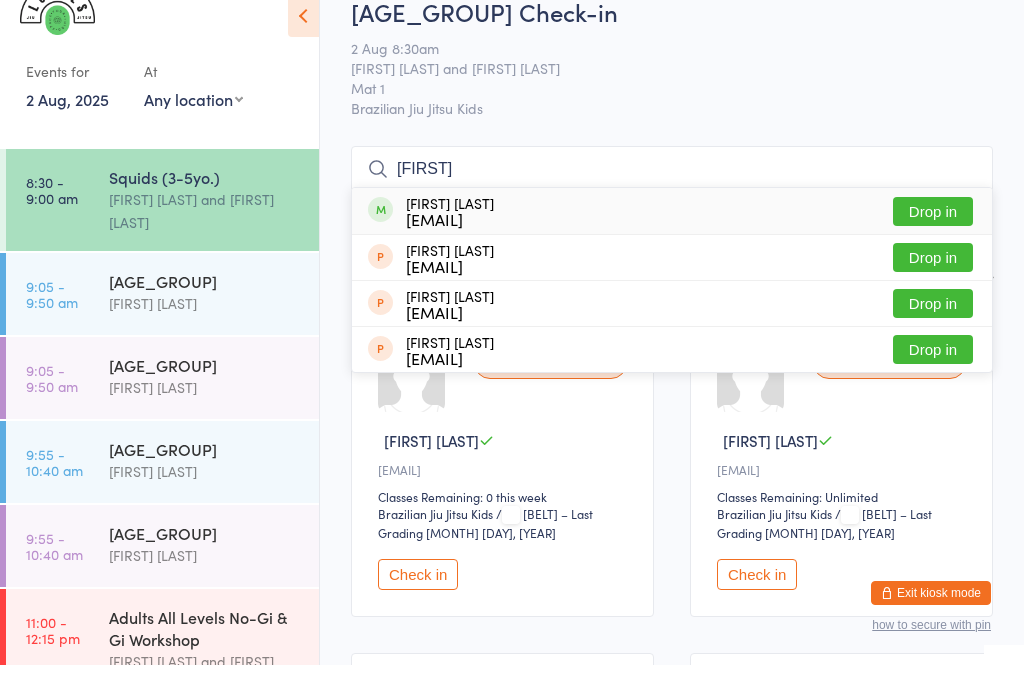 type on "[FIRST]" 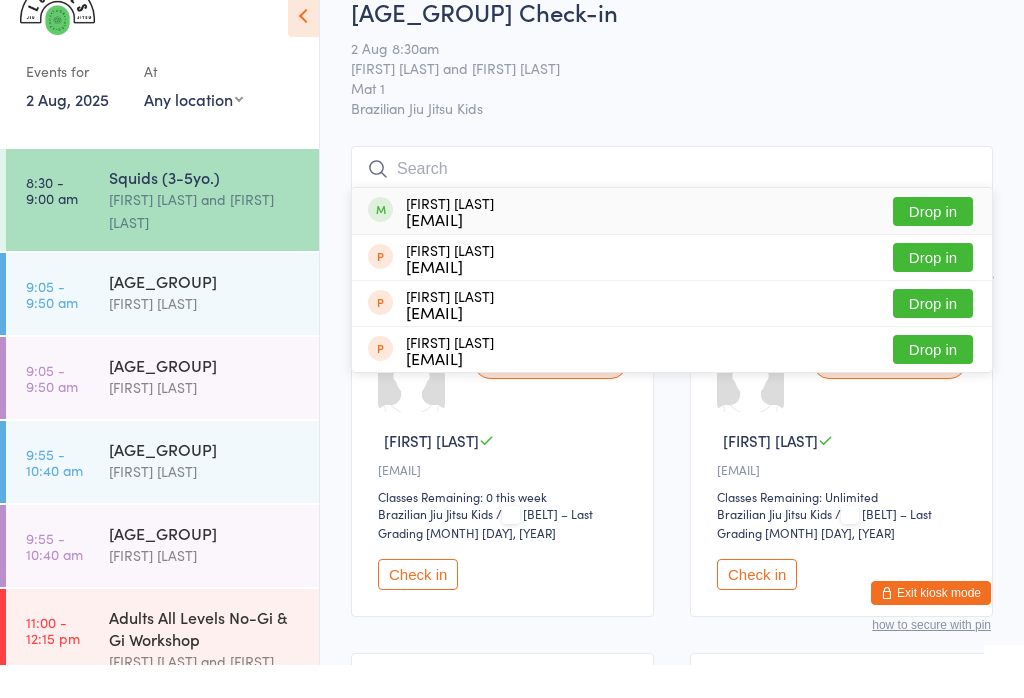 scroll, scrollTop: 33, scrollLeft: 0, axis: vertical 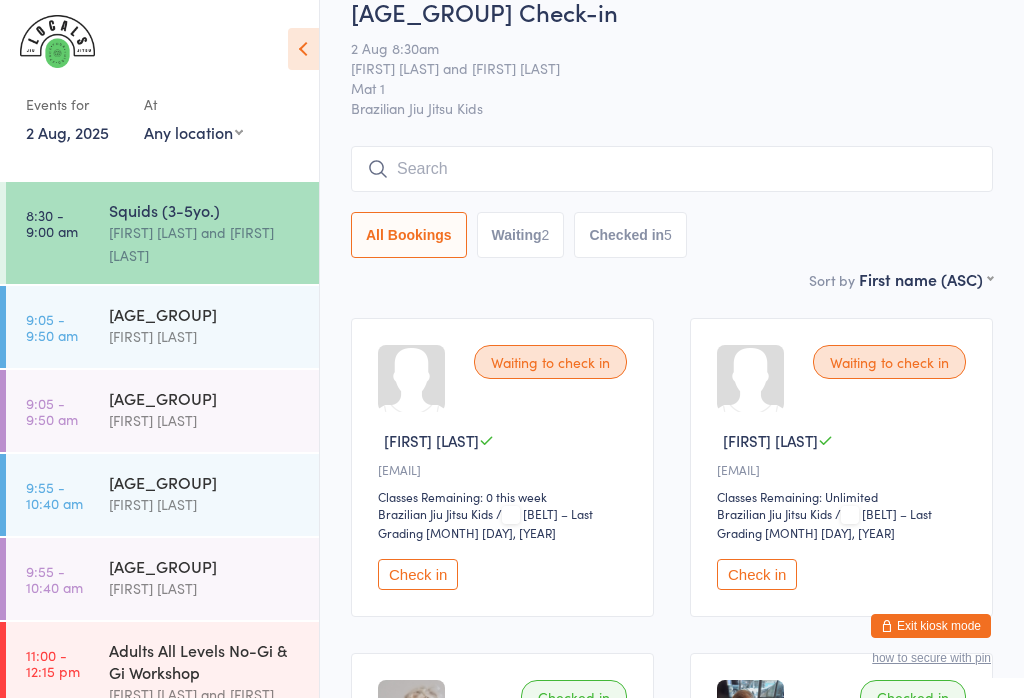 click at bounding box center (672, 169) 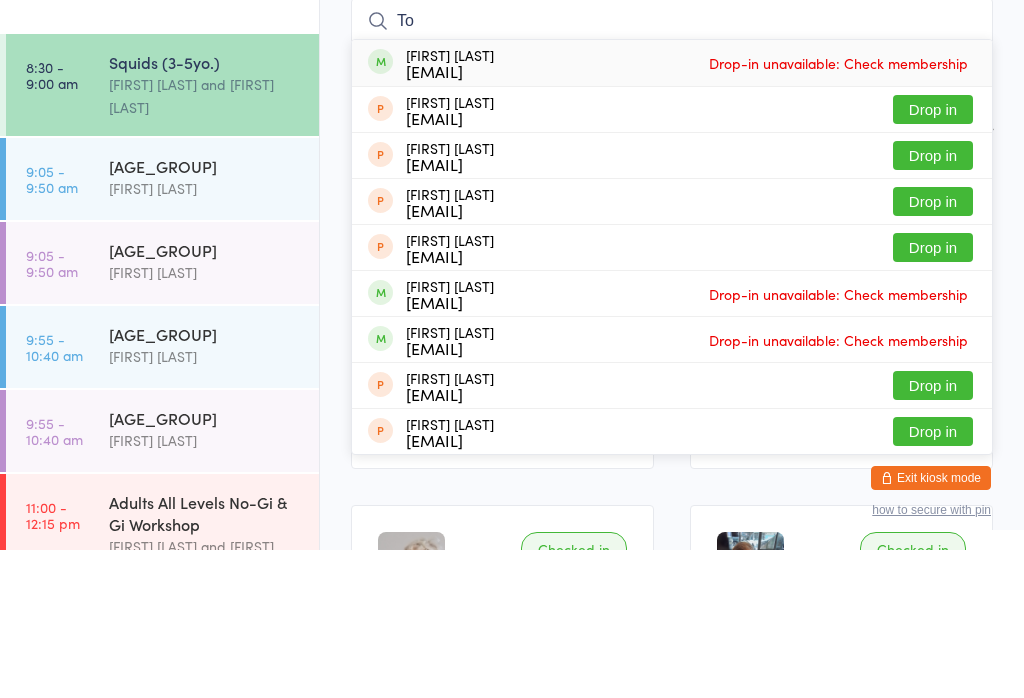 type on "T" 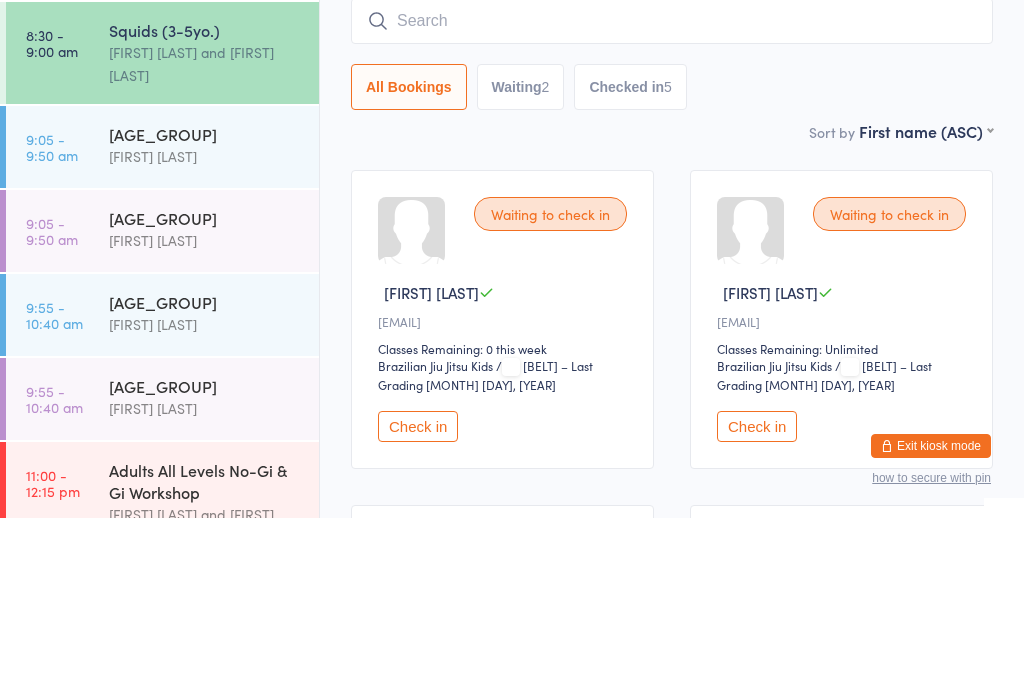 scroll, scrollTop: 0, scrollLeft: 0, axis: both 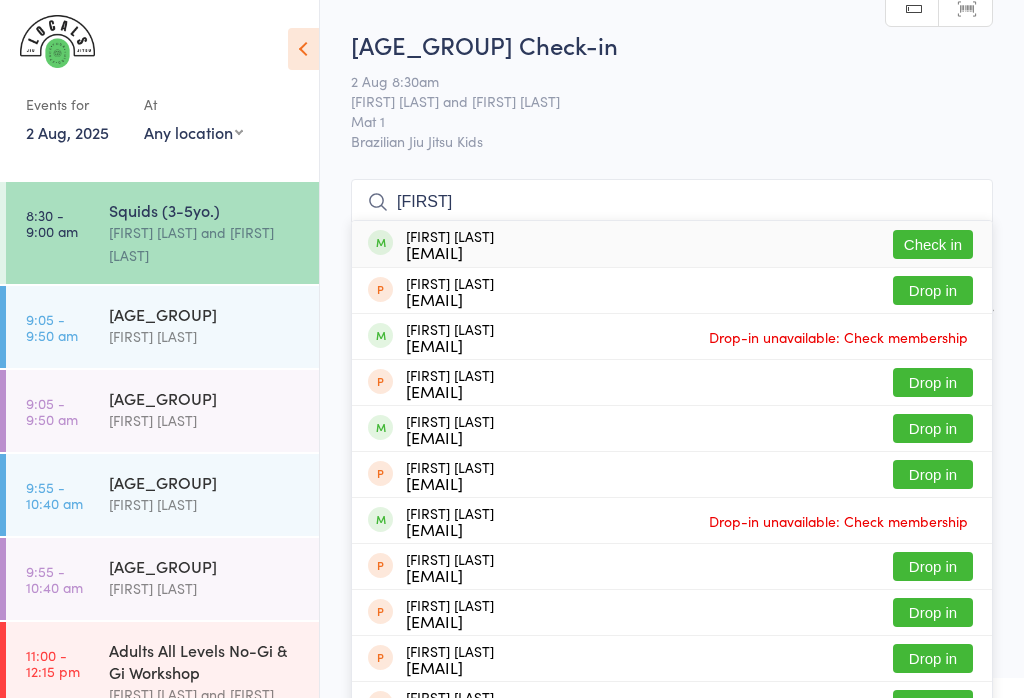 type on "[FIRST]" 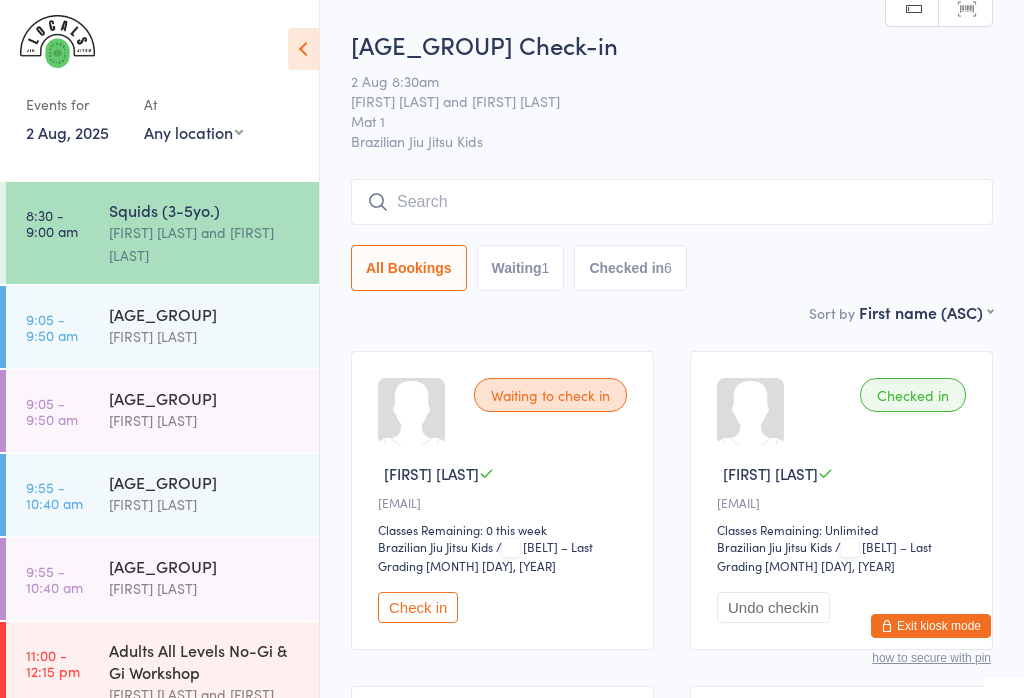 click at bounding box center [150, 47] 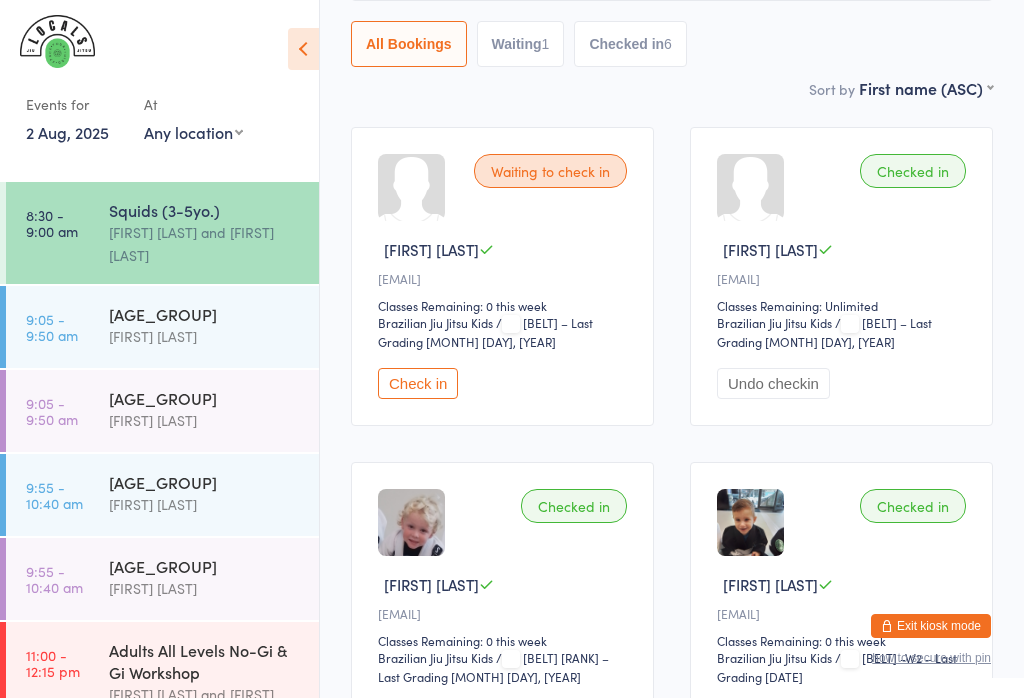 scroll, scrollTop: 0, scrollLeft: 0, axis: both 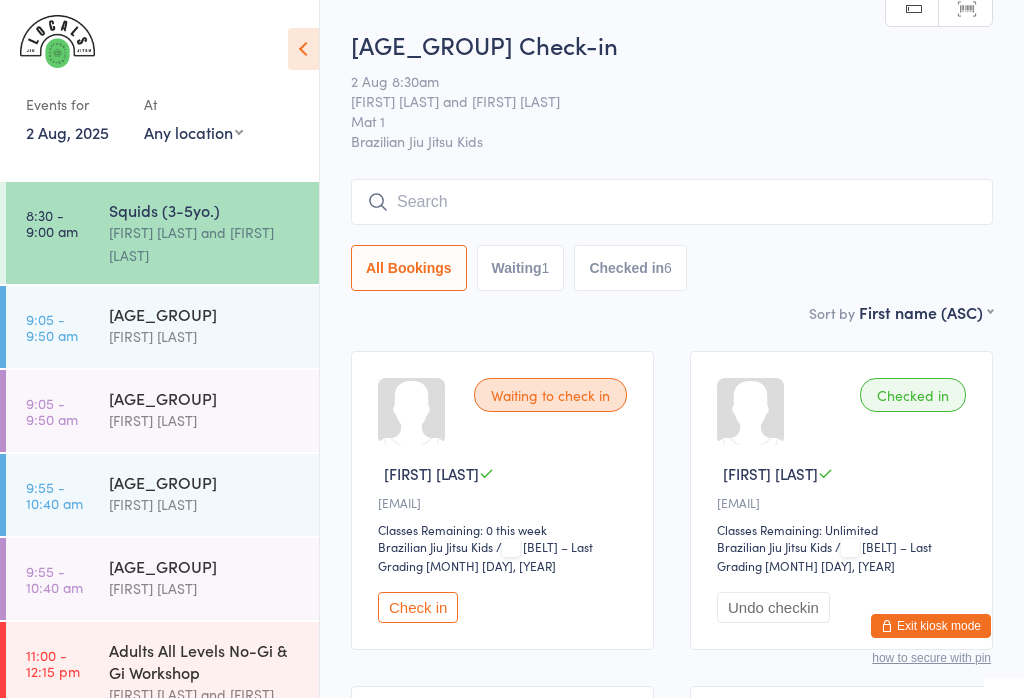 click at bounding box center [672, 202] 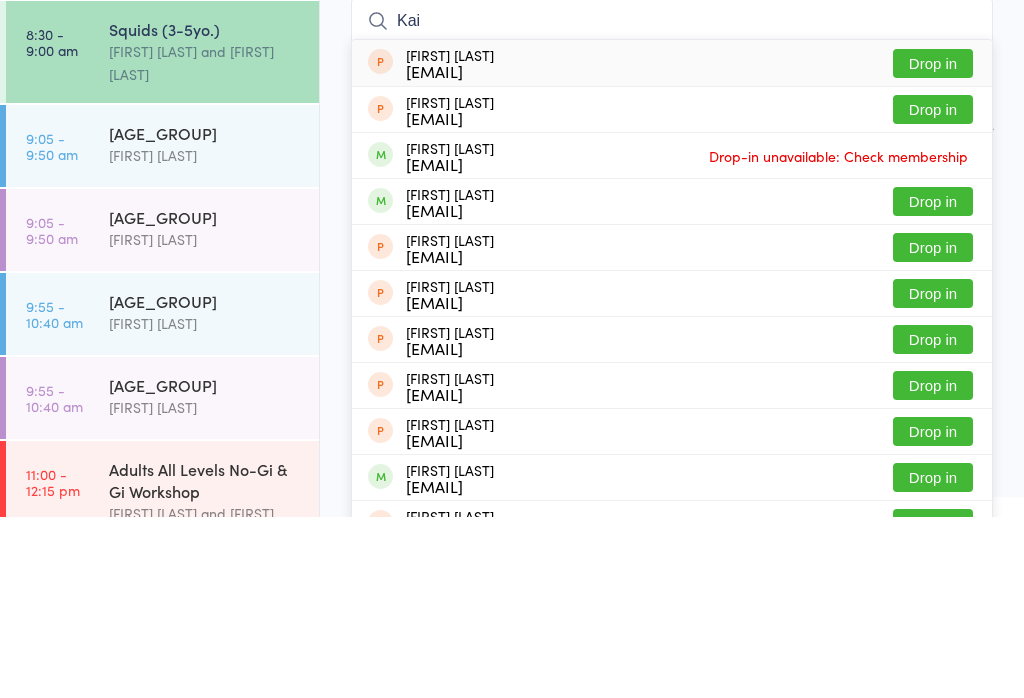 type on "Kai" 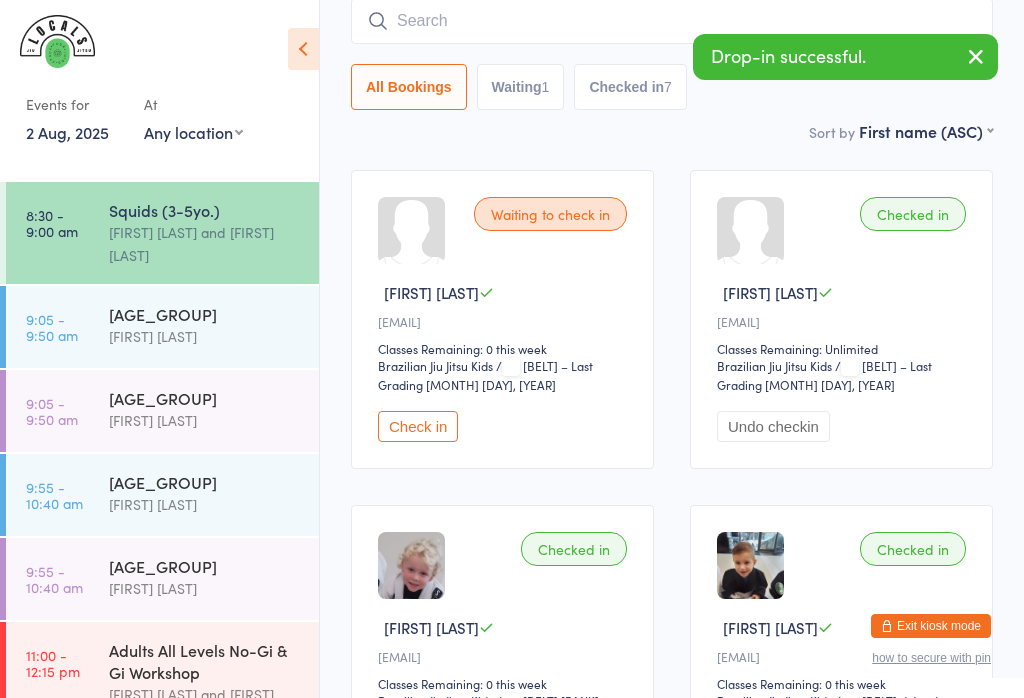 scroll, scrollTop: 723, scrollLeft: 0, axis: vertical 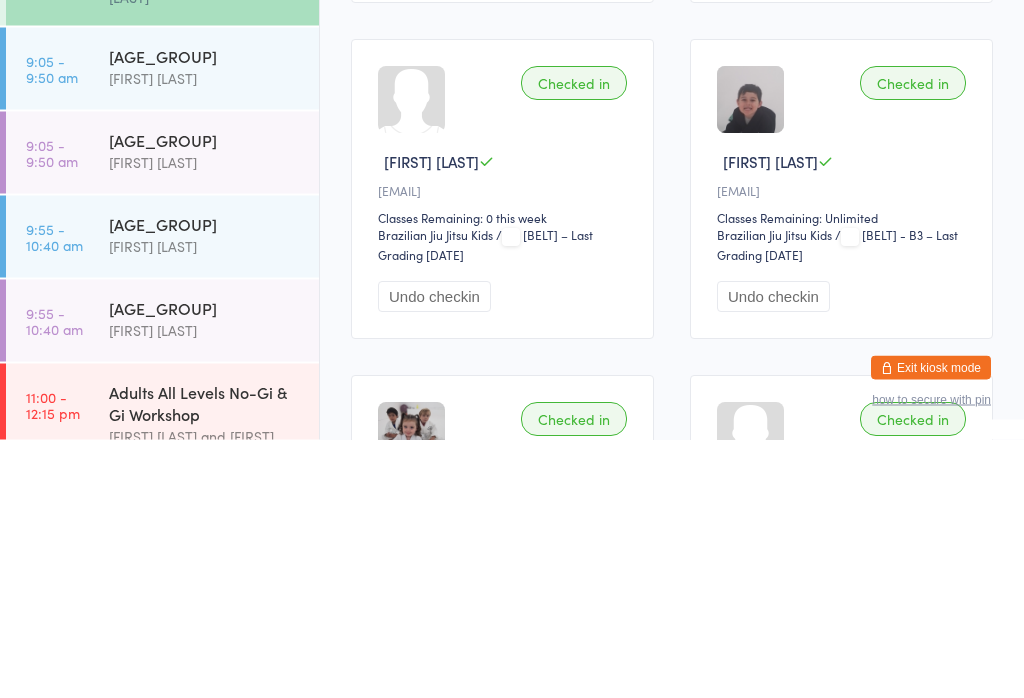 click on "Checked in" at bounding box center (913, 342) 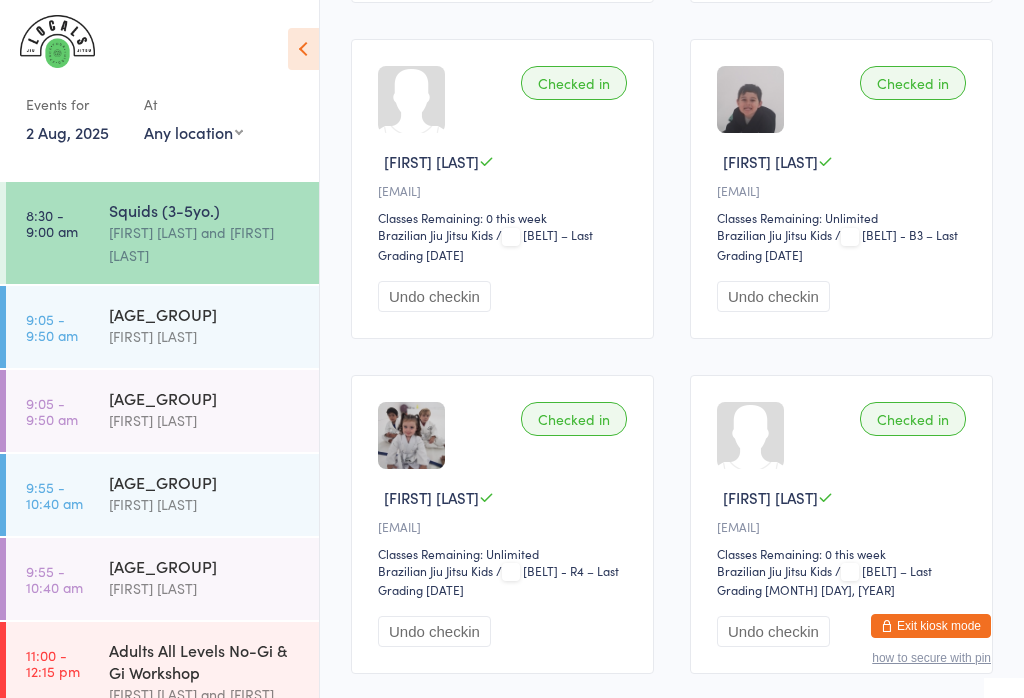 click on "[AGE_GROUP]" at bounding box center [205, 314] 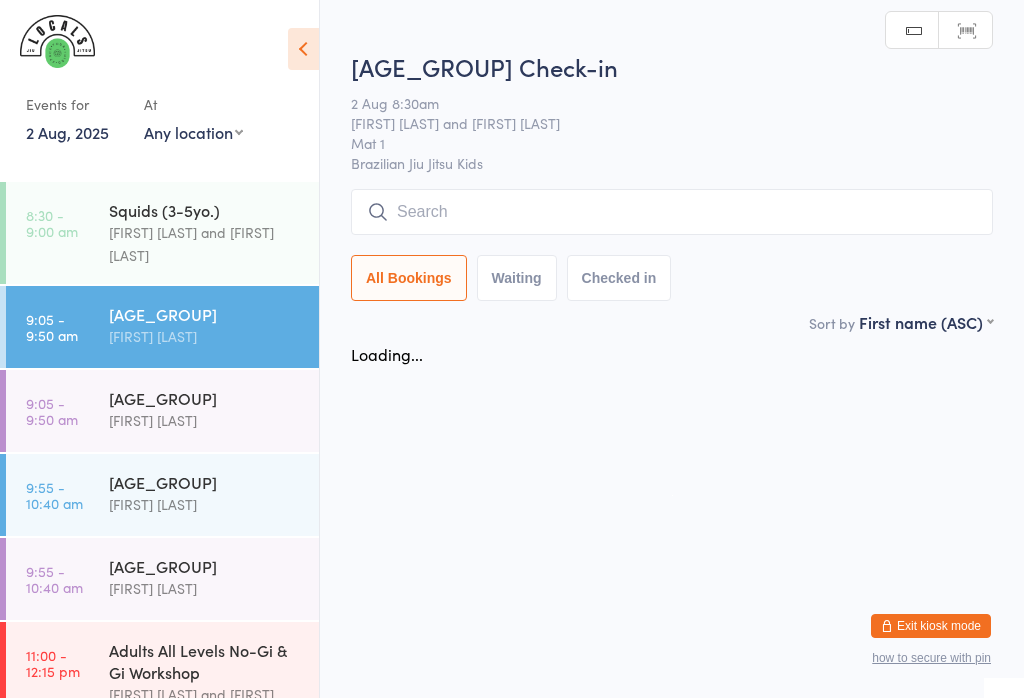 scroll, scrollTop: 0, scrollLeft: 0, axis: both 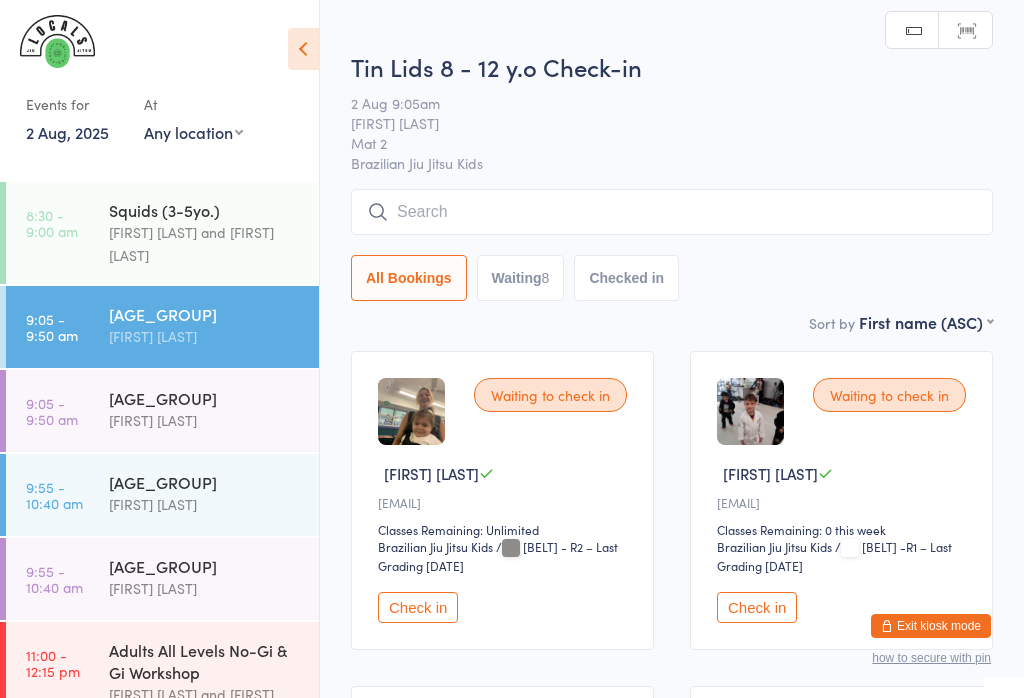 click at bounding box center [672, 212] 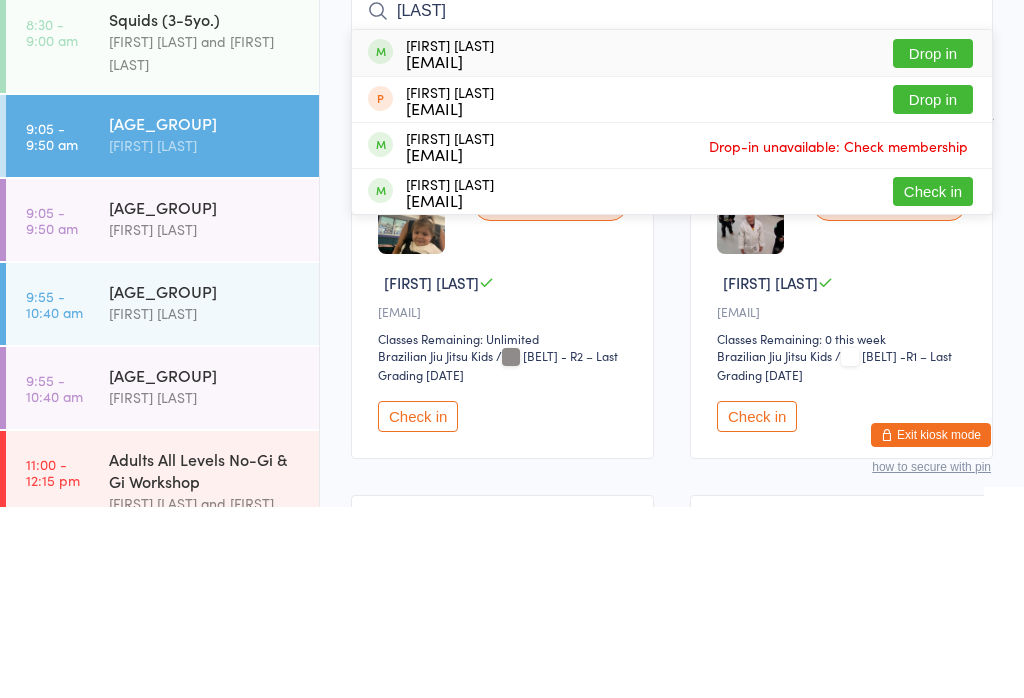 type on "[LAST]" 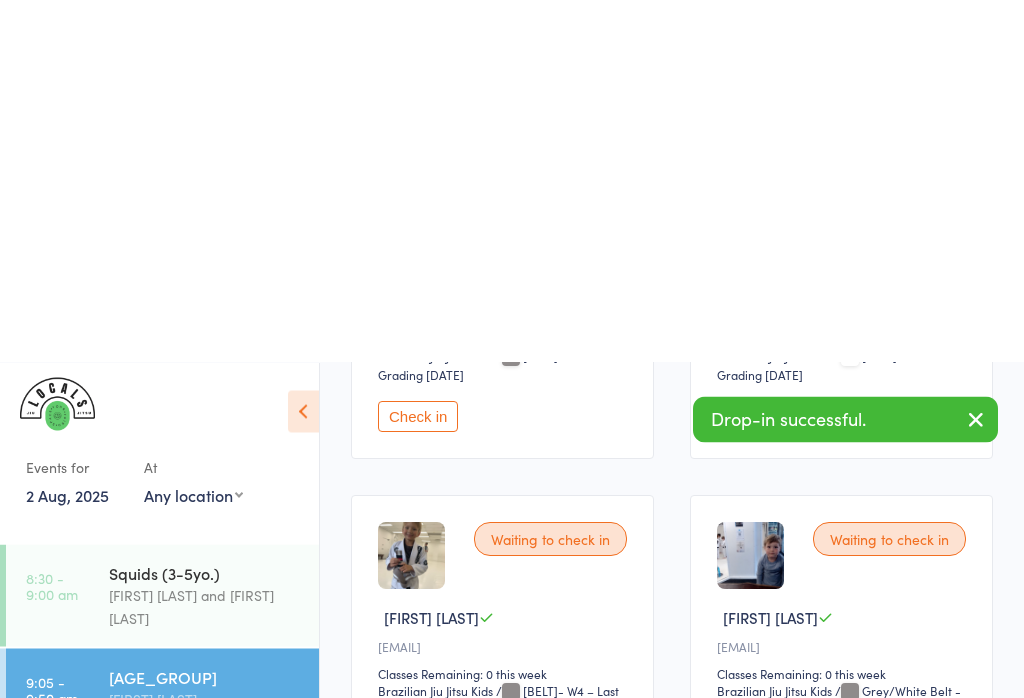 scroll, scrollTop: 555, scrollLeft: 0, axis: vertical 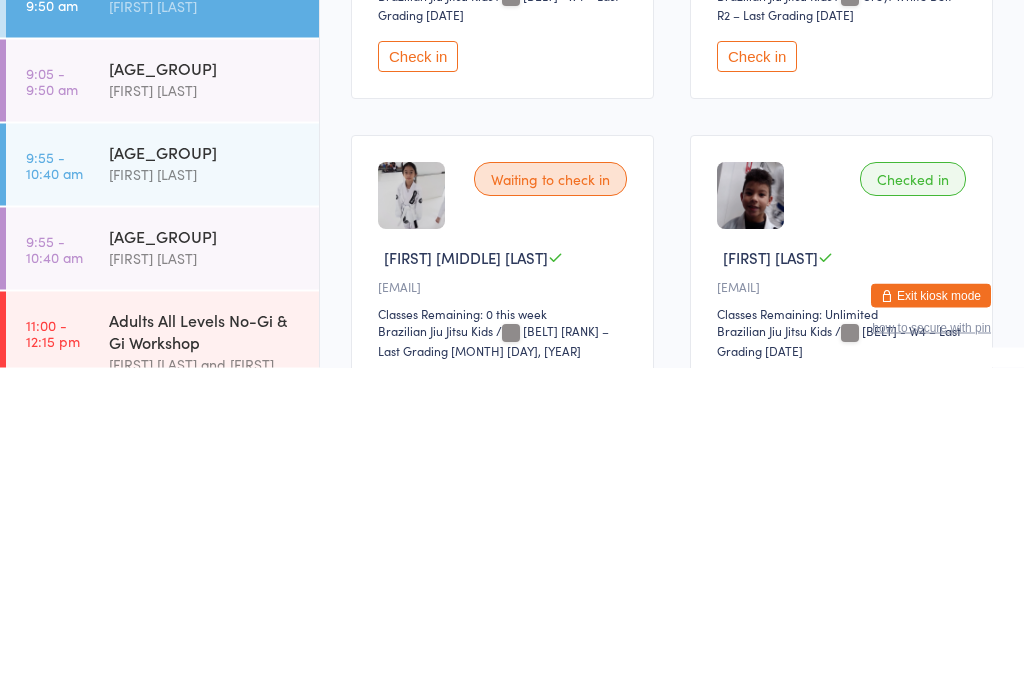 click on "[AGE_GROUP]" at bounding box center (205, 482) 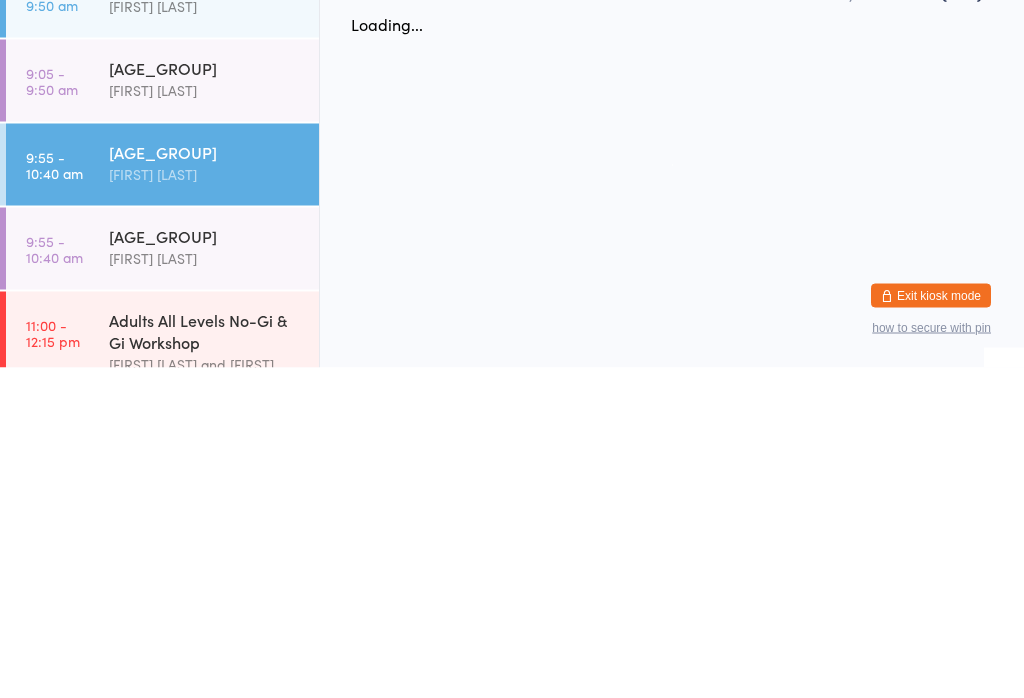 scroll, scrollTop: 0, scrollLeft: 0, axis: both 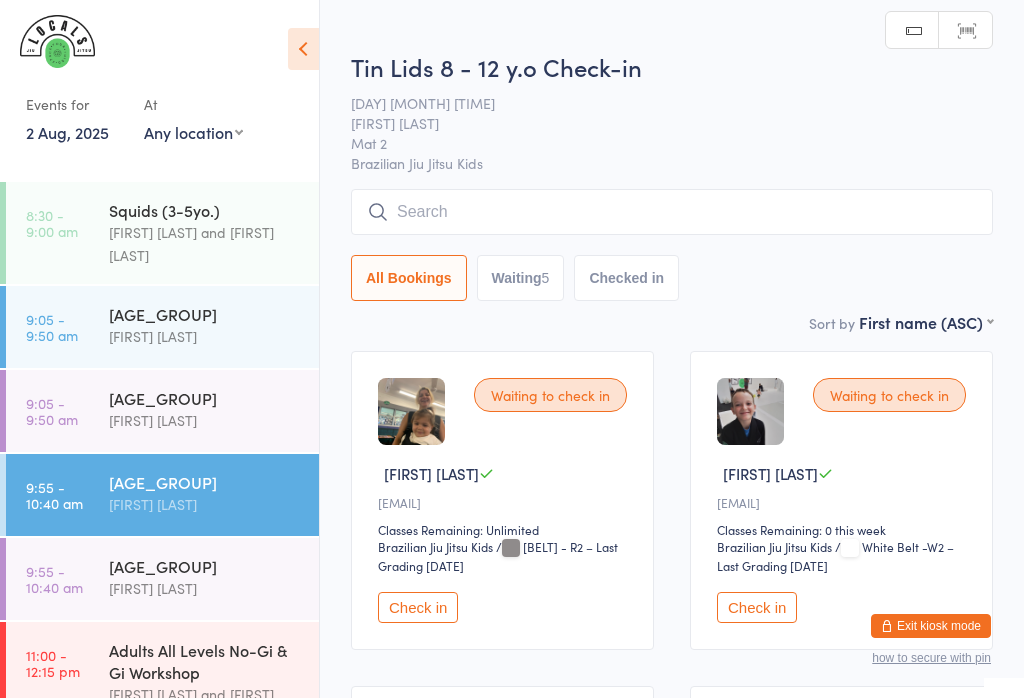 click at bounding box center (672, 212) 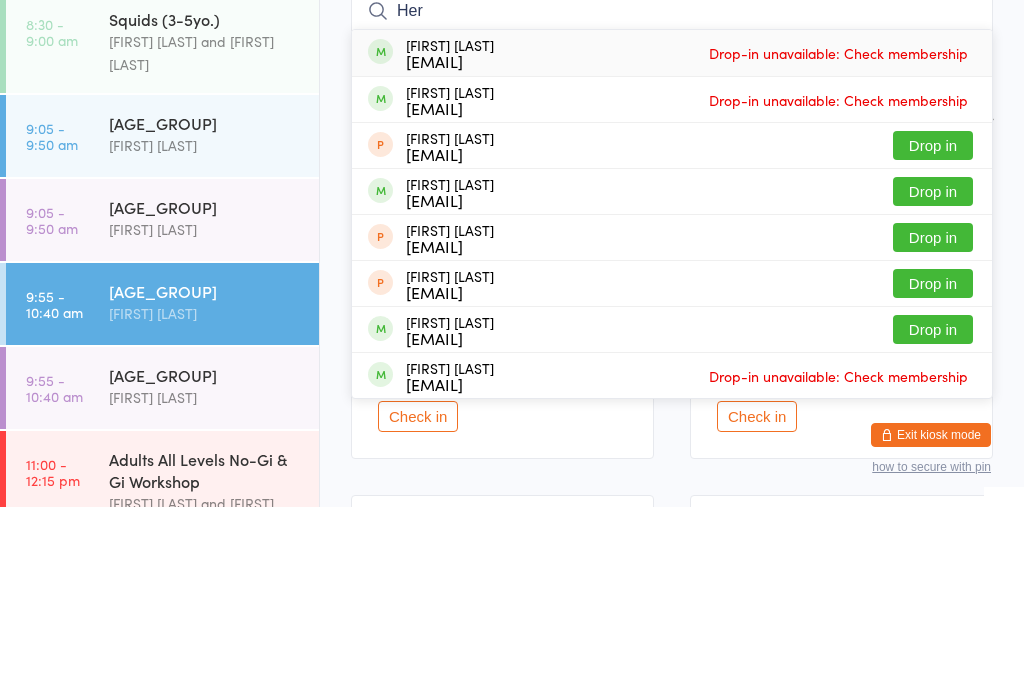 type on "Her" 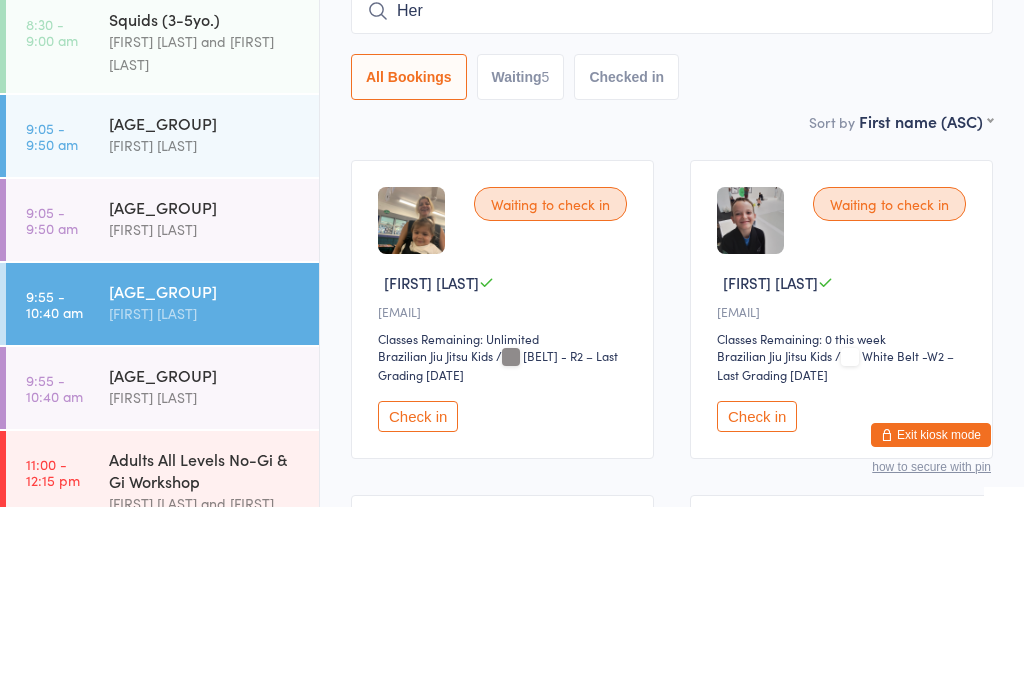 type 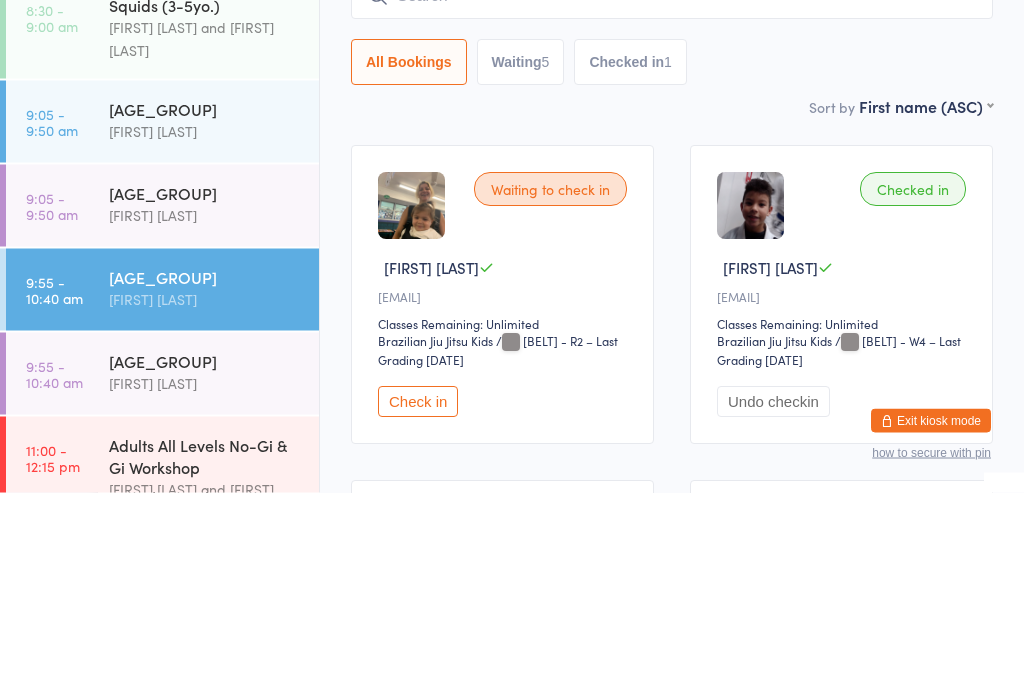 click on "[AGE_GROUP]" at bounding box center [205, 398] 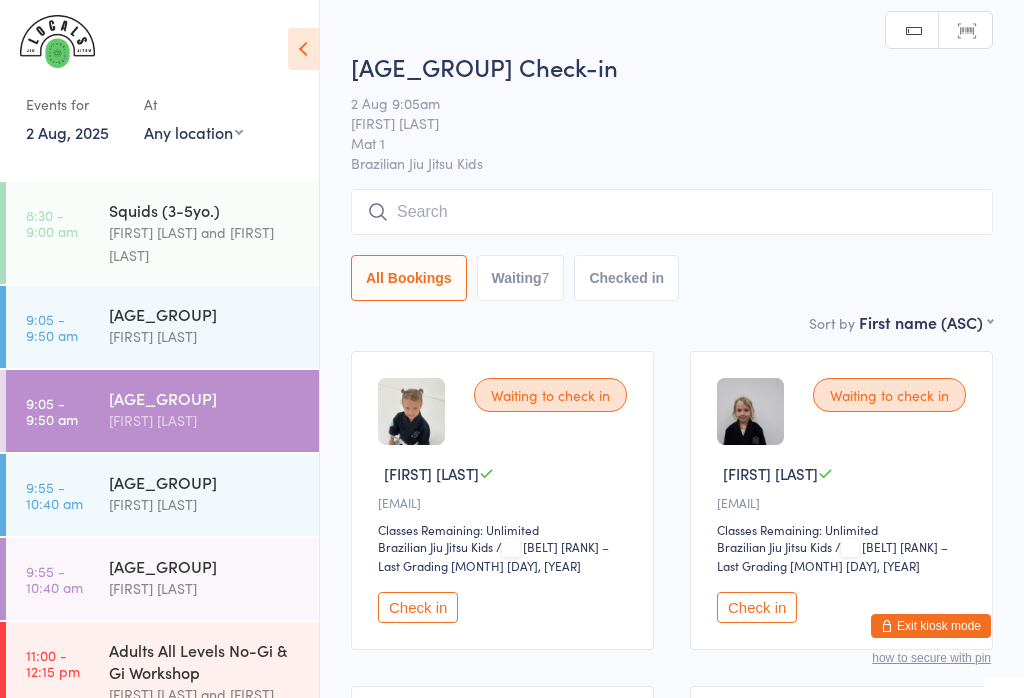 scroll, scrollTop: 165, scrollLeft: 0, axis: vertical 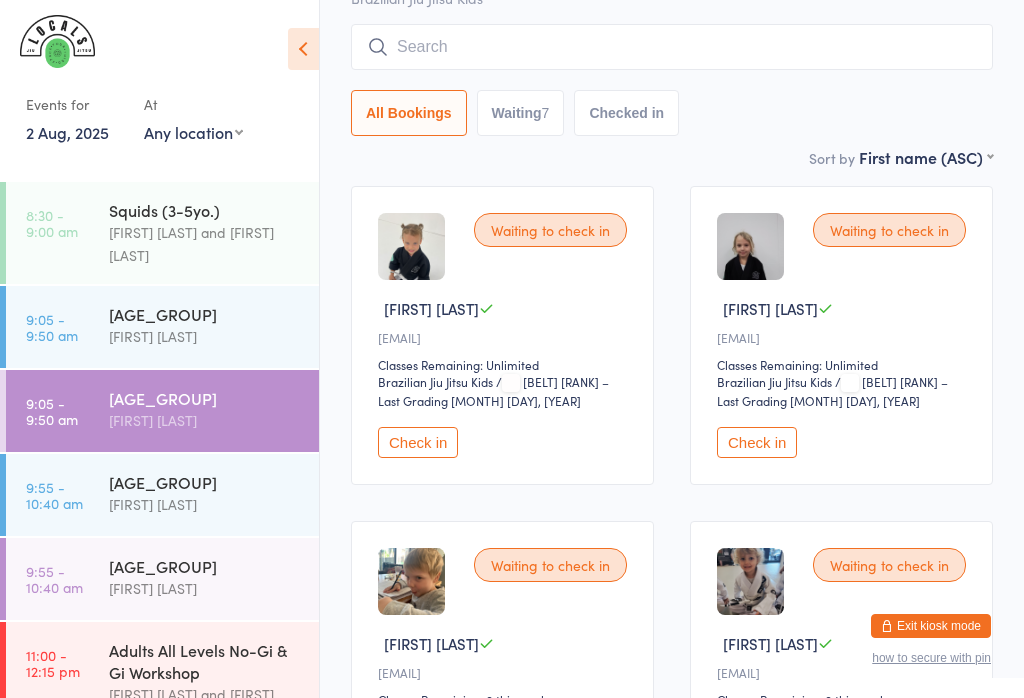 click on "Check in" at bounding box center (418, 442) 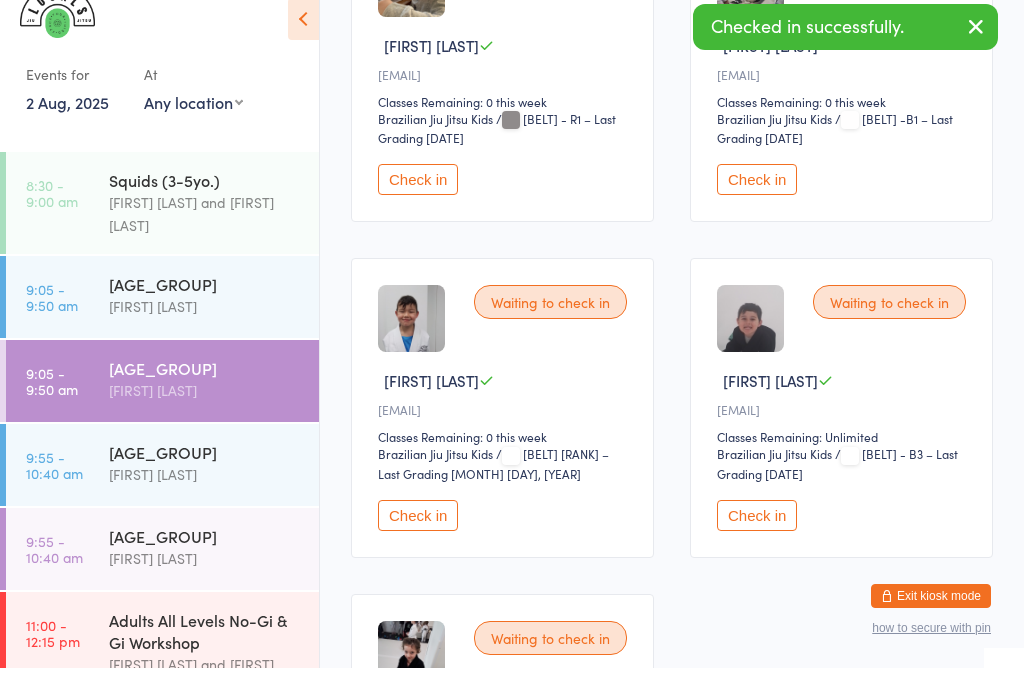 scroll, scrollTop: 764, scrollLeft: 0, axis: vertical 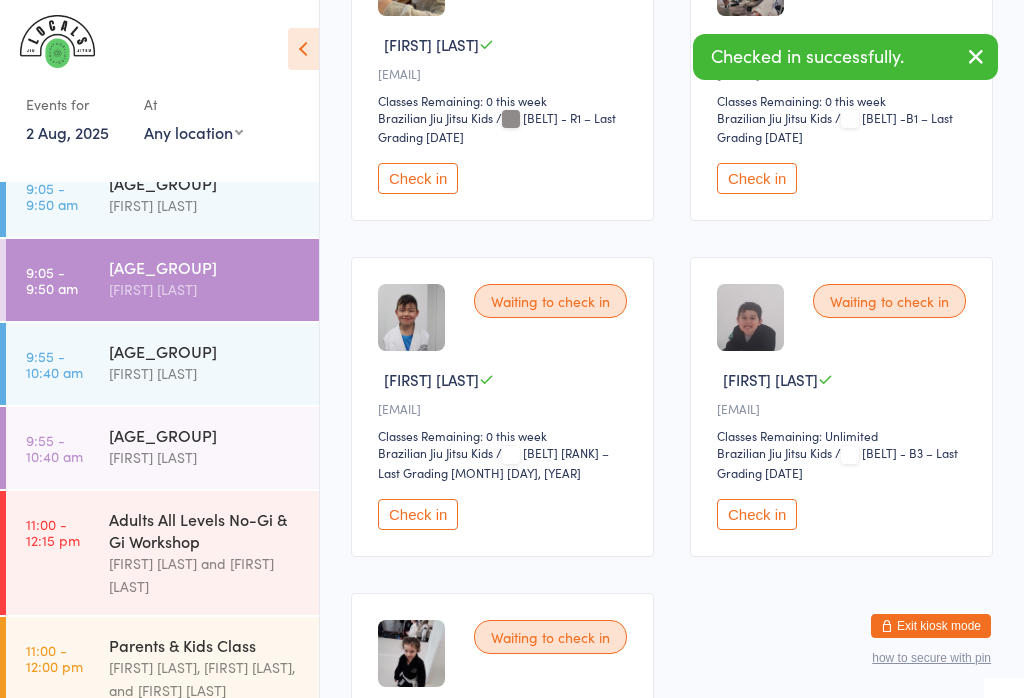 click on "[FIRST] [LAST]" at bounding box center (205, 457) 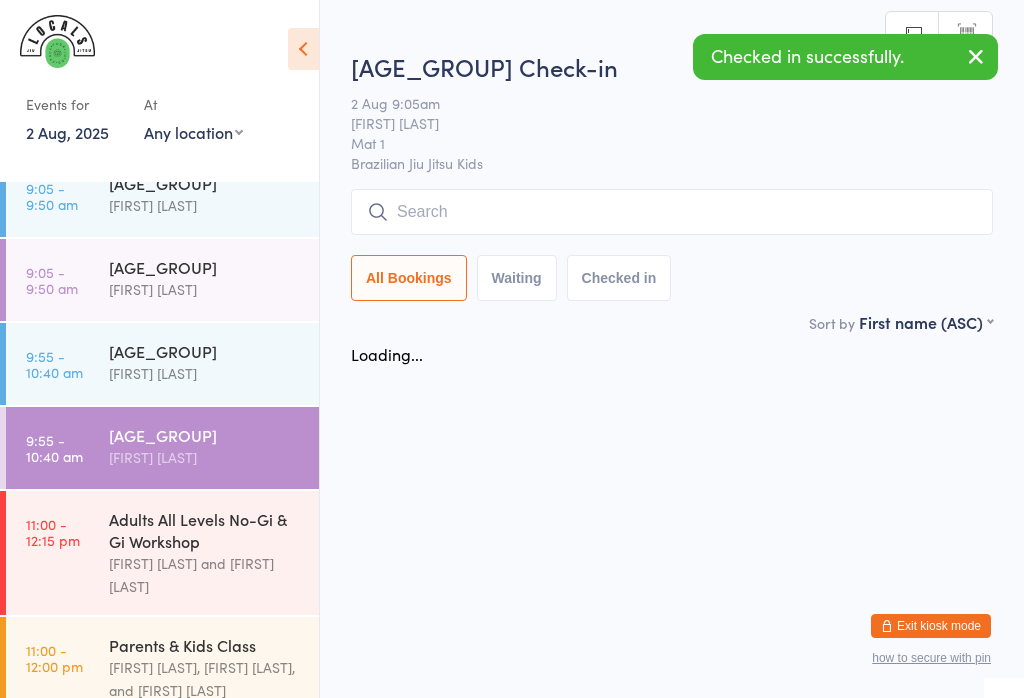 scroll, scrollTop: 0, scrollLeft: 0, axis: both 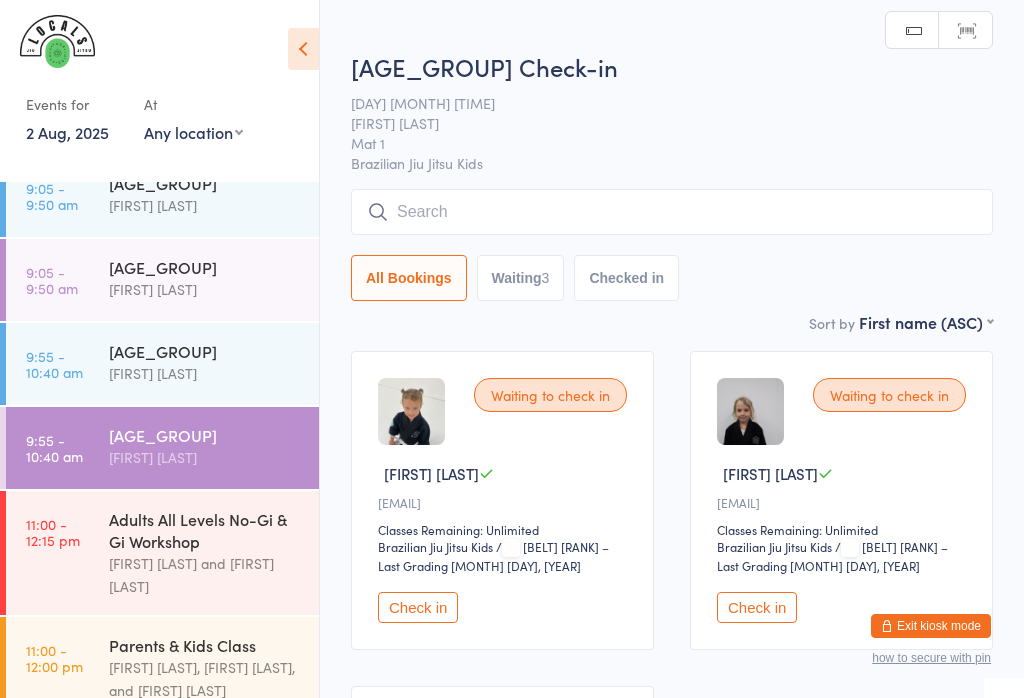 click on "Check in" at bounding box center [418, 607] 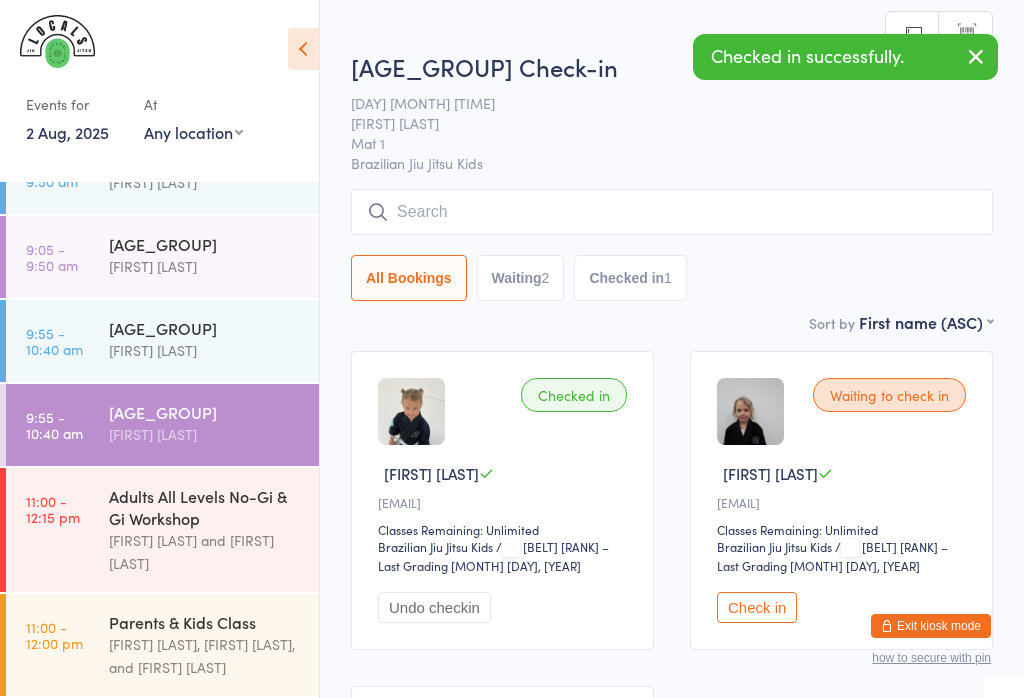scroll, scrollTop: 162, scrollLeft: 0, axis: vertical 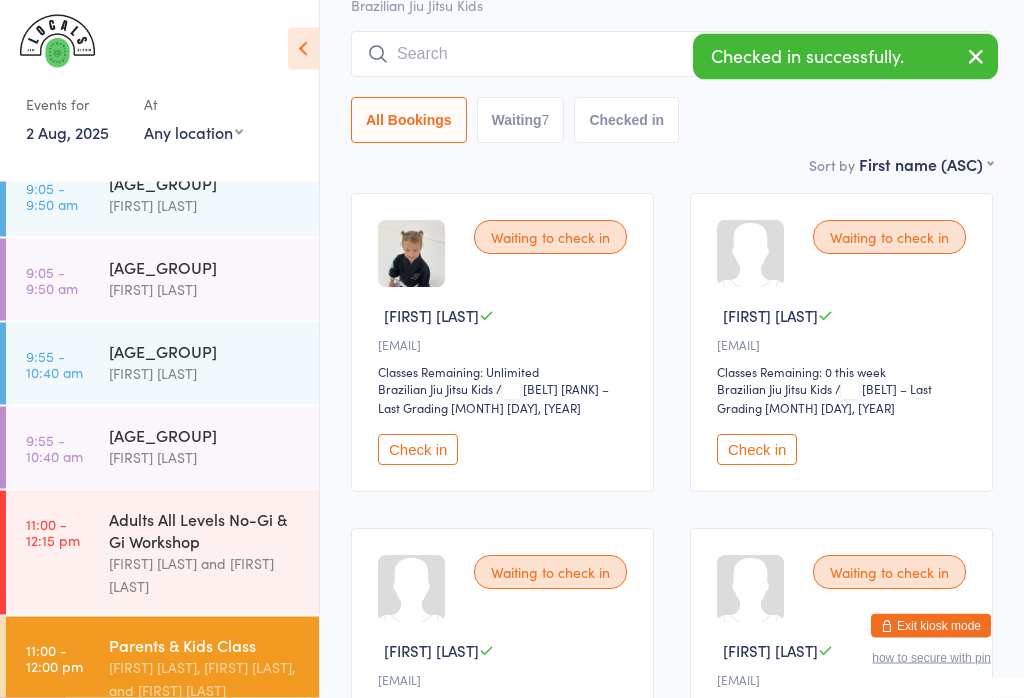 click on "Check in" at bounding box center [418, 450] 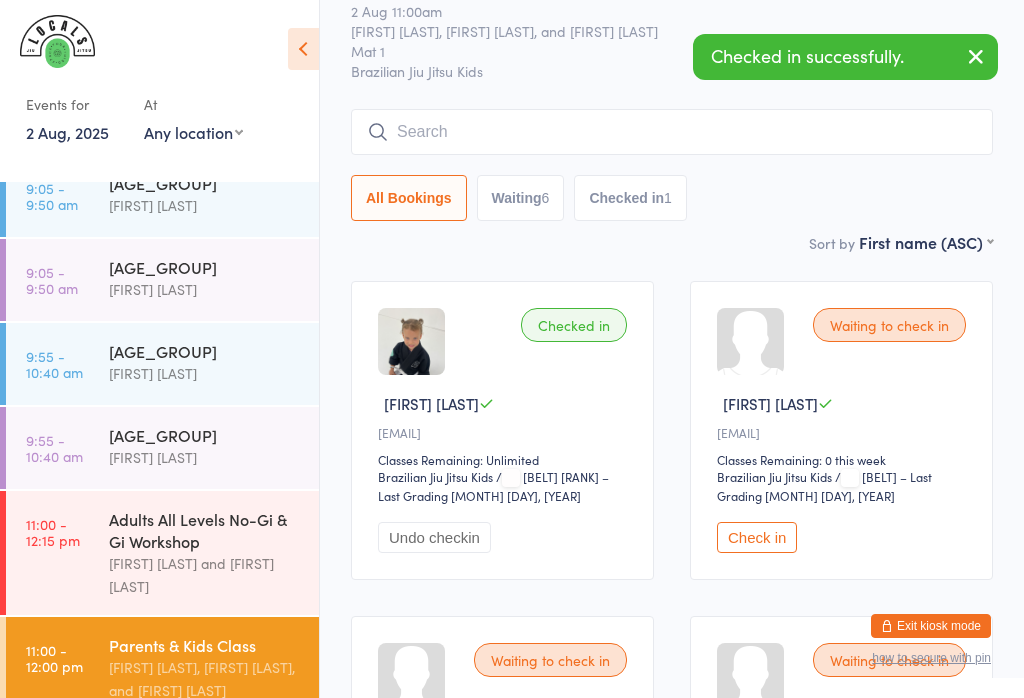 scroll, scrollTop: 0, scrollLeft: 0, axis: both 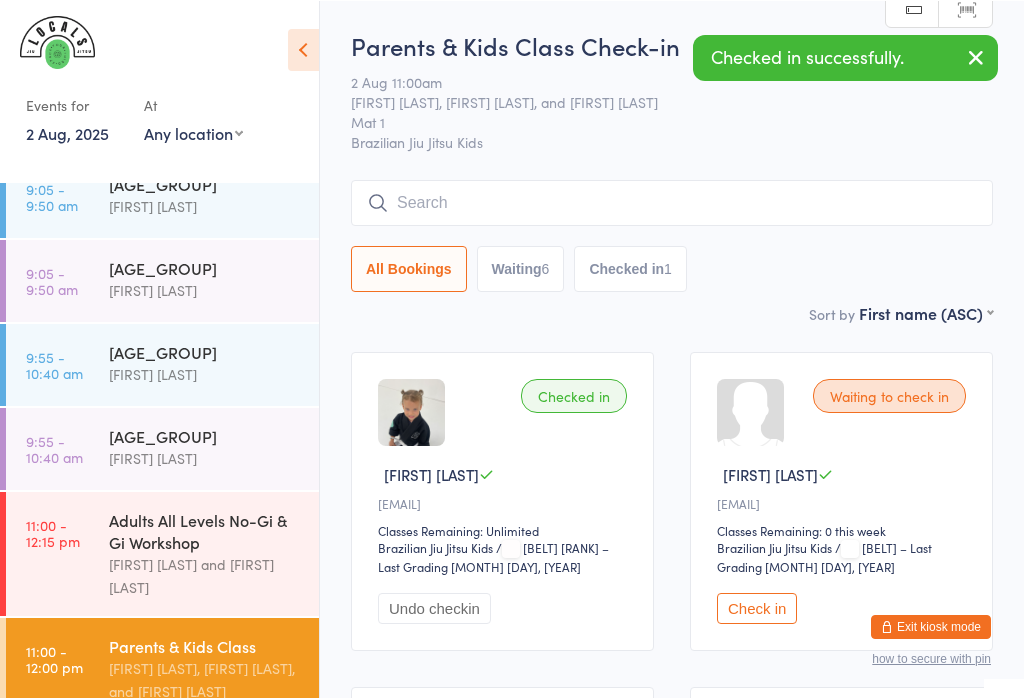 click at bounding box center [672, 202] 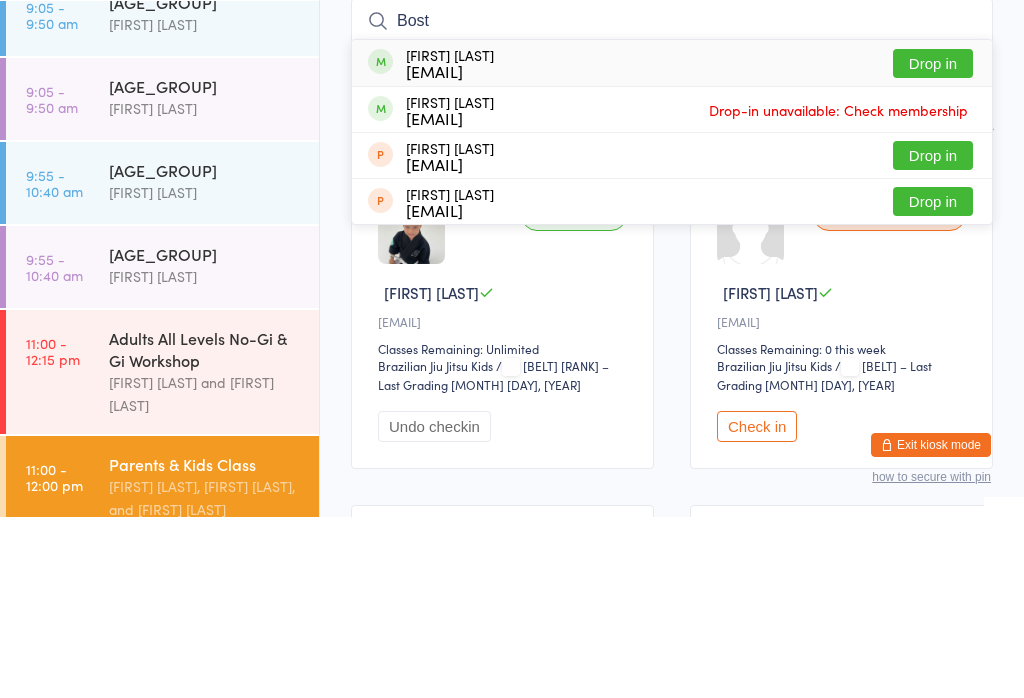 type on "Bost" 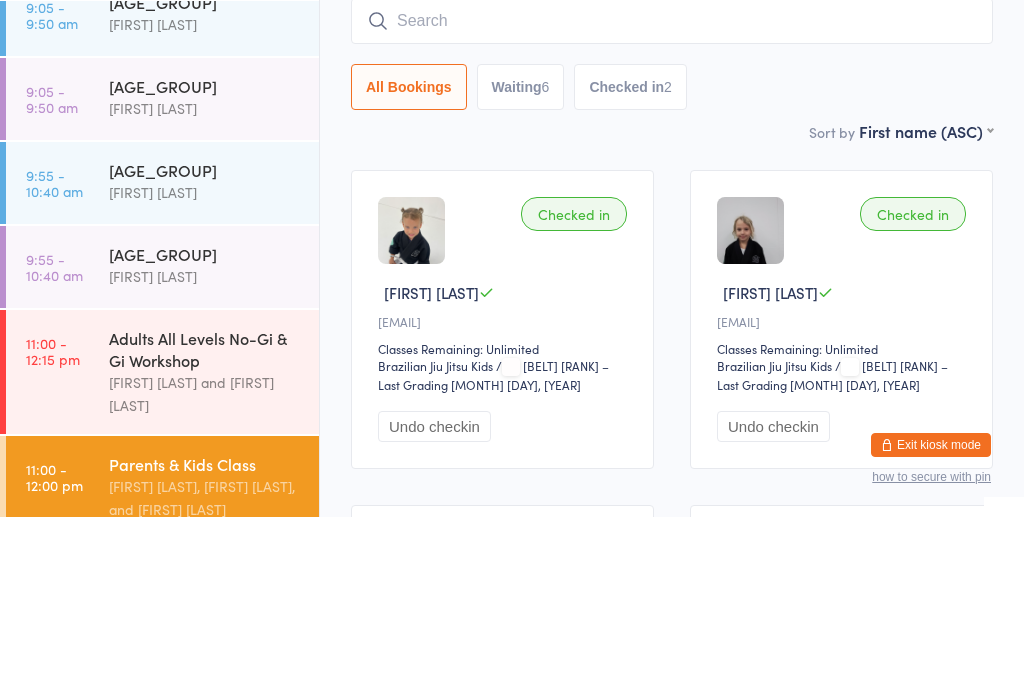 click on "Checked in Boston M [EMAIL] Classes Remaining: Unlimited Brazilian Jiu Jitsu Kids Brazilian Jiu Jitsu Kids / [BELT] [RANK] – Last Grading [MONTH] [DAY], [YEAR] Undo checkin" at bounding box center (841, 500) 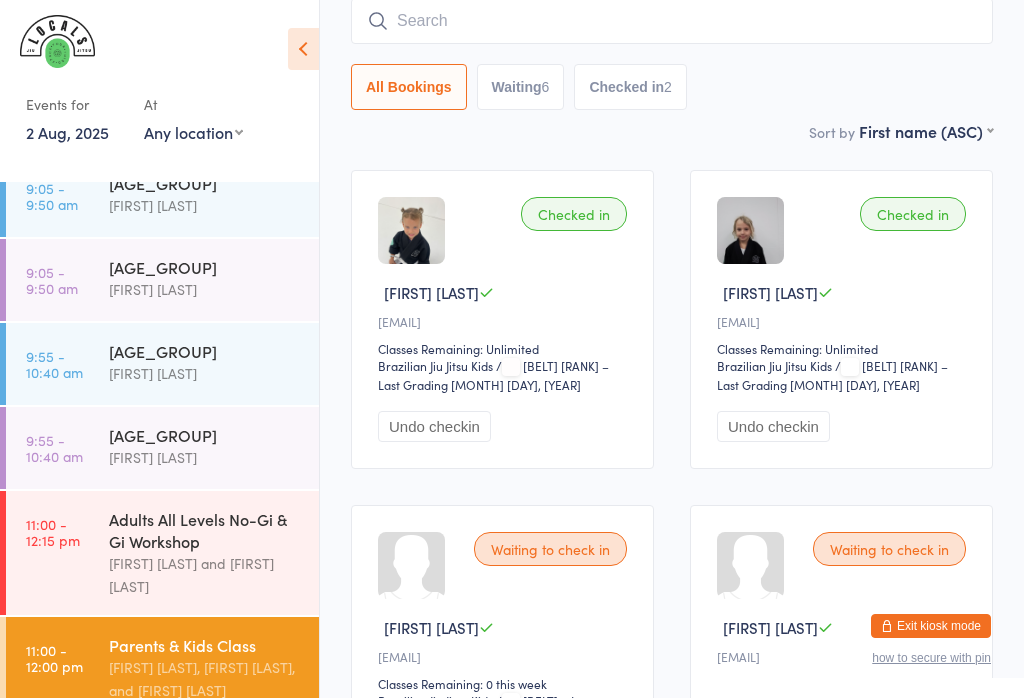 click on "Waiting to check in" at bounding box center [889, 549] 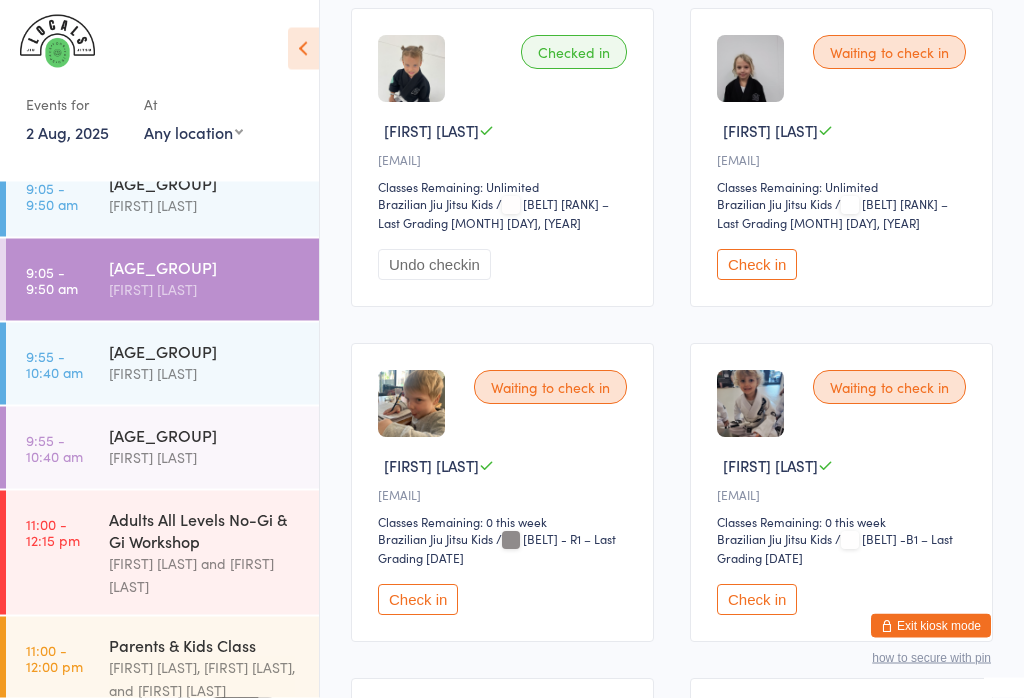 scroll, scrollTop: 343, scrollLeft: 0, axis: vertical 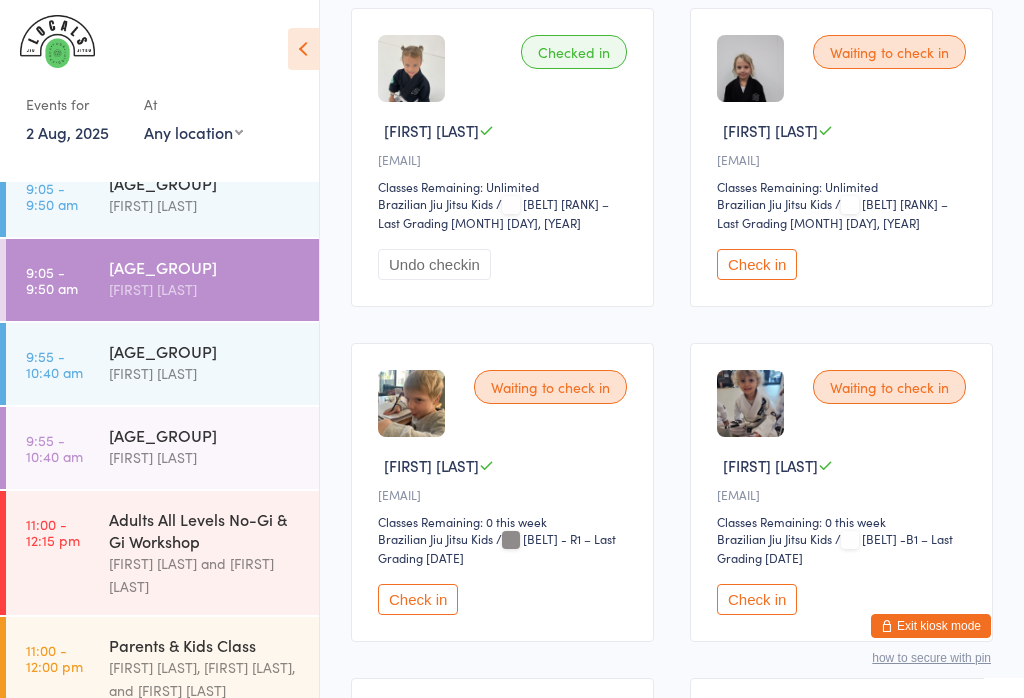click on "Check in" at bounding box center [418, 599] 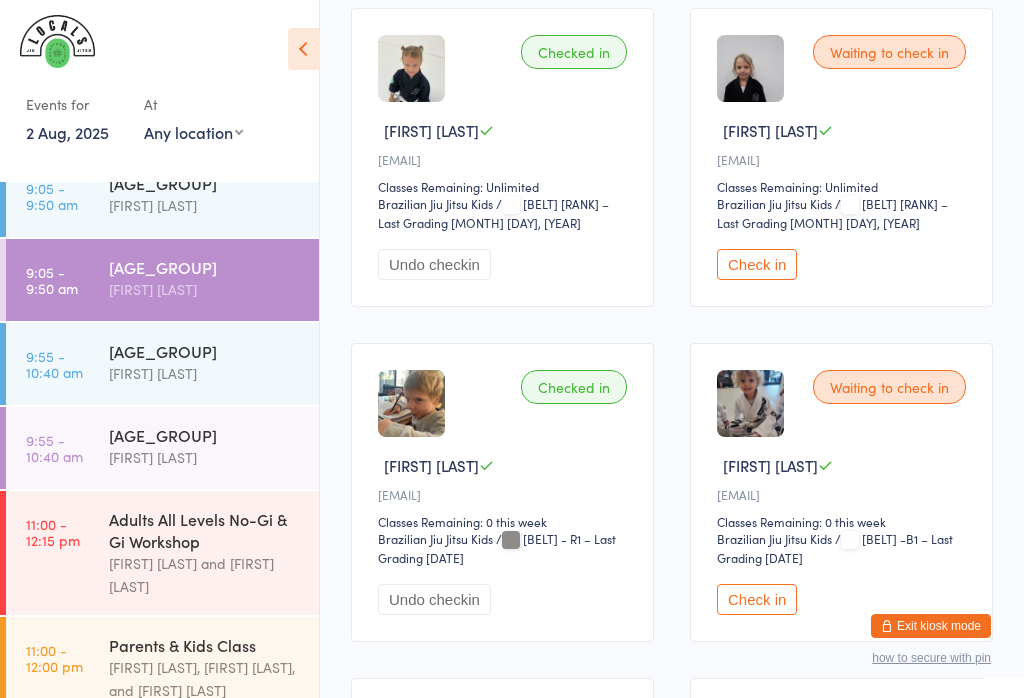 click on "[FIRST] [LAST]" at bounding box center (205, 373) 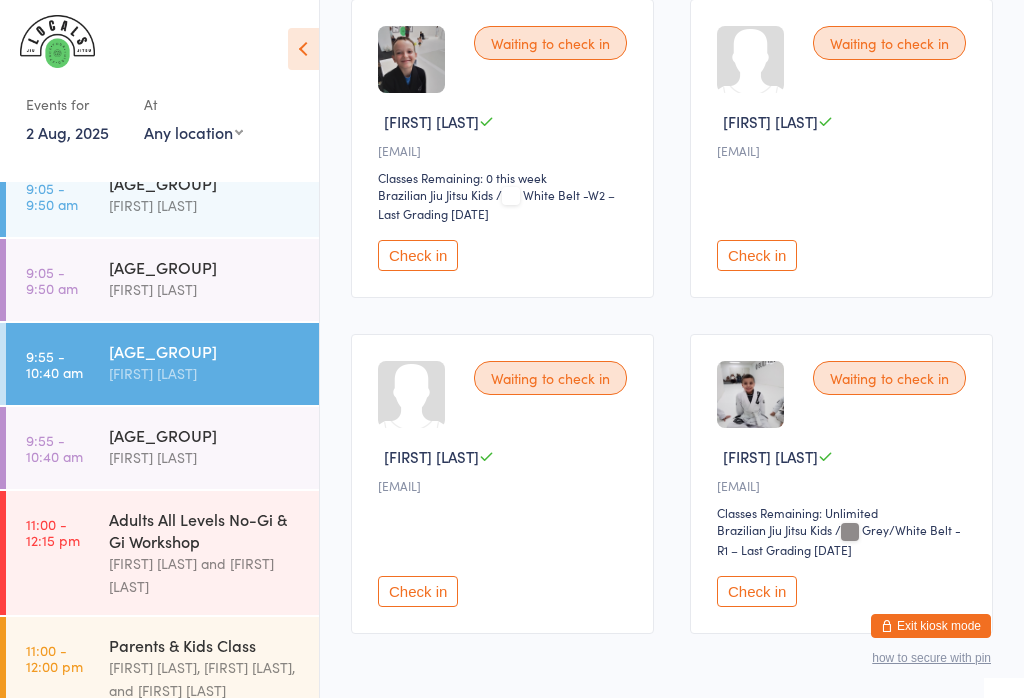 scroll, scrollTop: 758, scrollLeft: 0, axis: vertical 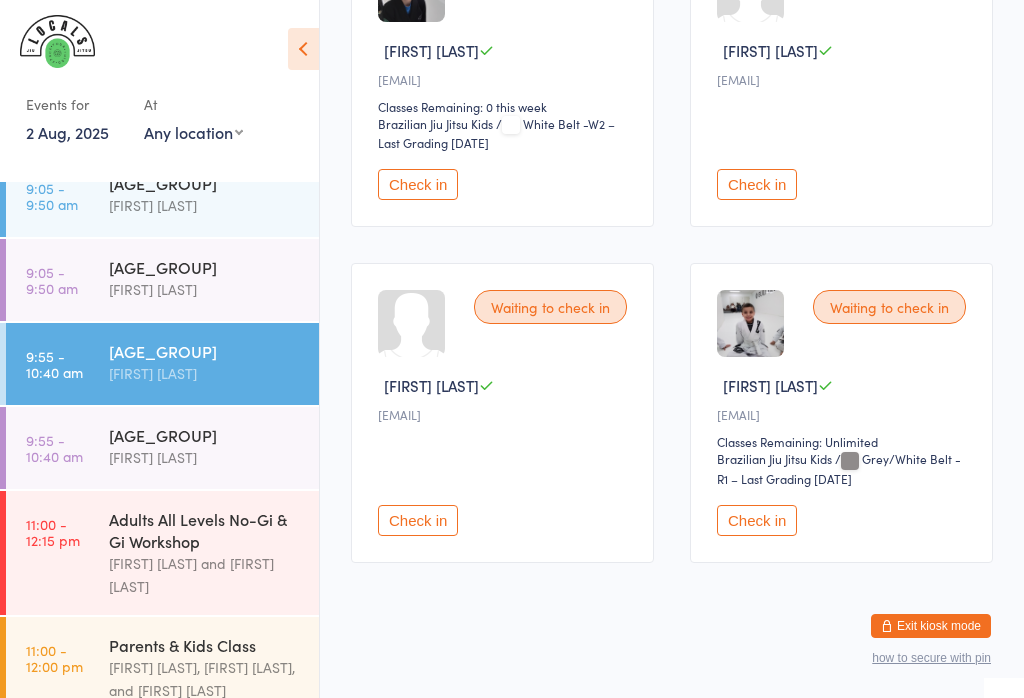 click on "9:05 - 9:50 am Tin Lids 8 - 12 y.o [FIRST] [LAST]" at bounding box center [162, 196] 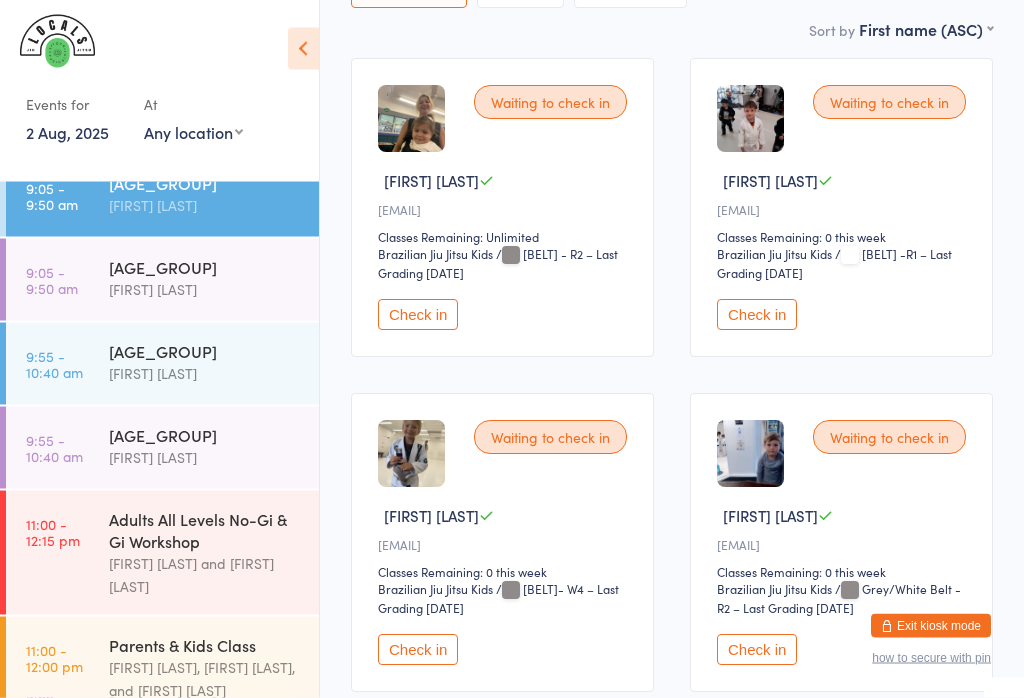 scroll, scrollTop: 296, scrollLeft: 0, axis: vertical 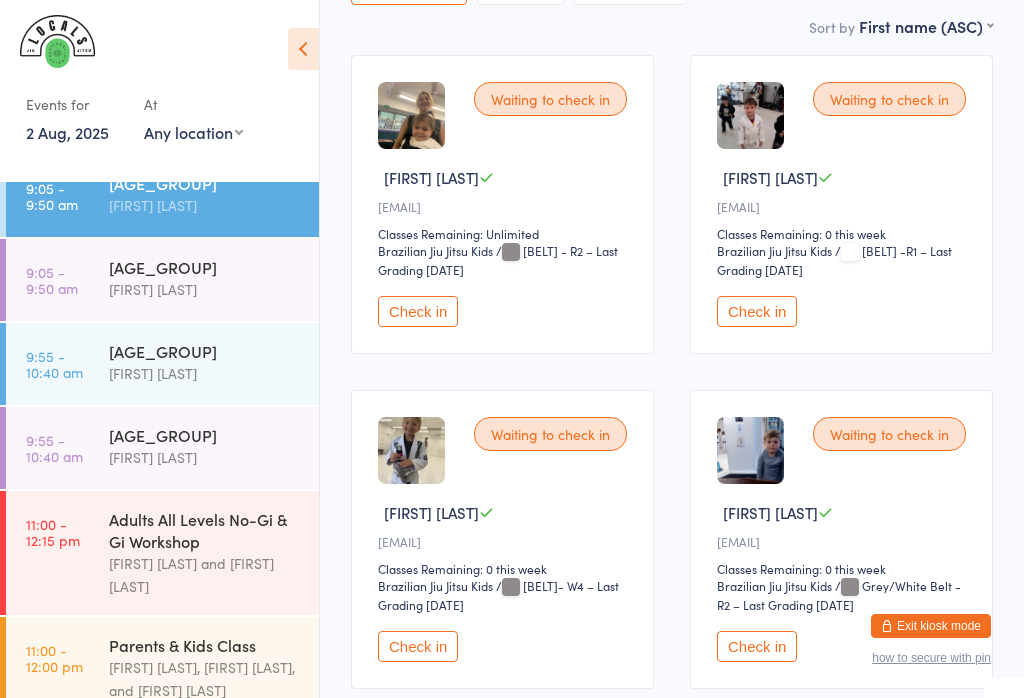 click on "Check in" at bounding box center (418, 646) 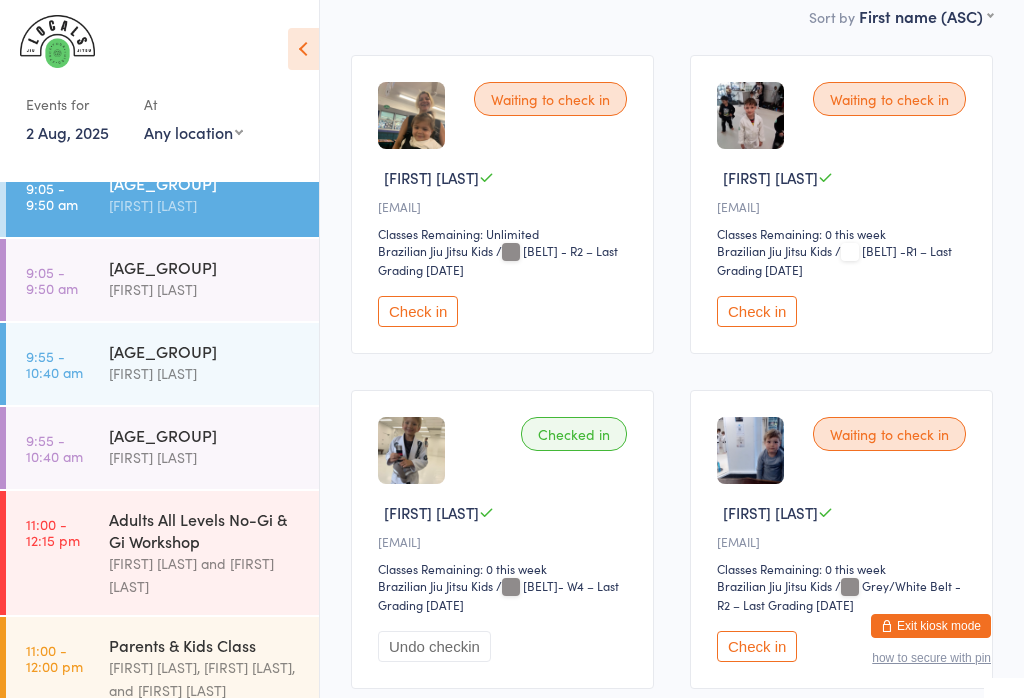 click on "[AGE_GROUP]" at bounding box center [205, 351] 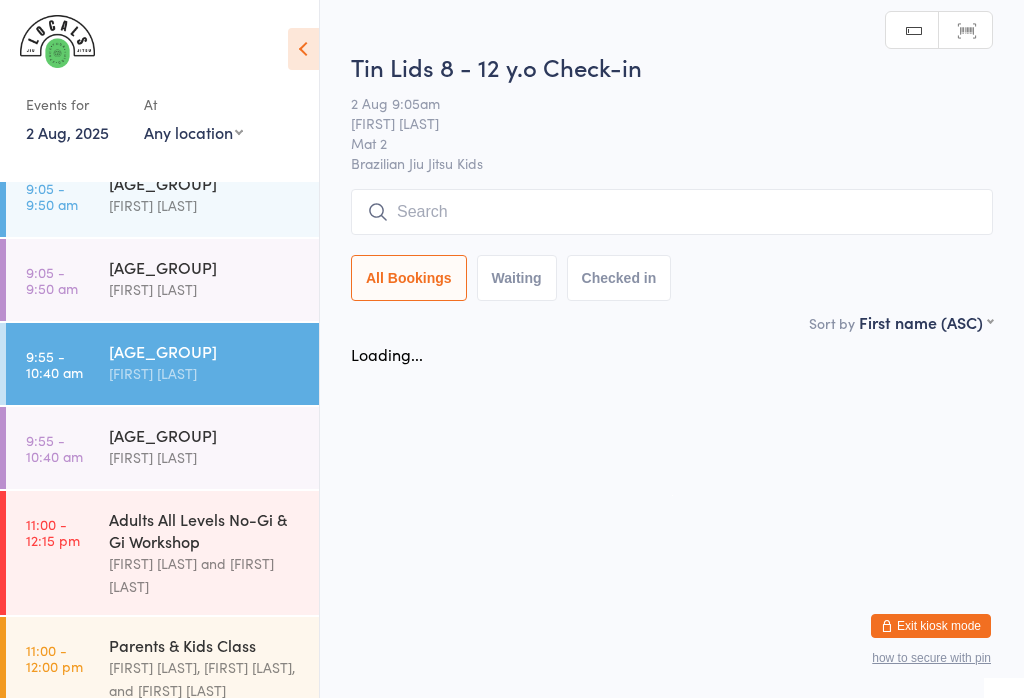 scroll, scrollTop: 0, scrollLeft: 0, axis: both 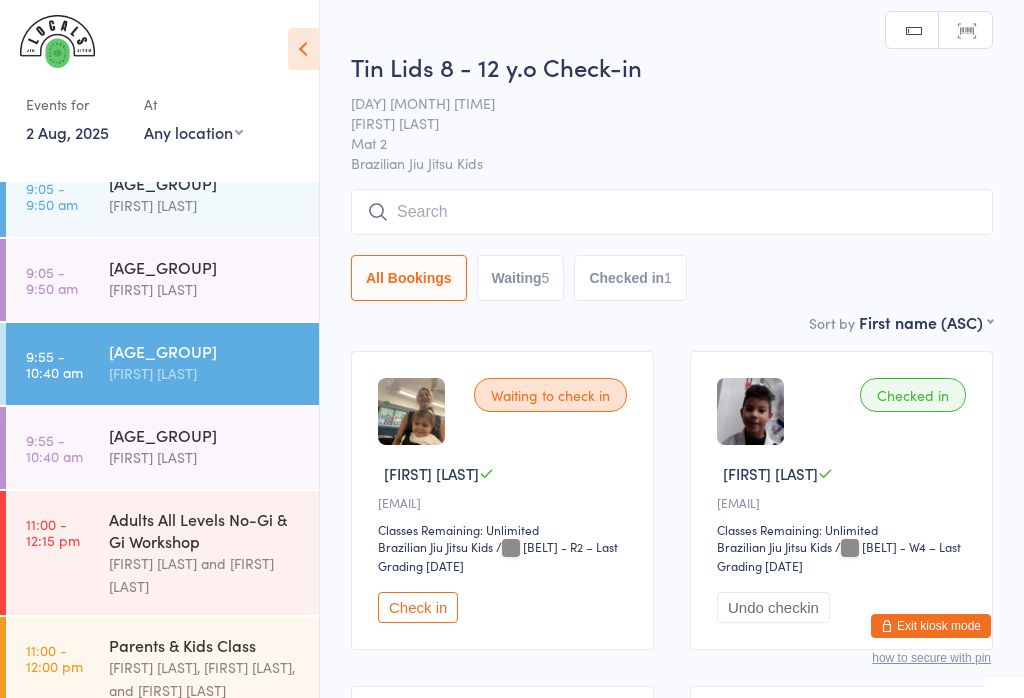 click at bounding box center [672, 212] 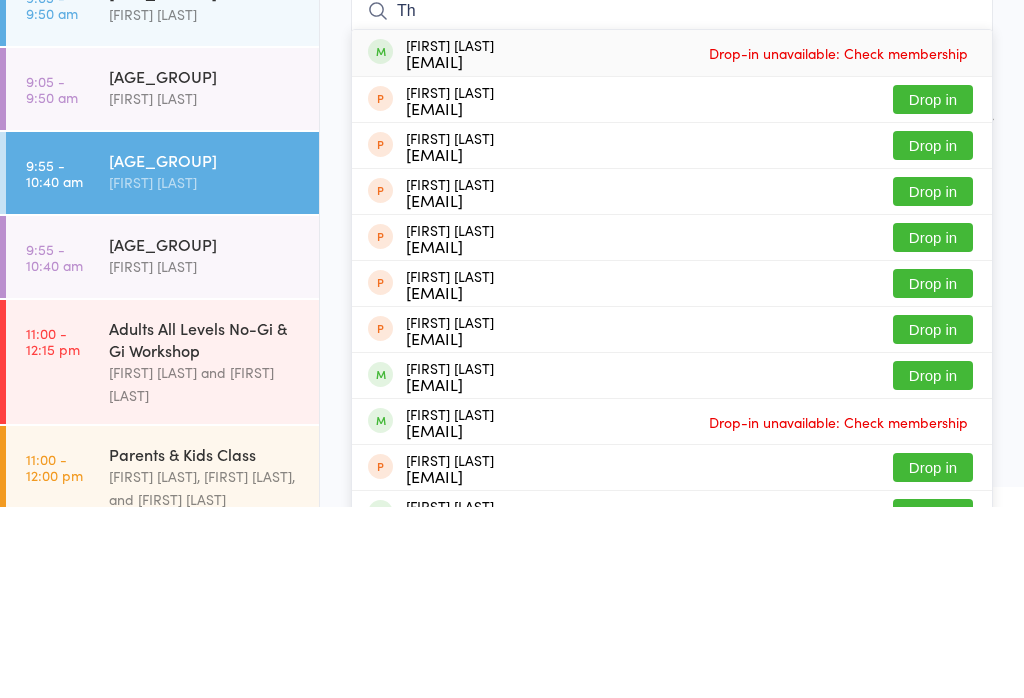 type on "T" 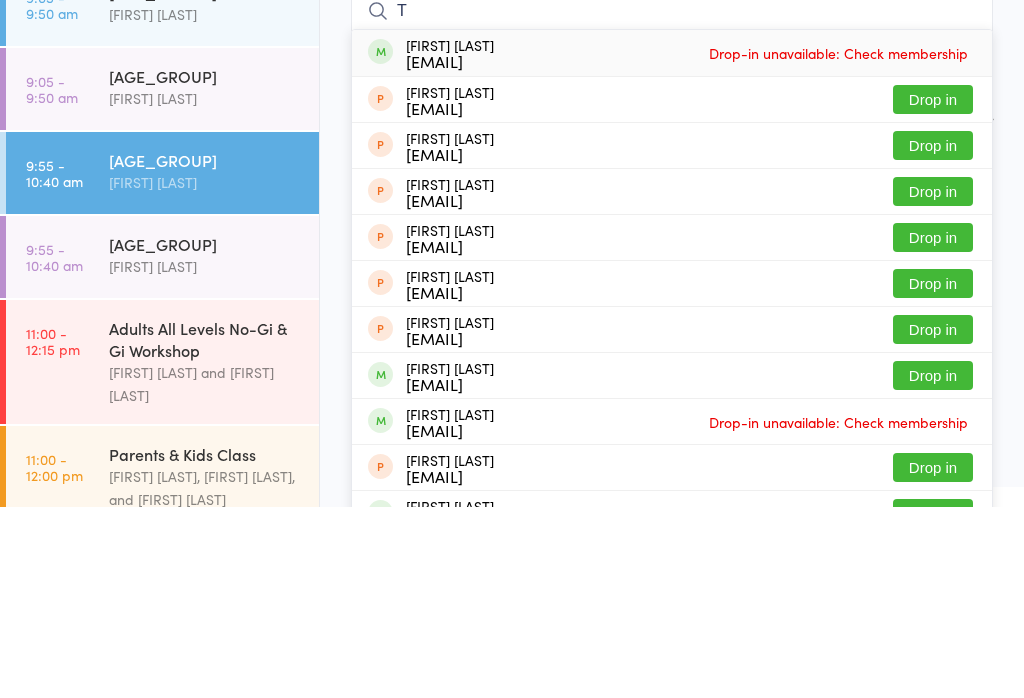type 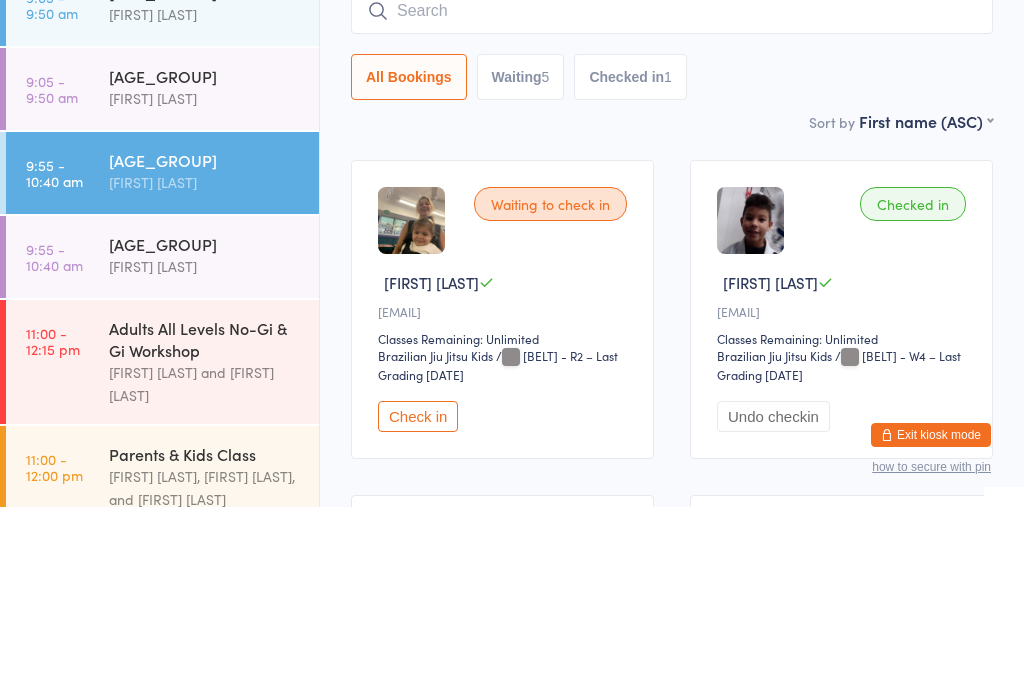 click on "Sort by   First name (ASC) First name (ASC) First name (DESC) Last name (ASC) Last name (DESC) Check in time (ASC) Check in time (DESC) Rank (ASC) Rank (DESC)" at bounding box center (672, 312) 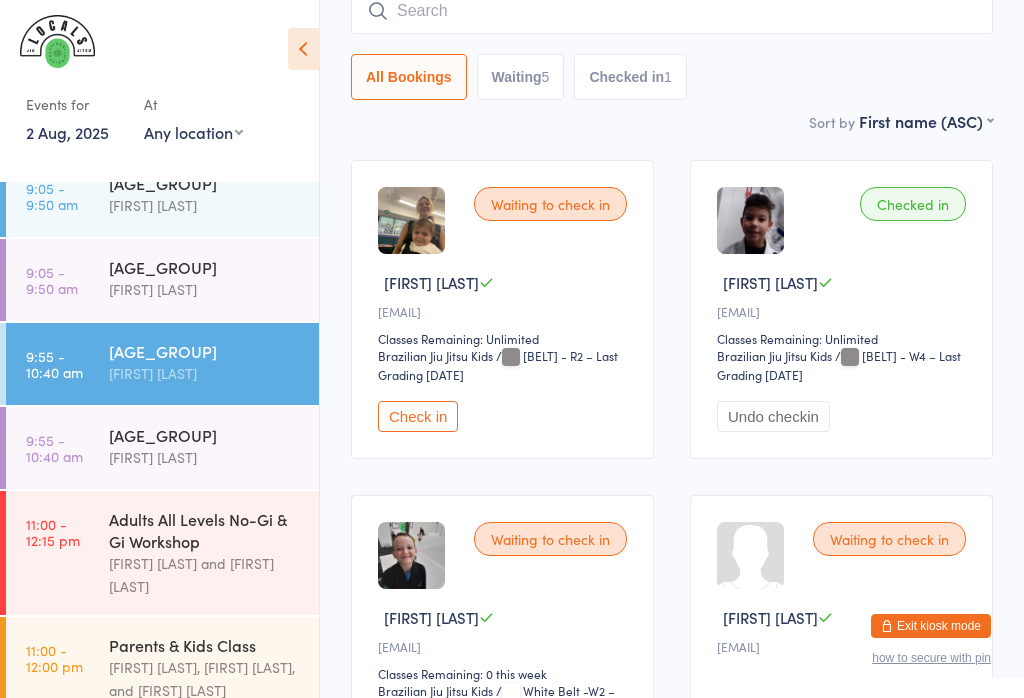 click on "Check in" at bounding box center [418, 416] 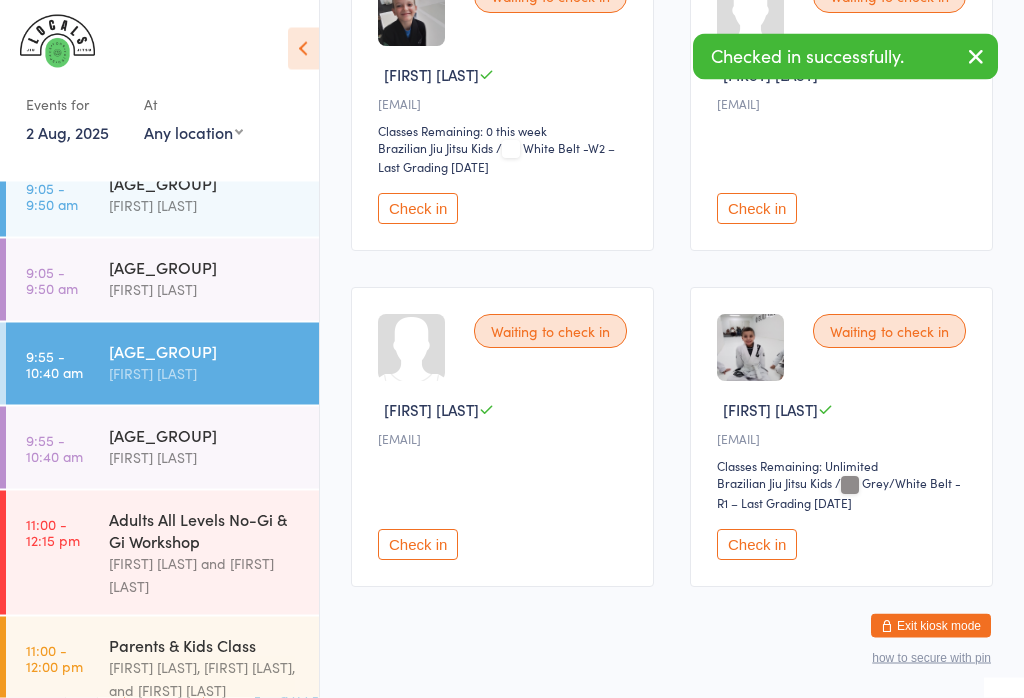 scroll, scrollTop: 758, scrollLeft: 0, axis: vertical 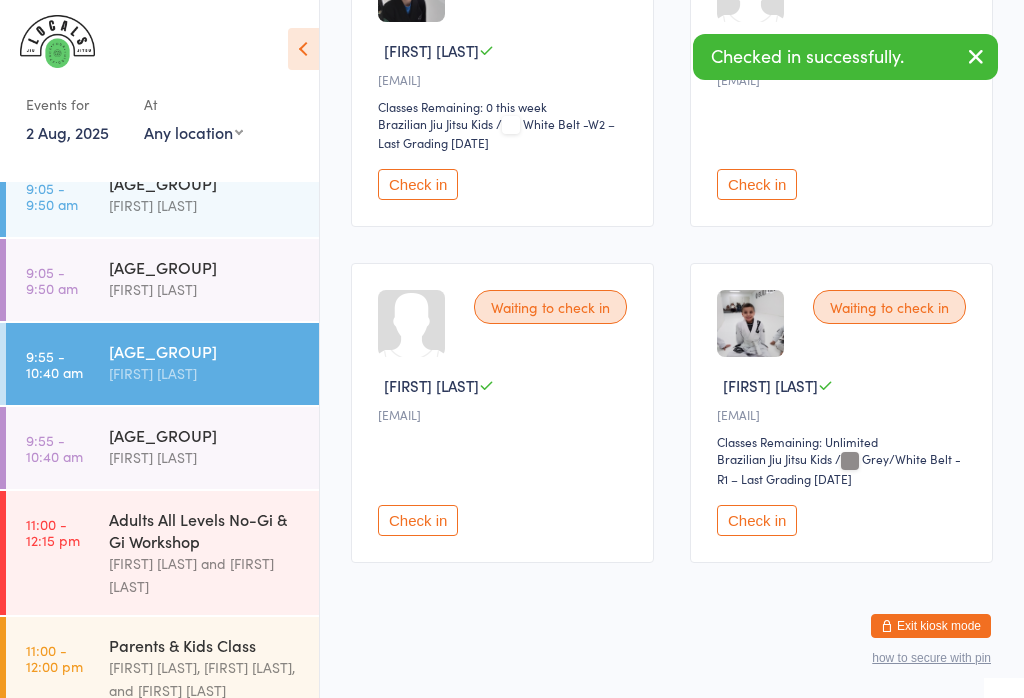 click on "Check in" at bounding box center (757, 520) 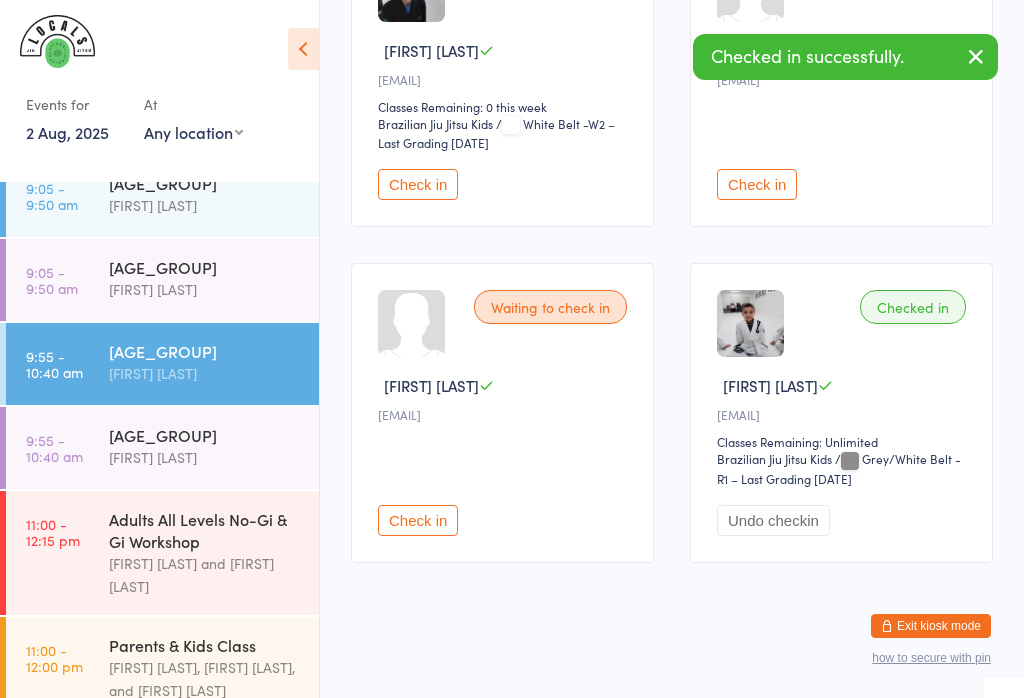click on "[FIRST] [LAST]" at bounding box center [205, 205] 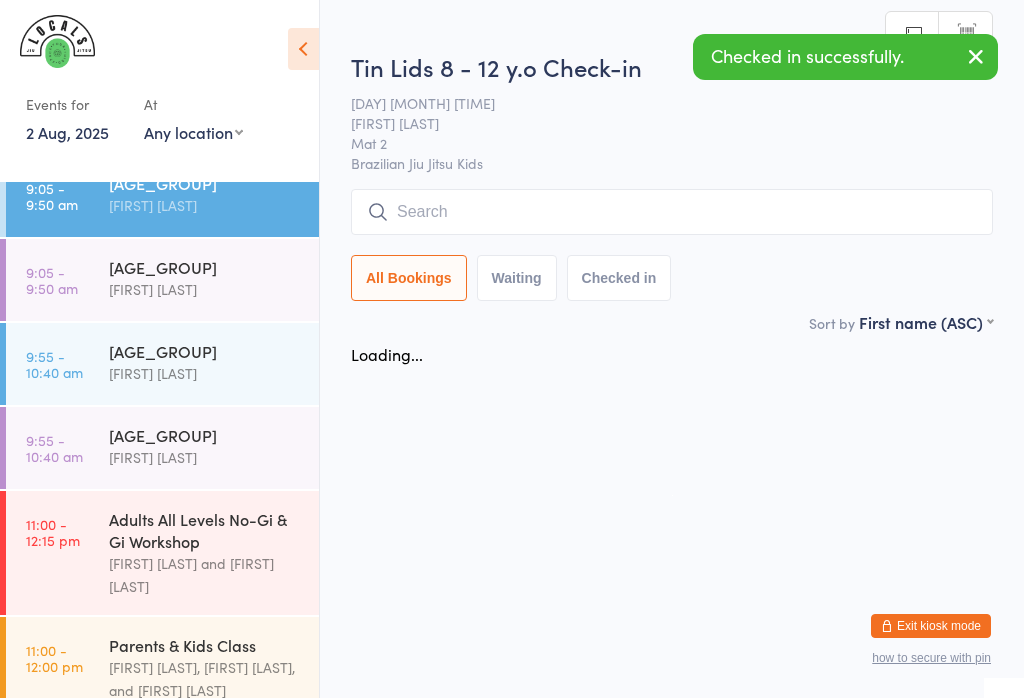 scroll, scrollTop: 0, scrollLeft: 0, axis: both 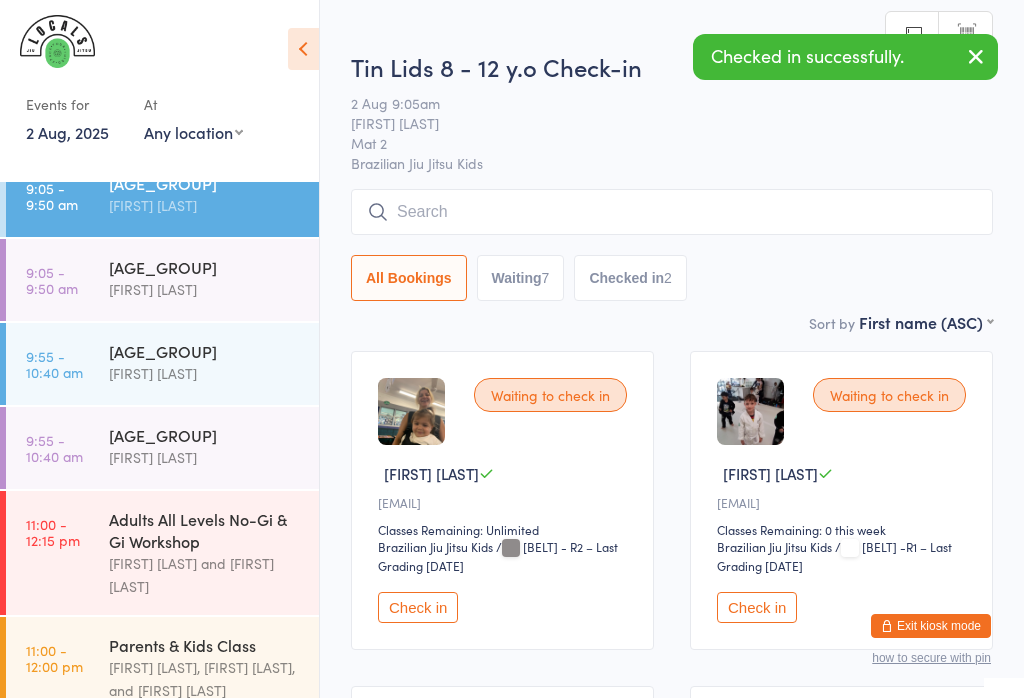 click on "Check in" at bounding box center (418, 607) 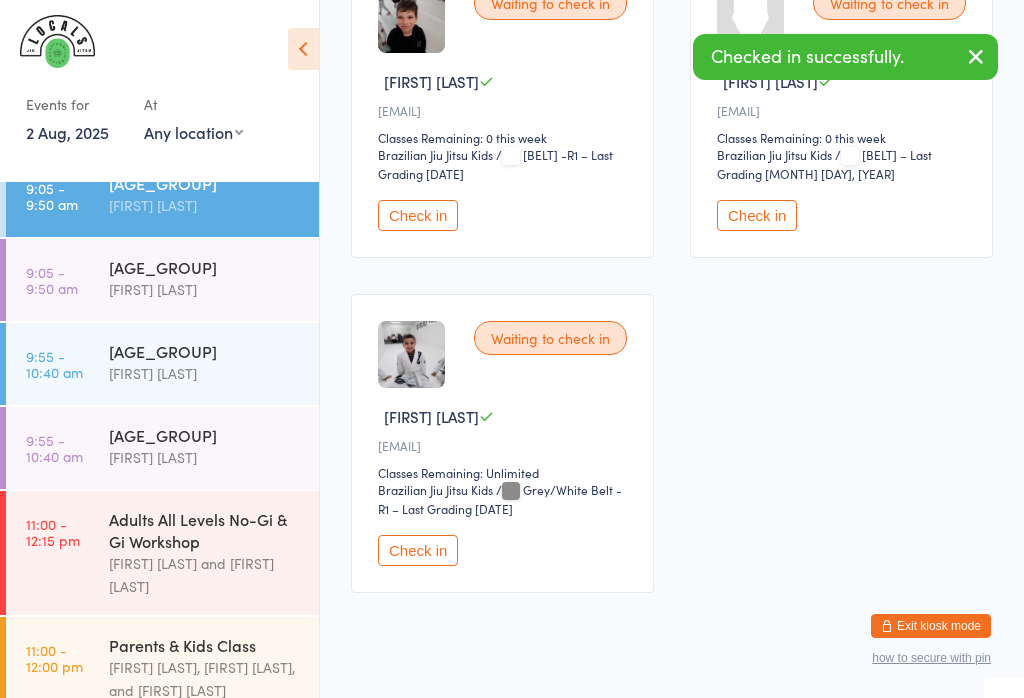 scroll, scrollTop: 1442, scrollLeft: 0, axis: vertical 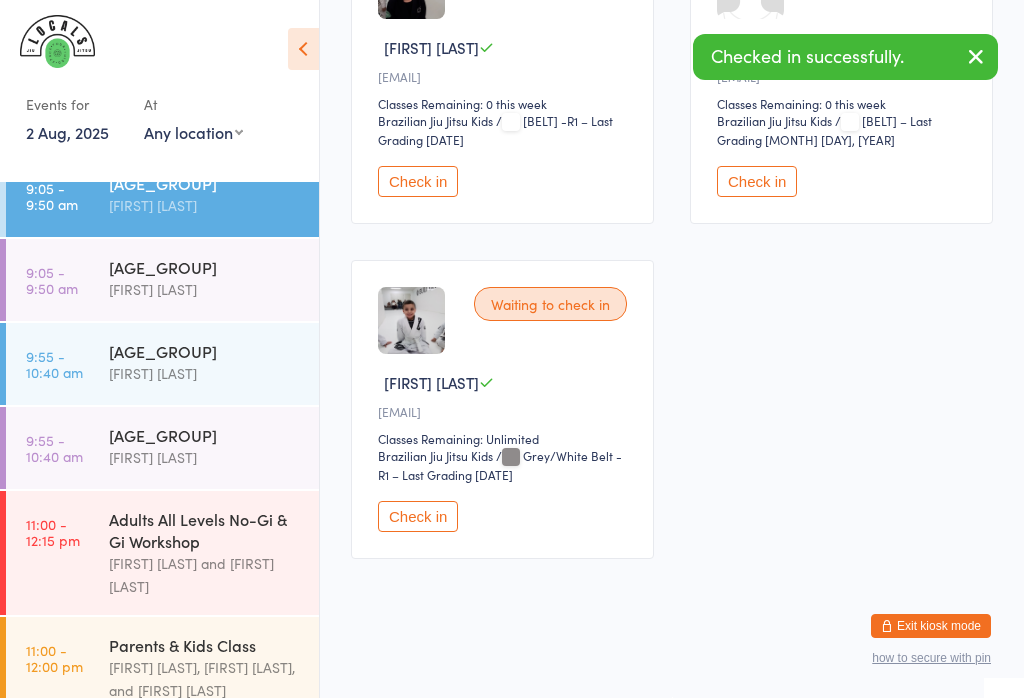 click on "Check in" at bounding box center (418, 516) 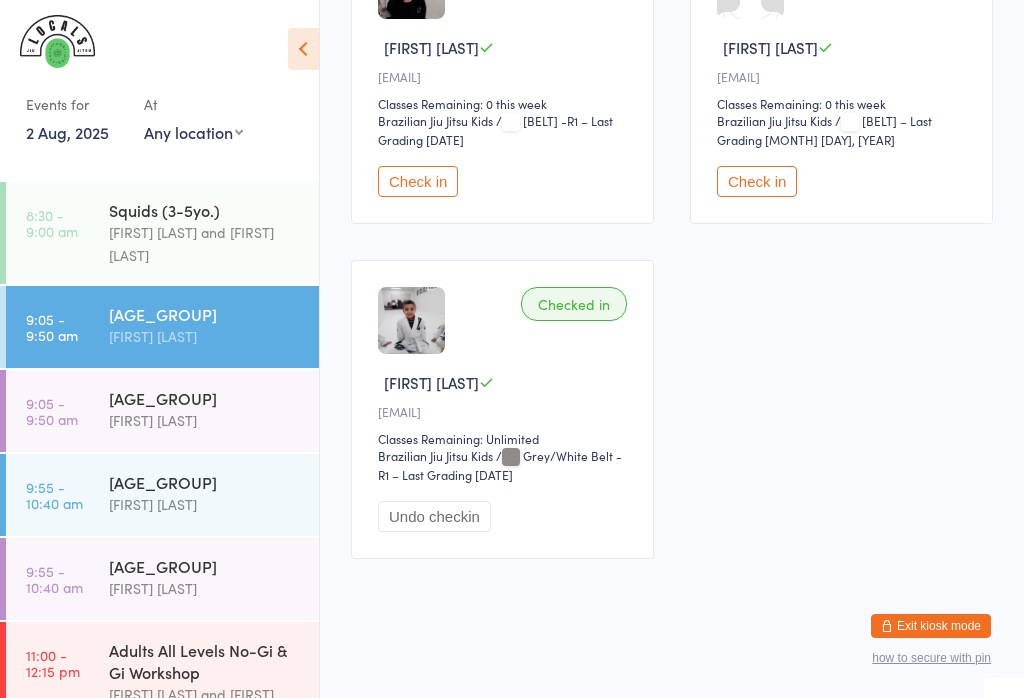scroll, scrollTop: 0, scrollLeft: 0, axis: both 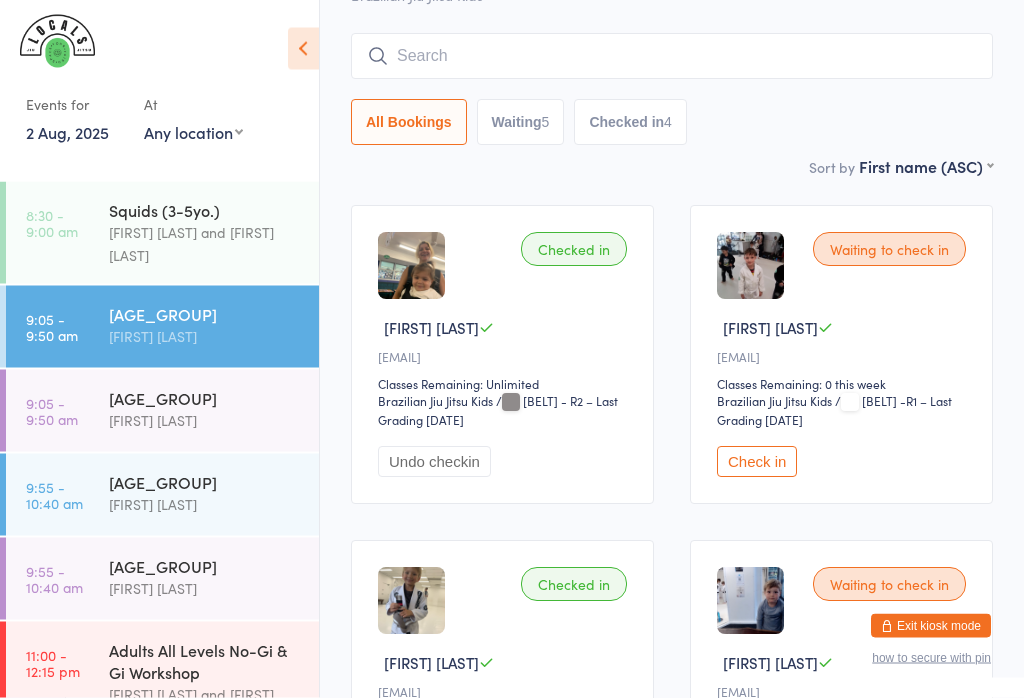 click on "Check in" at bounding box center (757, 462) 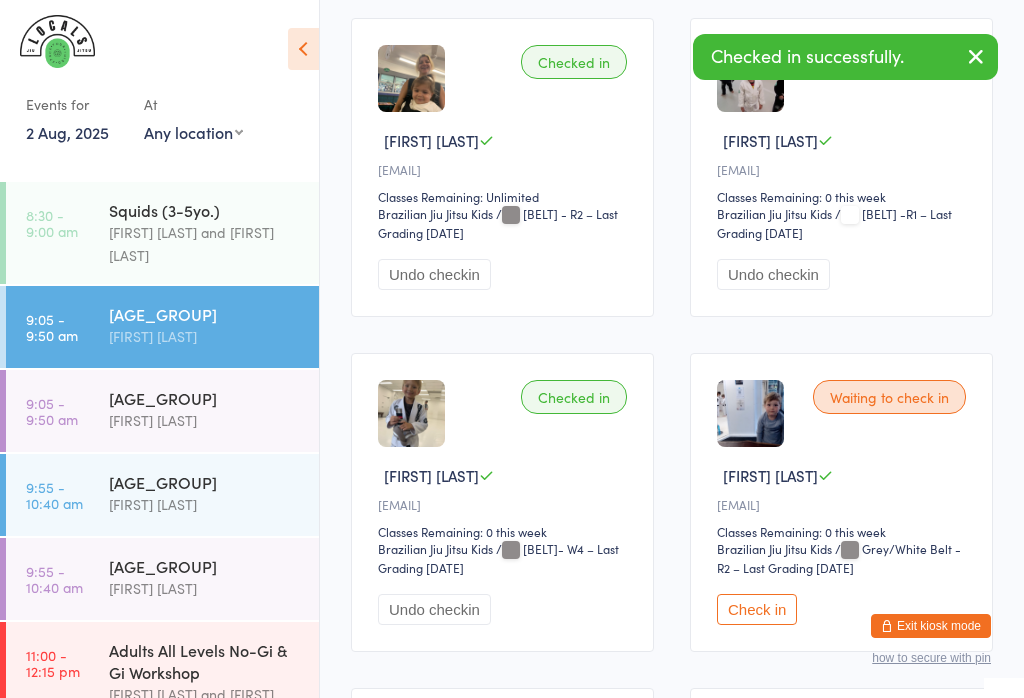 scroll, scrollTop: 331, scrollLeft: 0, axis: vertical 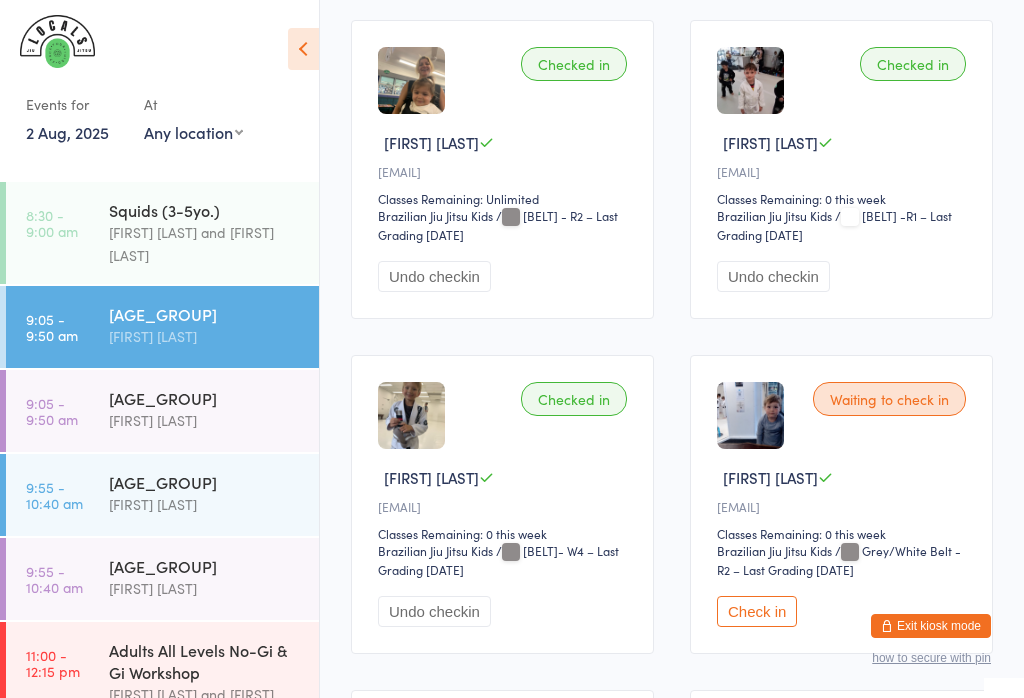 click on "[FIRST] [LAST]" at bounding box center [205, 420] 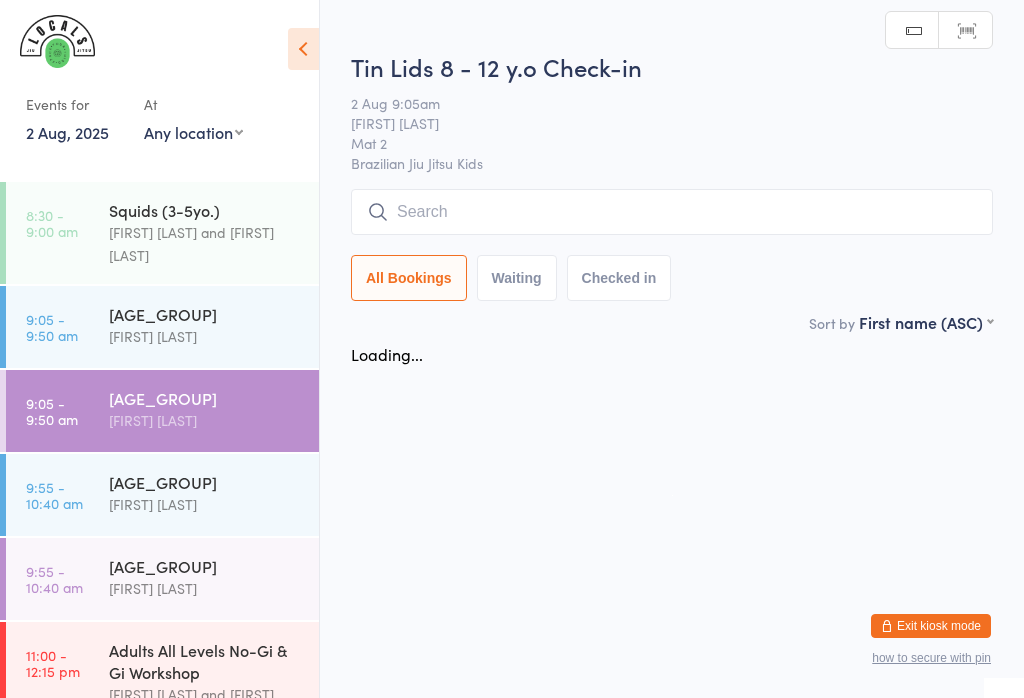 scroll, scrollTop: 0, scrollLeft: 0, axis: both 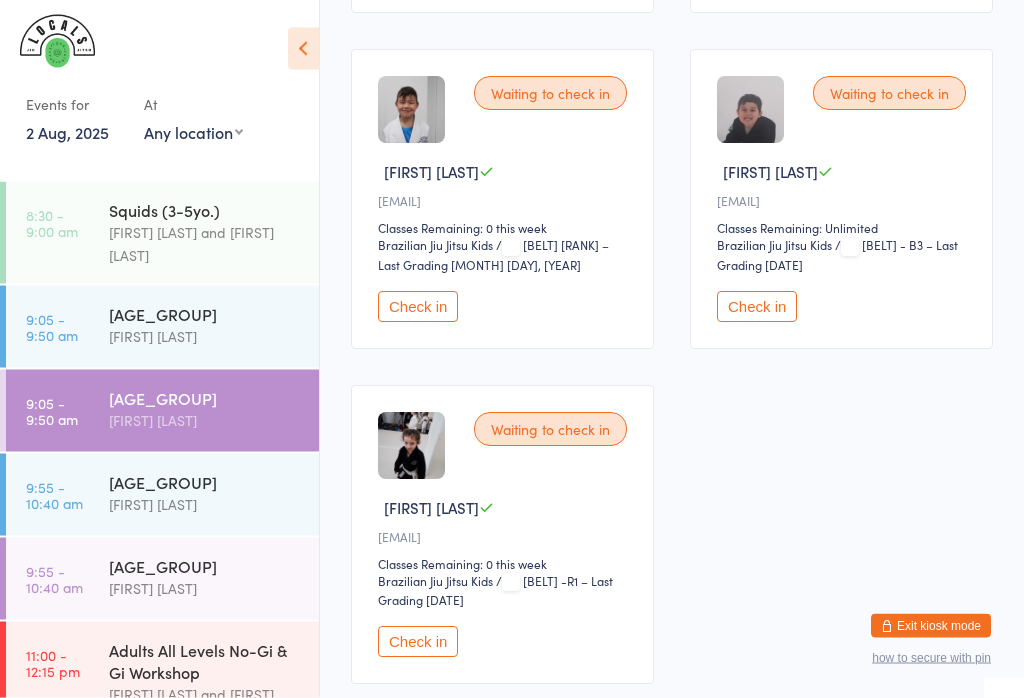 click on "Check in" at bounding box center (418, 642) 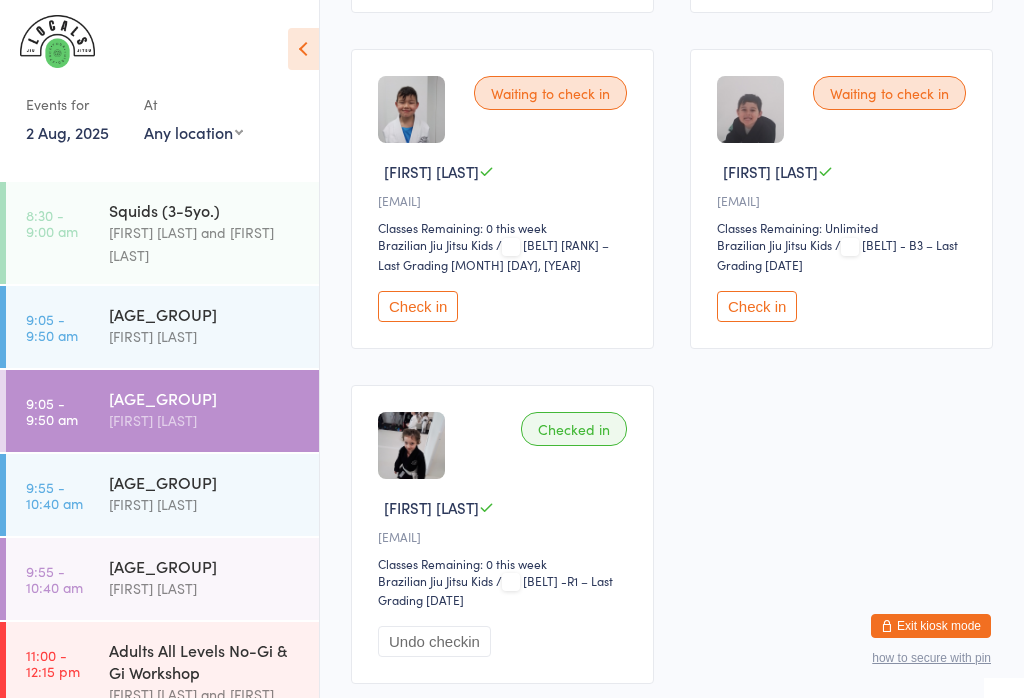click on "[AGE_GROUP] [FIRST]" at bounding box center (214, 493) 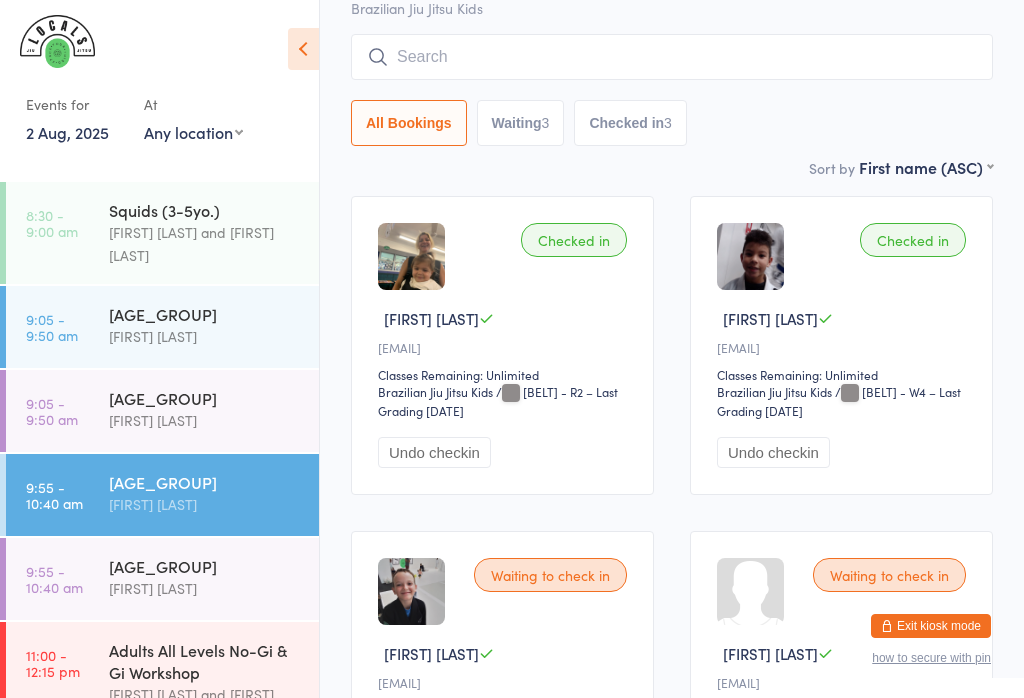scroll, scrollTop: 158, scrollLeft: 0, axis: vertical 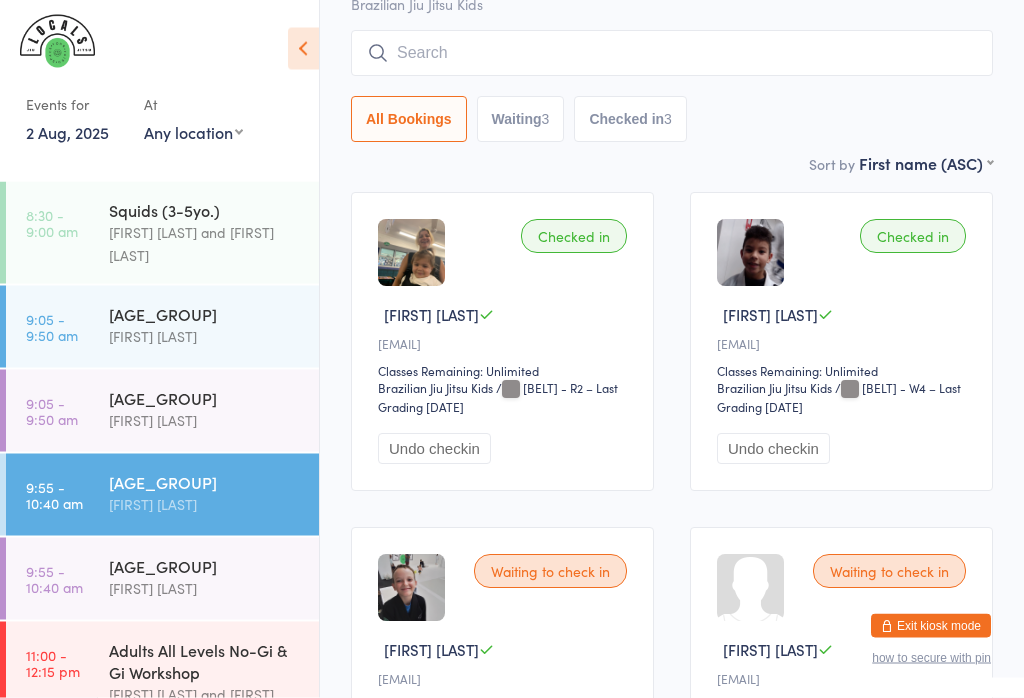click at bounding box center [672, 54] 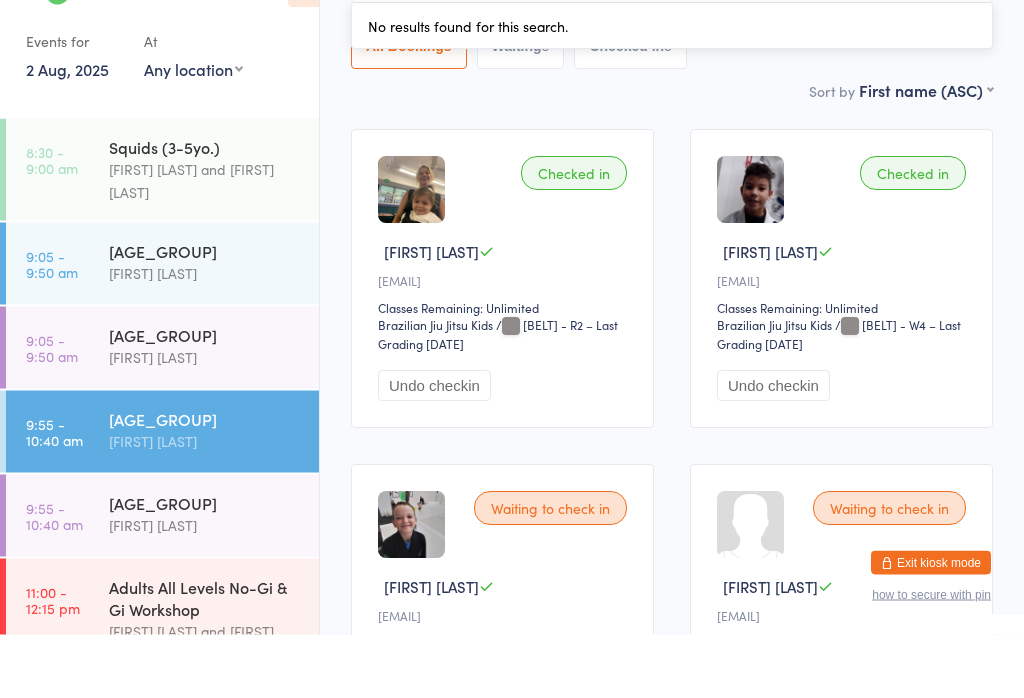 scroll, scrollTop: 59, scrollLeft: 0, axis: vertical 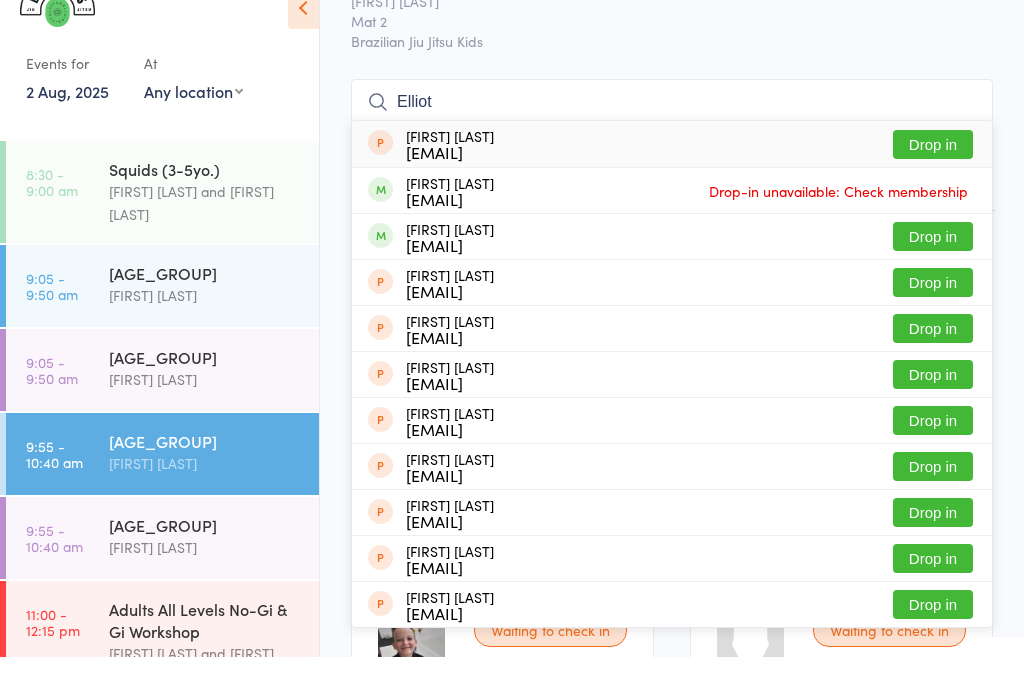 type on "Elliot" 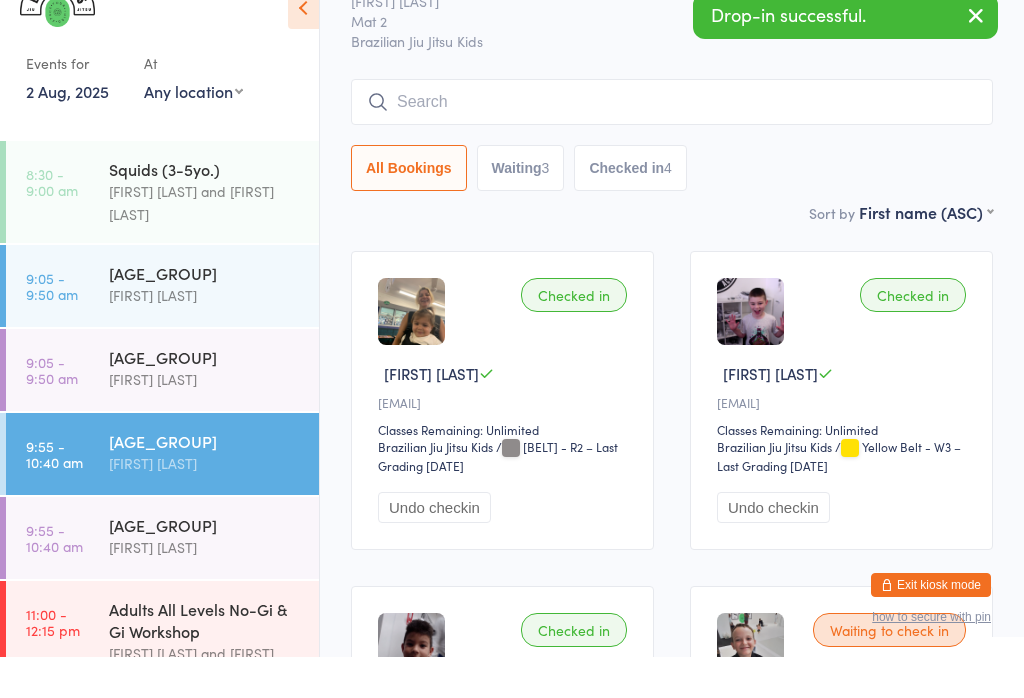 click on "[AGE_GROUP]" at bounding box center [205, 314] 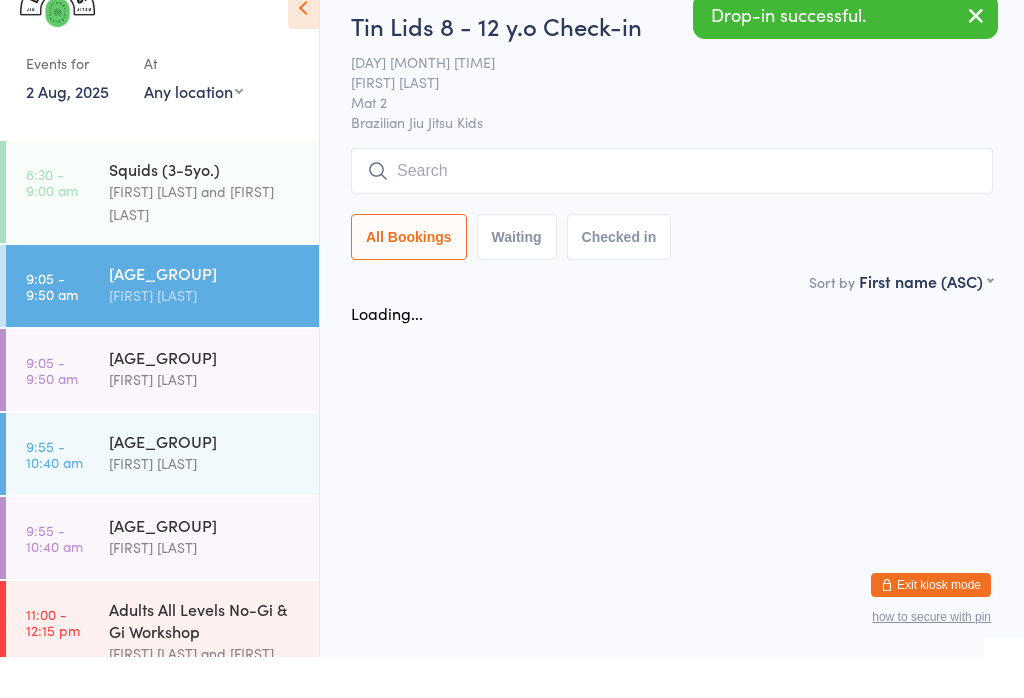 scroll, scrollTop: 0, scrollLeft: 0, axis: both 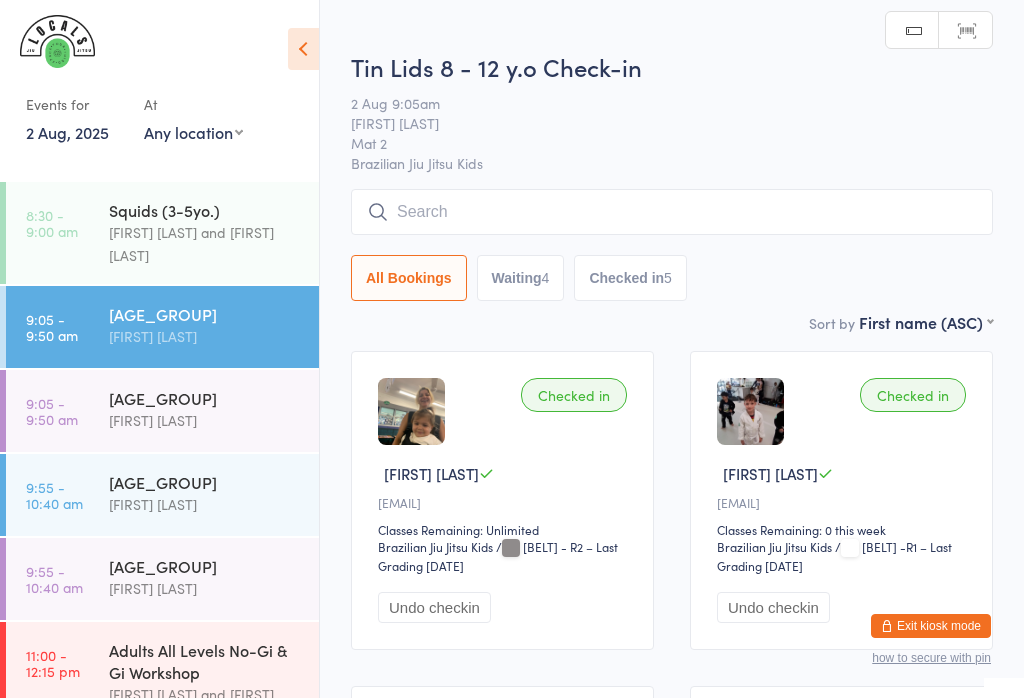 click at bounding box center (672, 212) 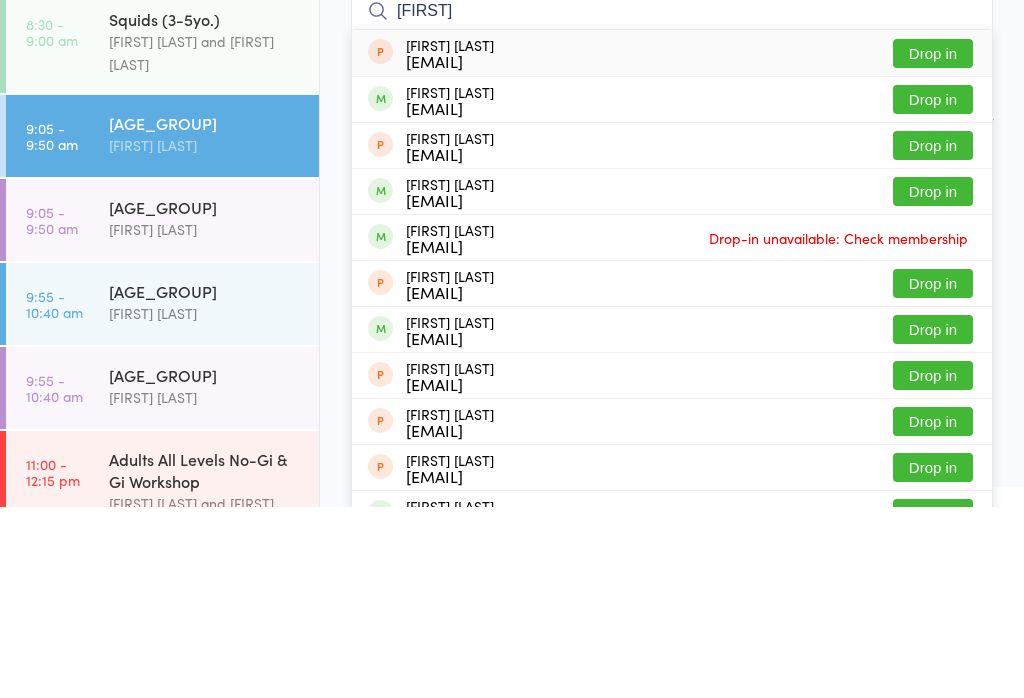 scroll, scrollTop: 191, scrollLeft: 0, axis: vertical 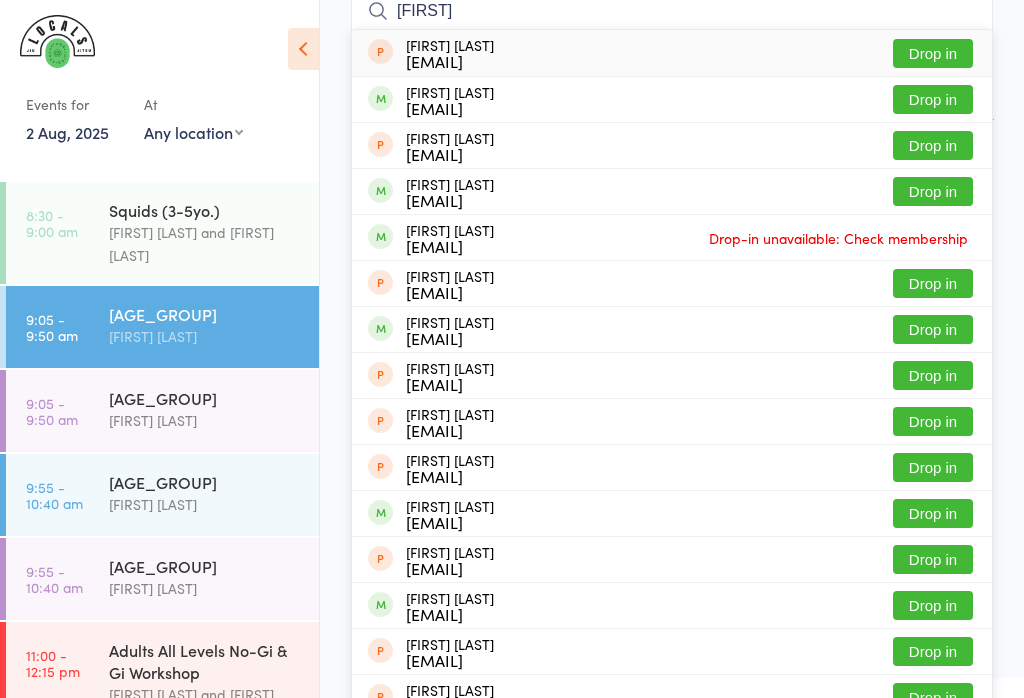 click on "[FIRST]" at bounding box center [672, 11] 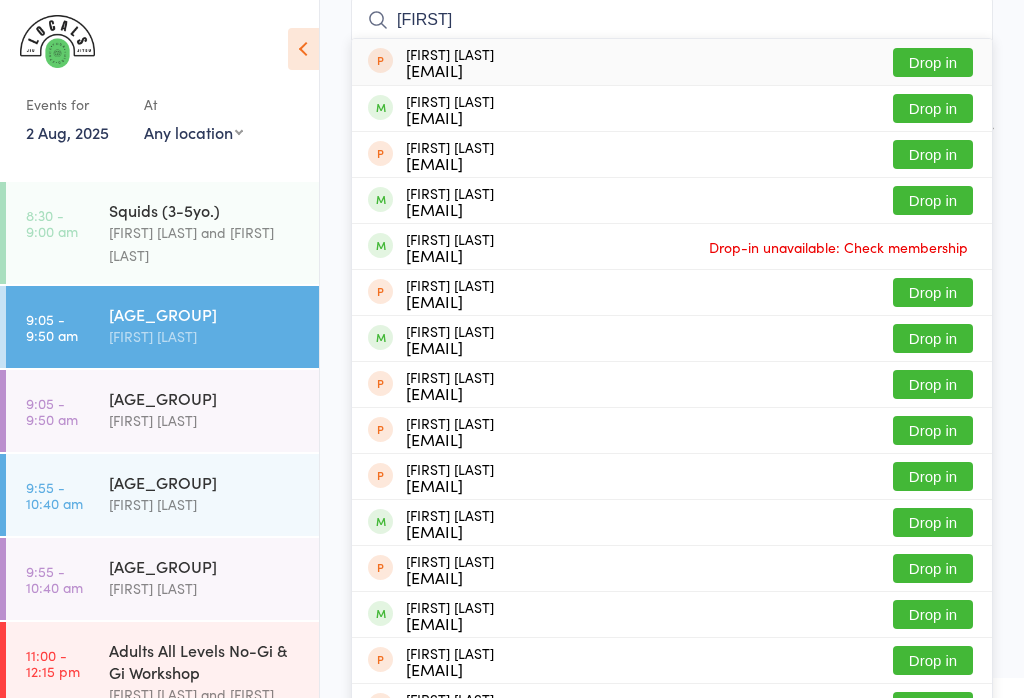 scroll, scrollTop: 181, scrollLeft: 0, axis: vertical 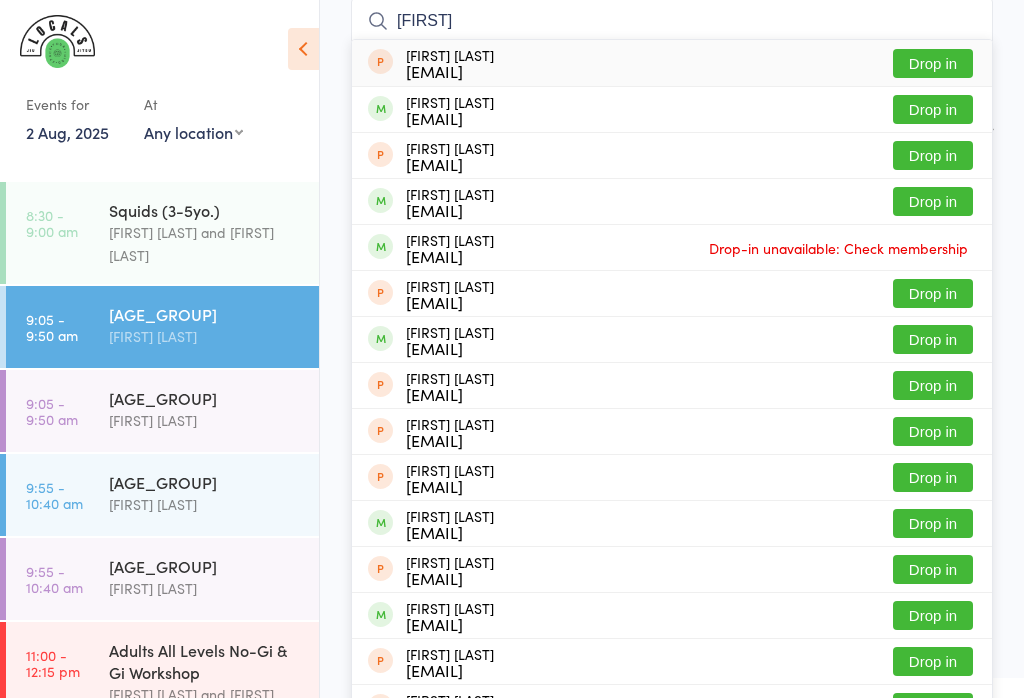 click on "[FIRST]" at bounding box center (672, 21) 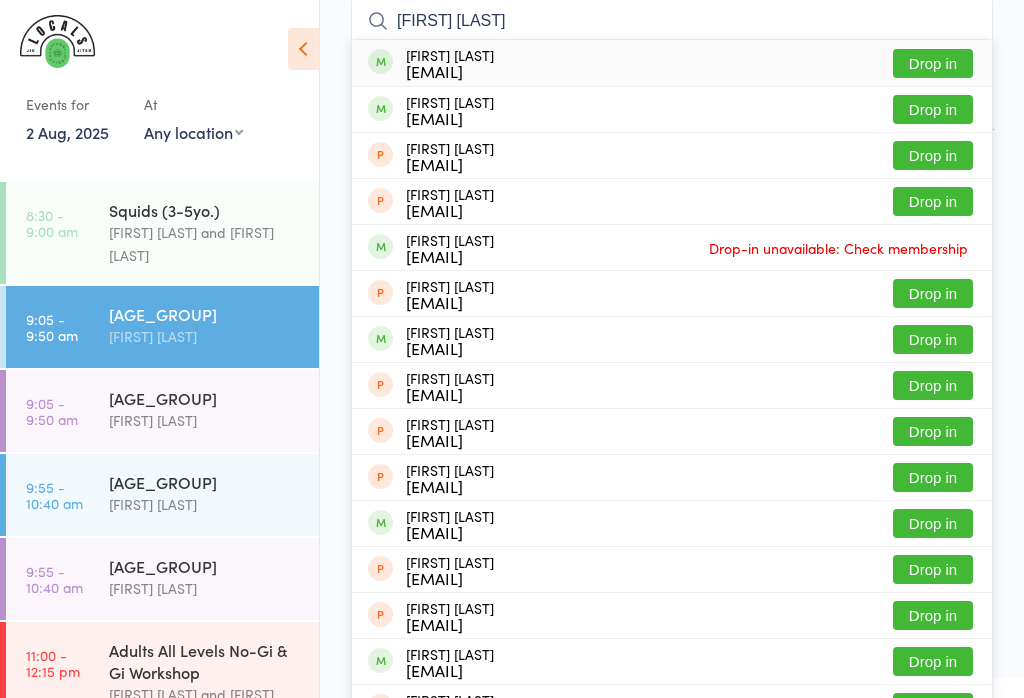 type on "[FIRST] [LAST]" 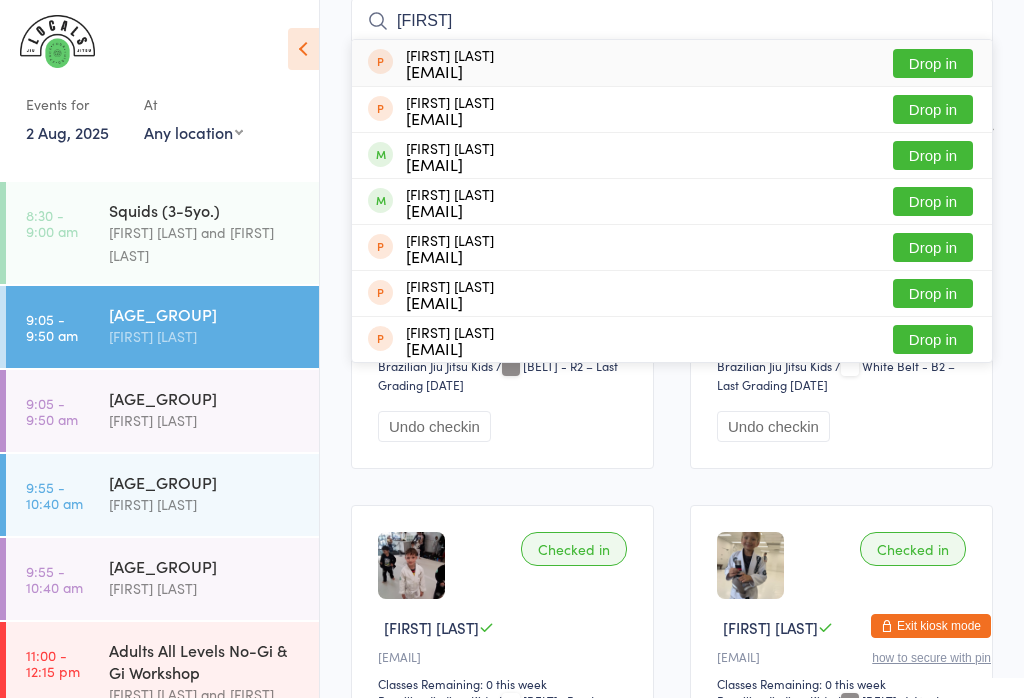 type on "[FIRST]" 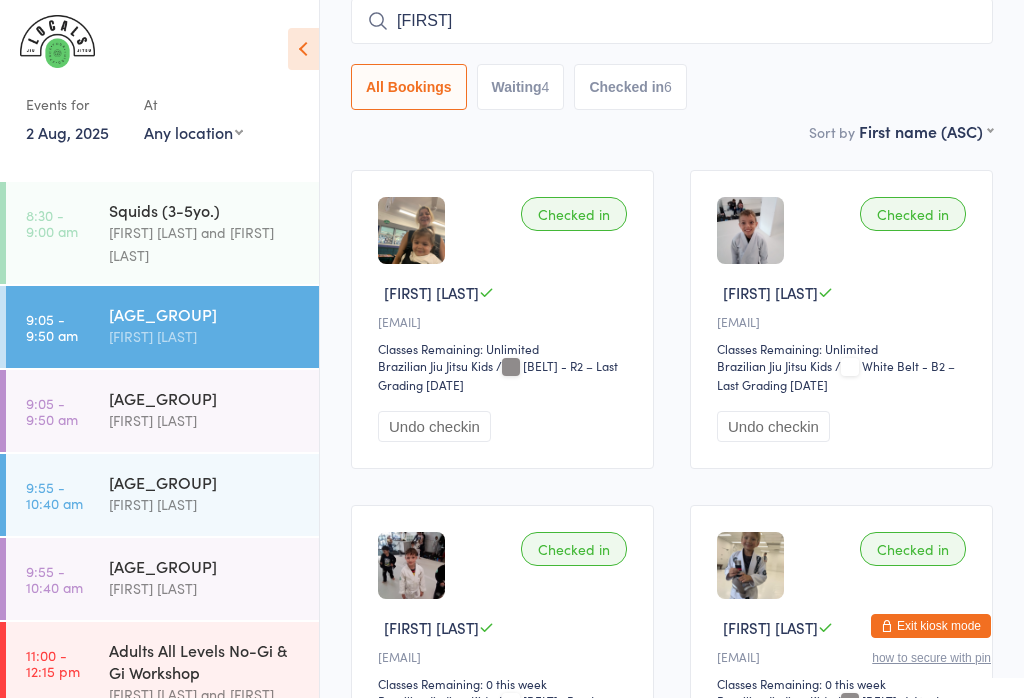 click on "[AGE_GROUP]" at bounding box center [205, 398] 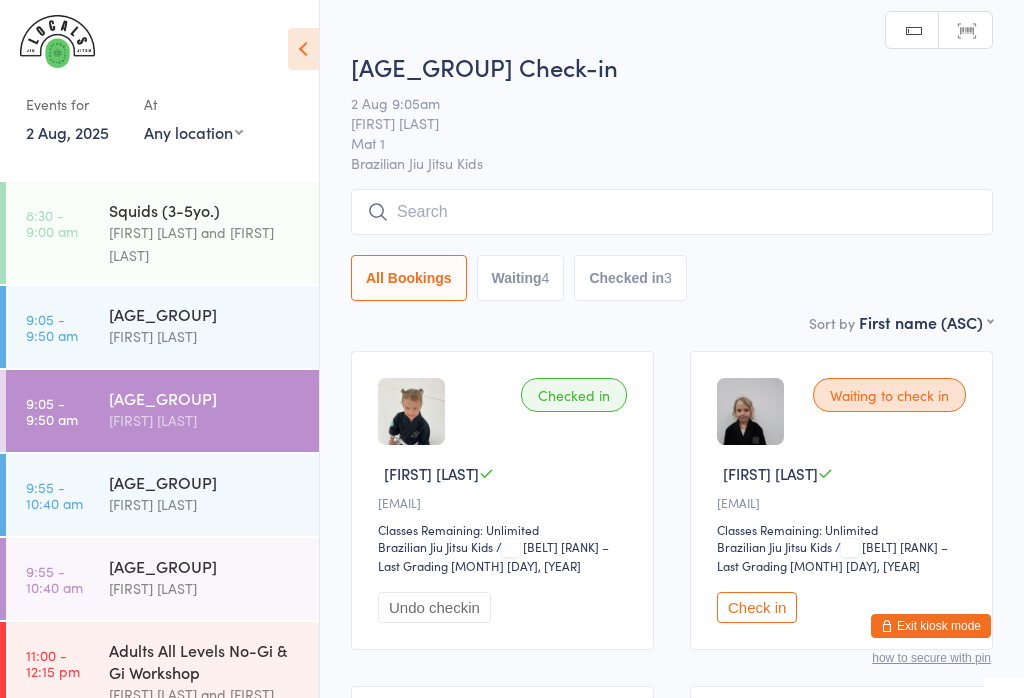click at bounding box center [672, 212] 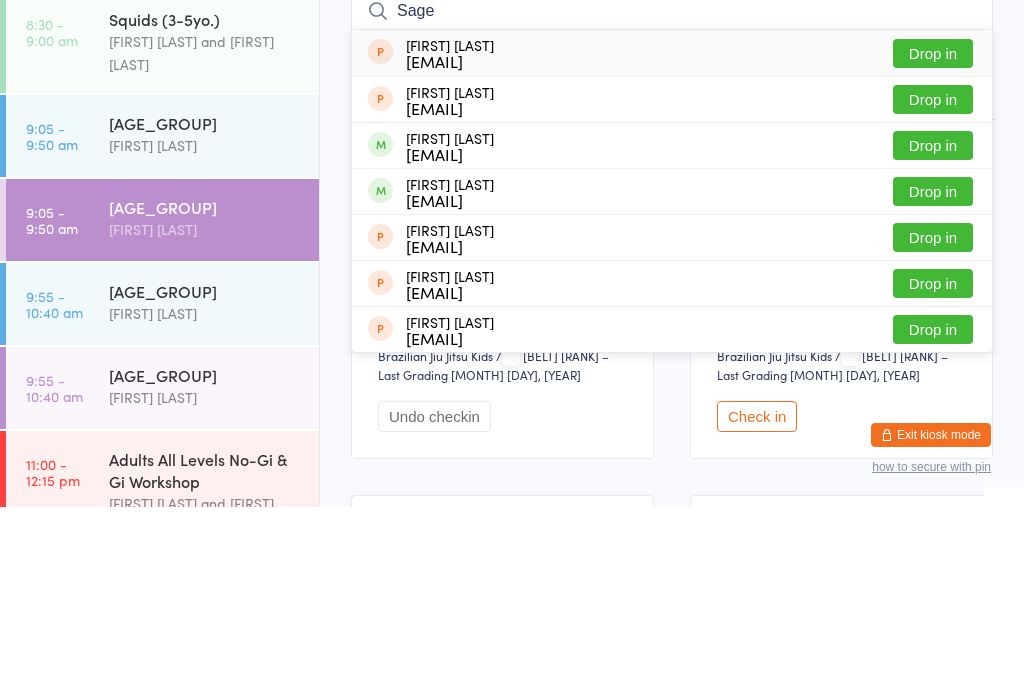 type on "Sage" 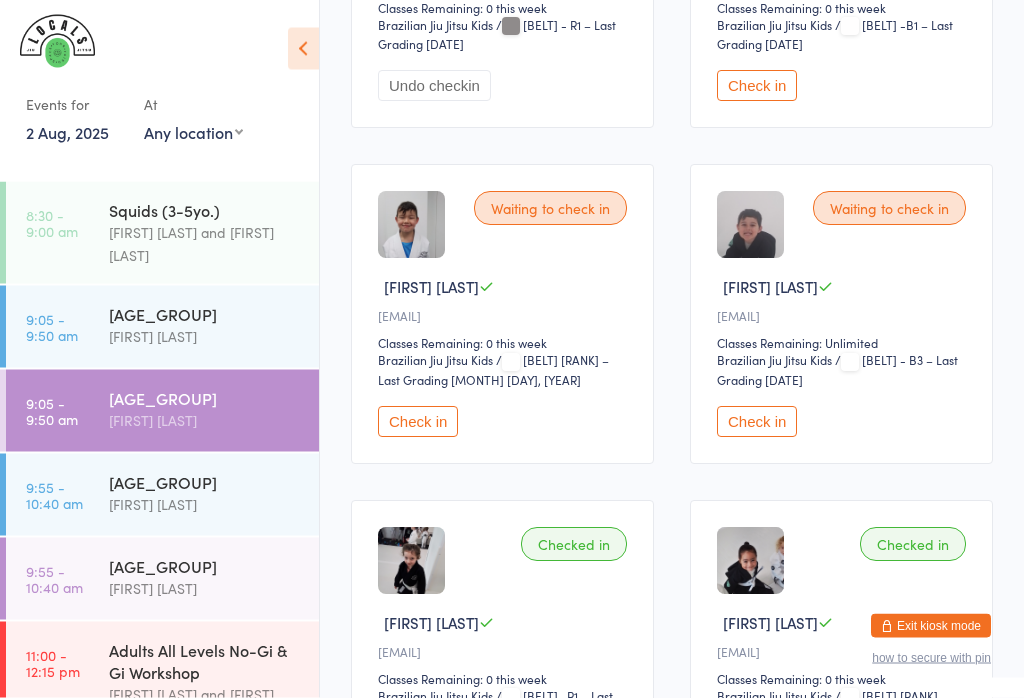 scroll, scrollTop: 857, scrollLeft: 0, axis: vertical 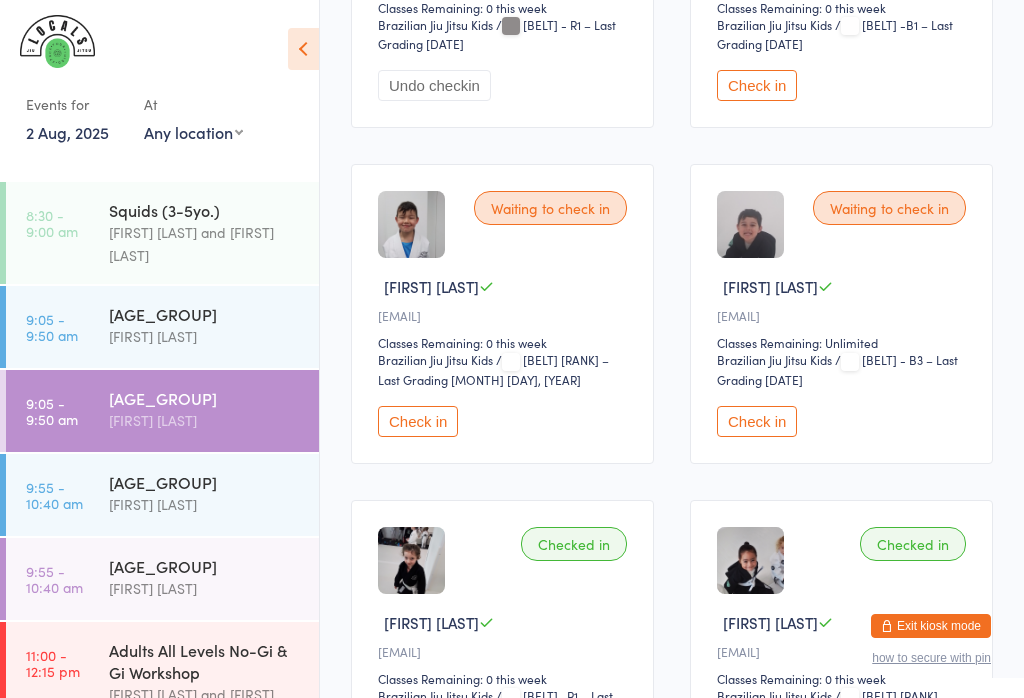 click on "Check in" at bounding box center [418, 421] 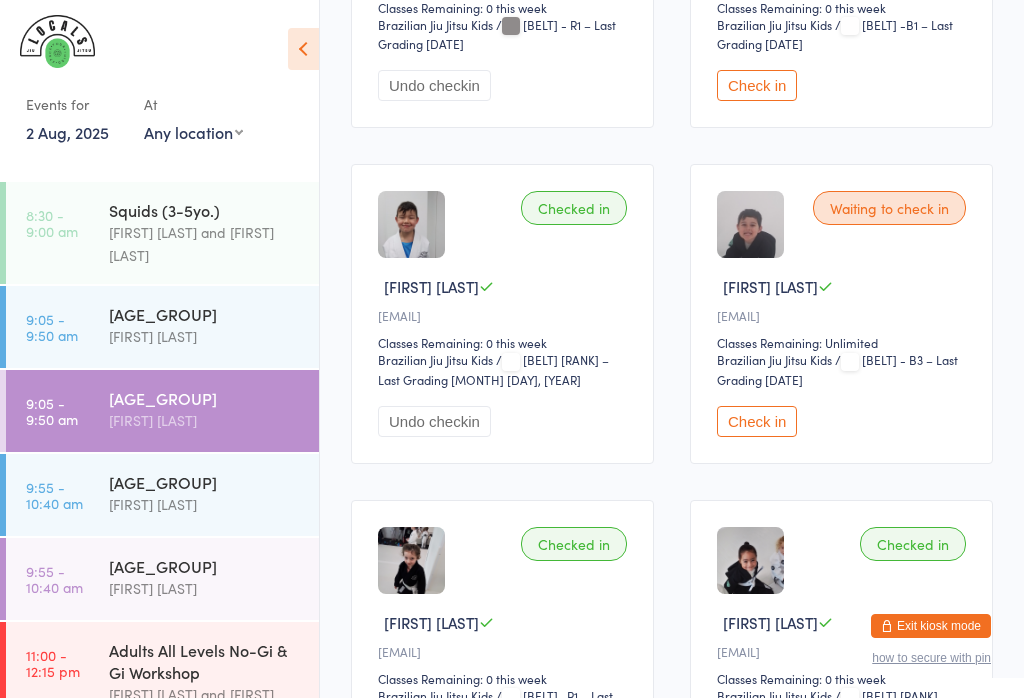 click on "[FIRST] [LAST]" at bounding box center [205, 504] 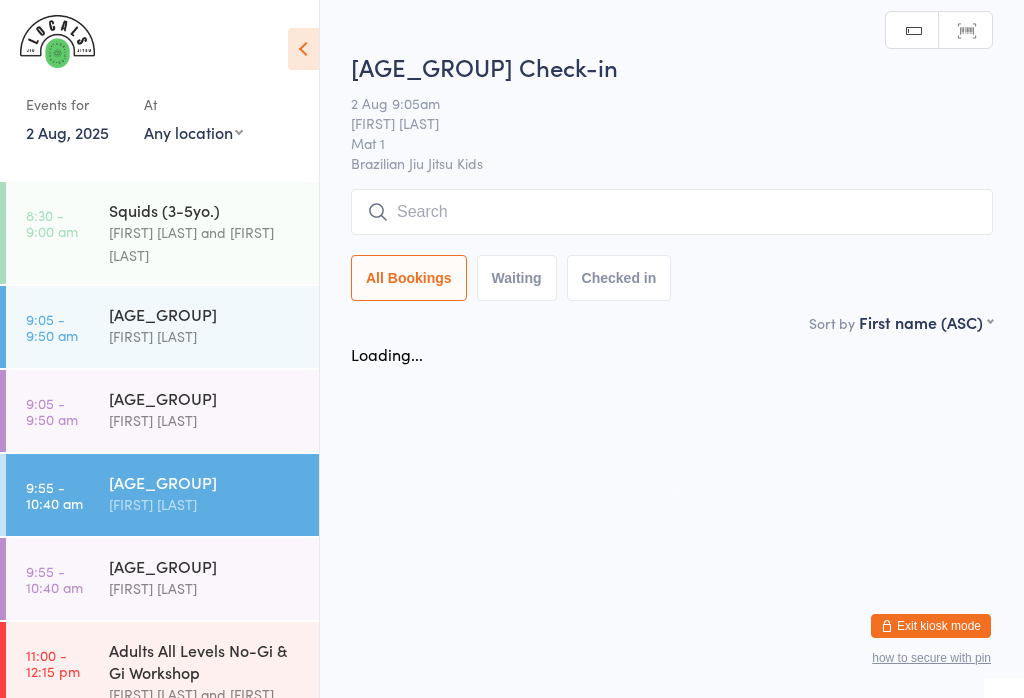 scroll, scrollTop: 0, scrollLeft: 0, axis: both 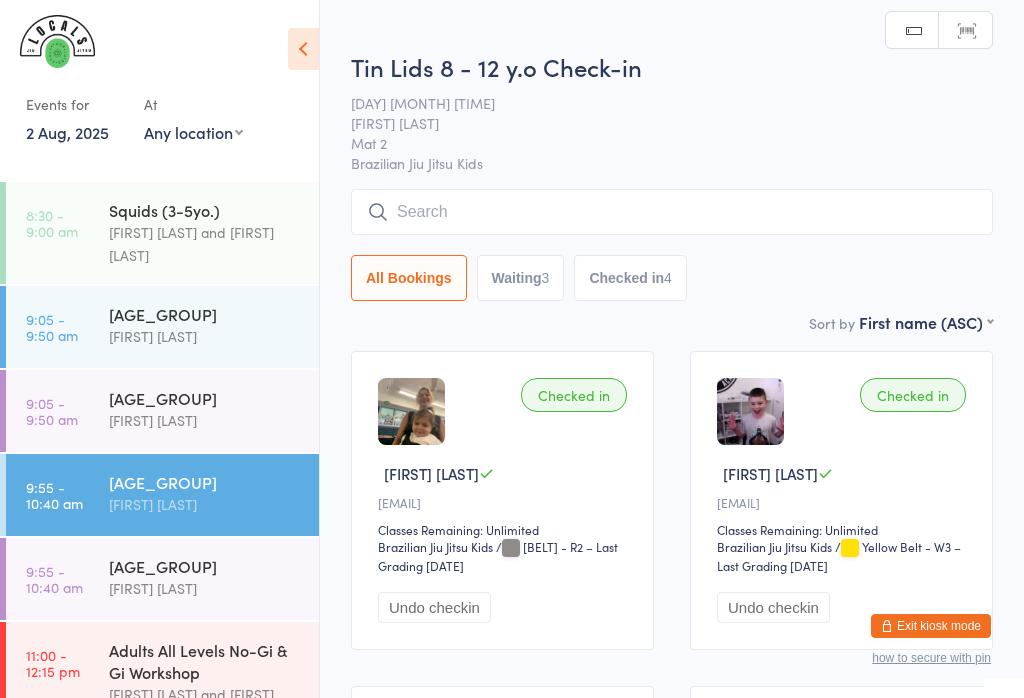 click at bounding box center [672, 212] 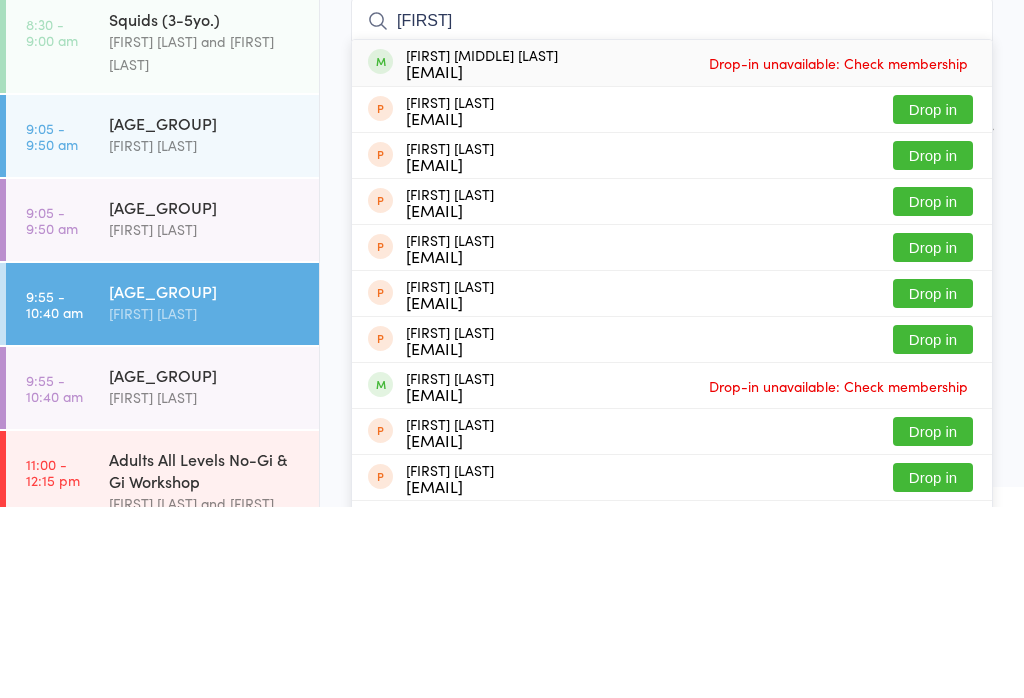 type on "[FIRST]" 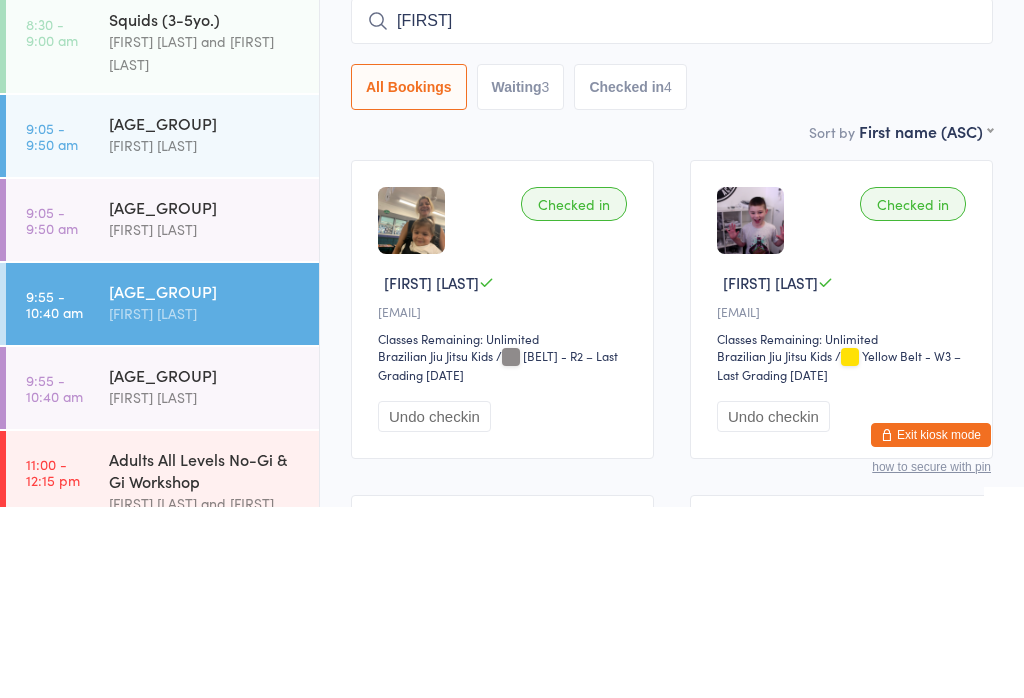type 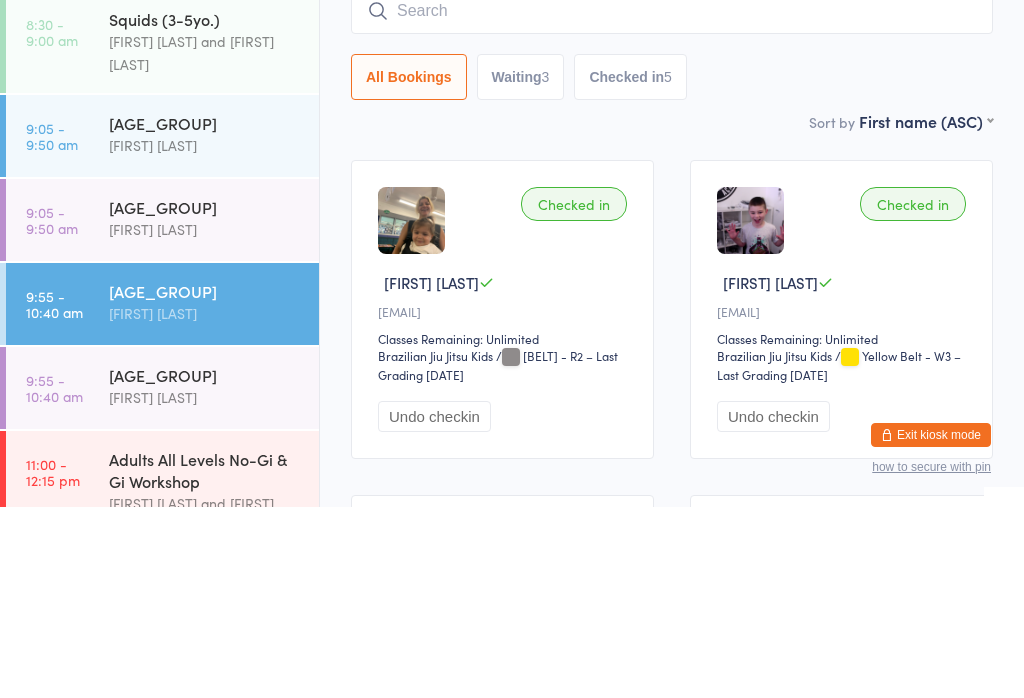 click on "All Bookings Waiting  3 Checked in  5" at bounding box center [672, 268] 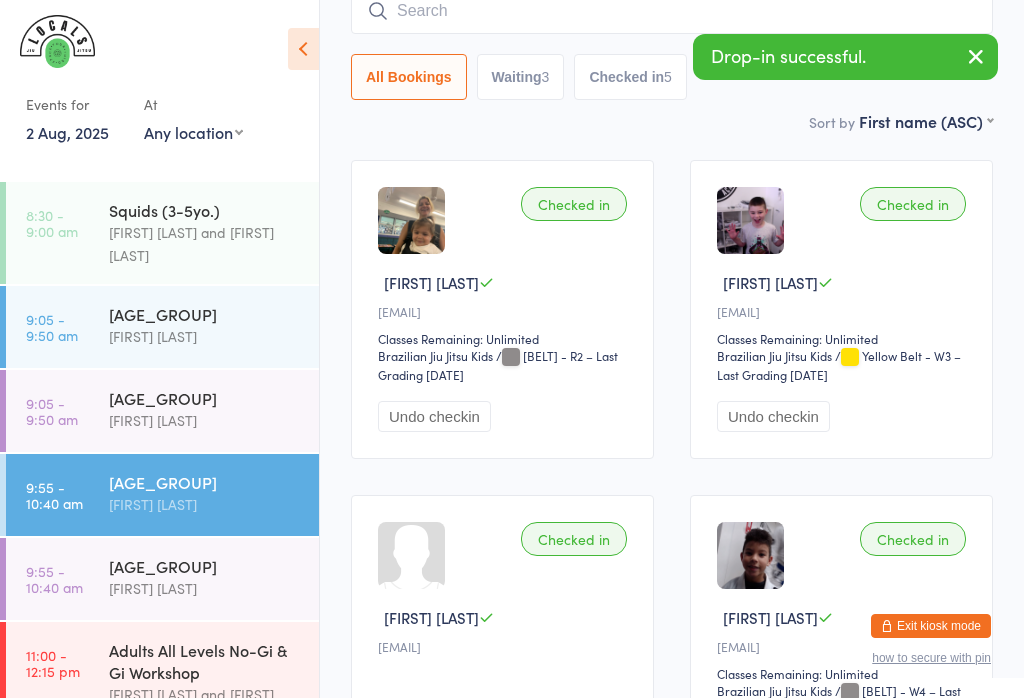 click on "Tin Lids 8 - 12 y.o Check-in 2 Aug 9:55am  [FIRST] [LAST]  Mat 2  Brazilian Jiu Jitsu Kids  Manual search Scanner input All Bookings Waiting  3 Checked in  5" at bounding box center [672, -27] 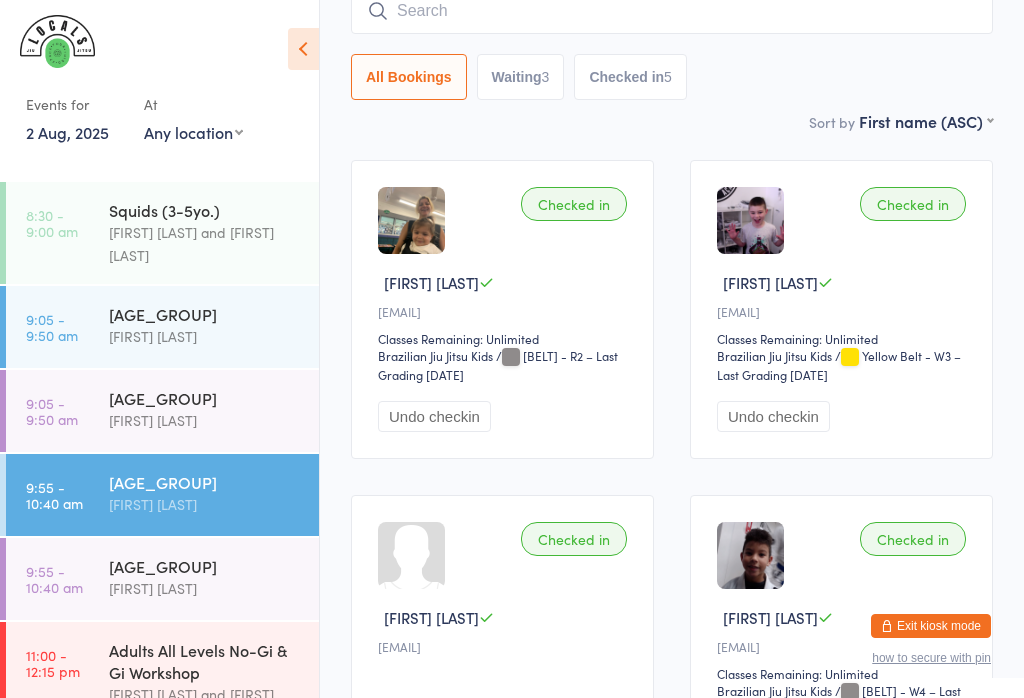 click on "[AGE_GROUP]" at bounding box center (205, 482) 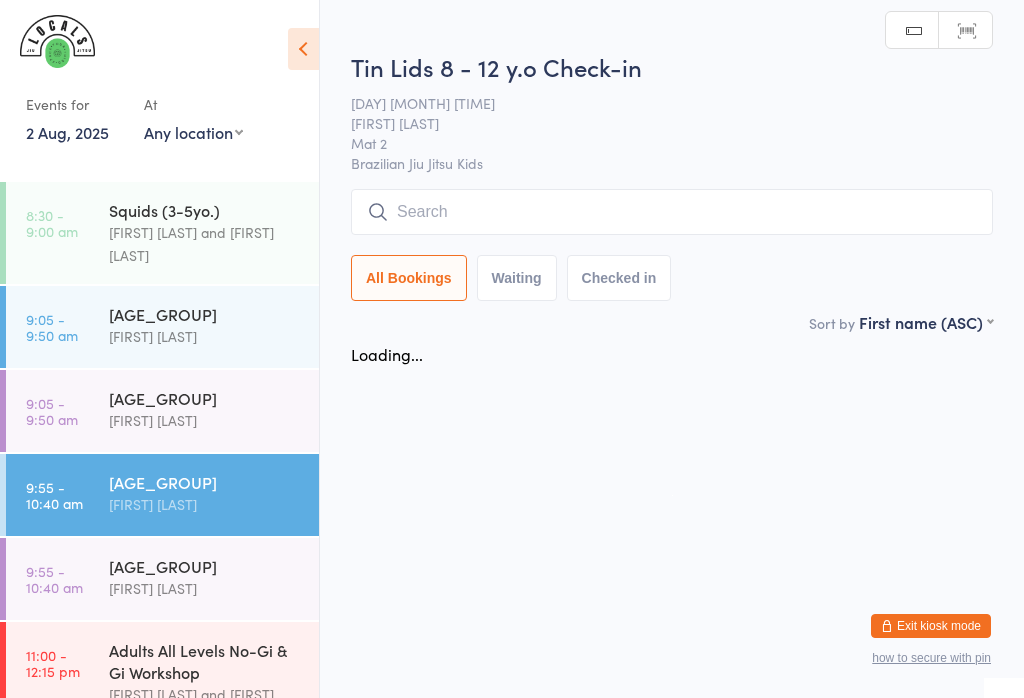 scroll, scrollTop: 0, scrollLeft: 0, axis: both 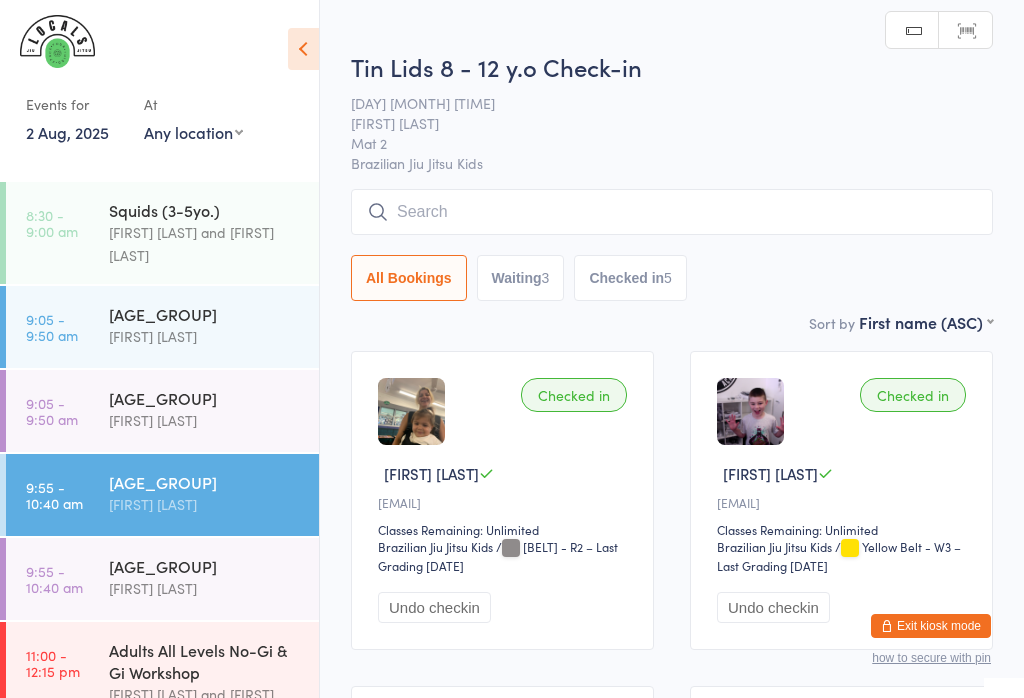 click at bounding box center (672, 212) 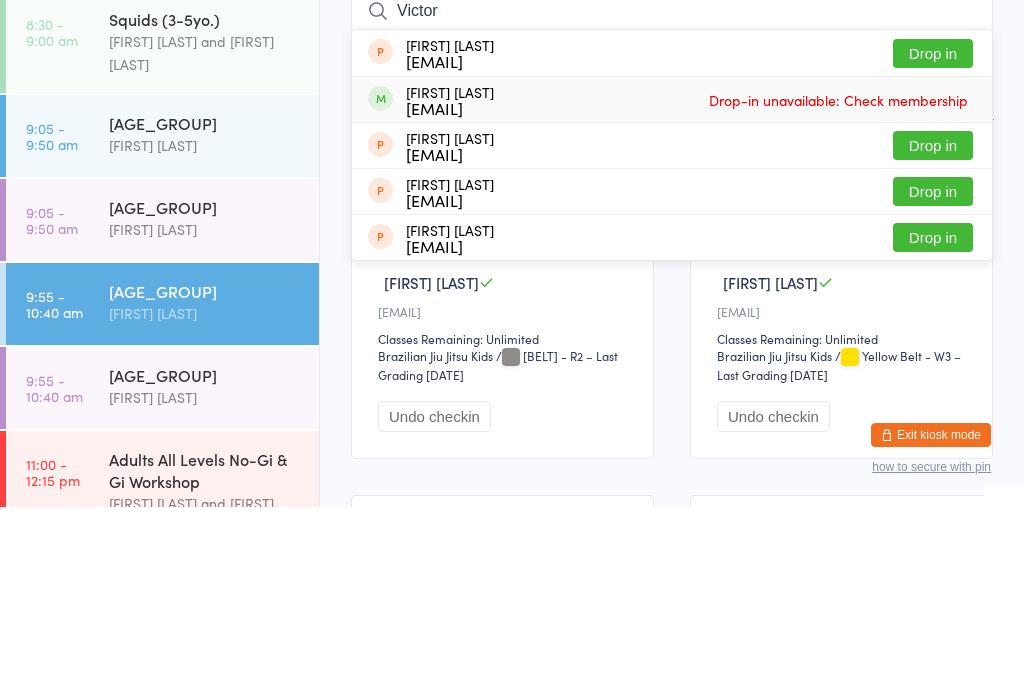 type on "Victor" 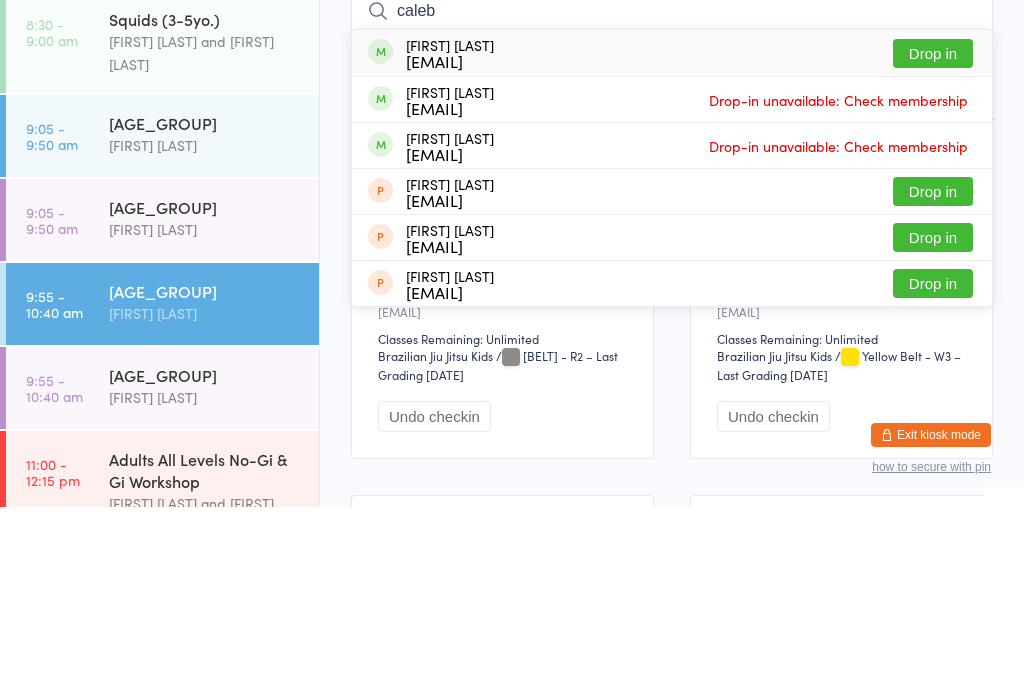type on "caleb" 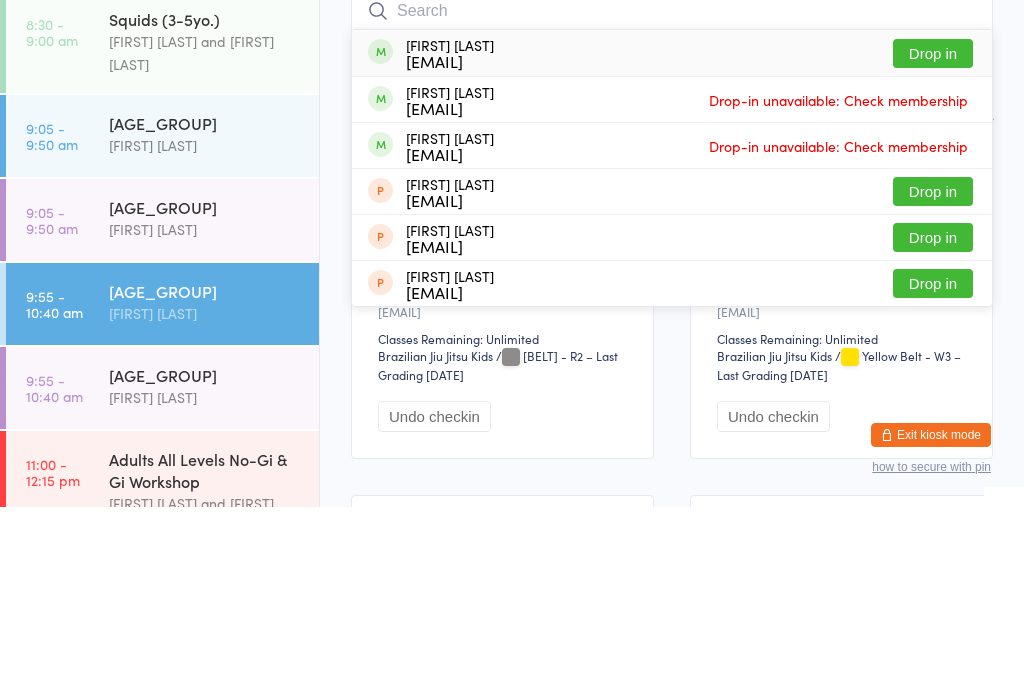scroll, scrollTop: 191, scrollLeft: 0, axis: vertical 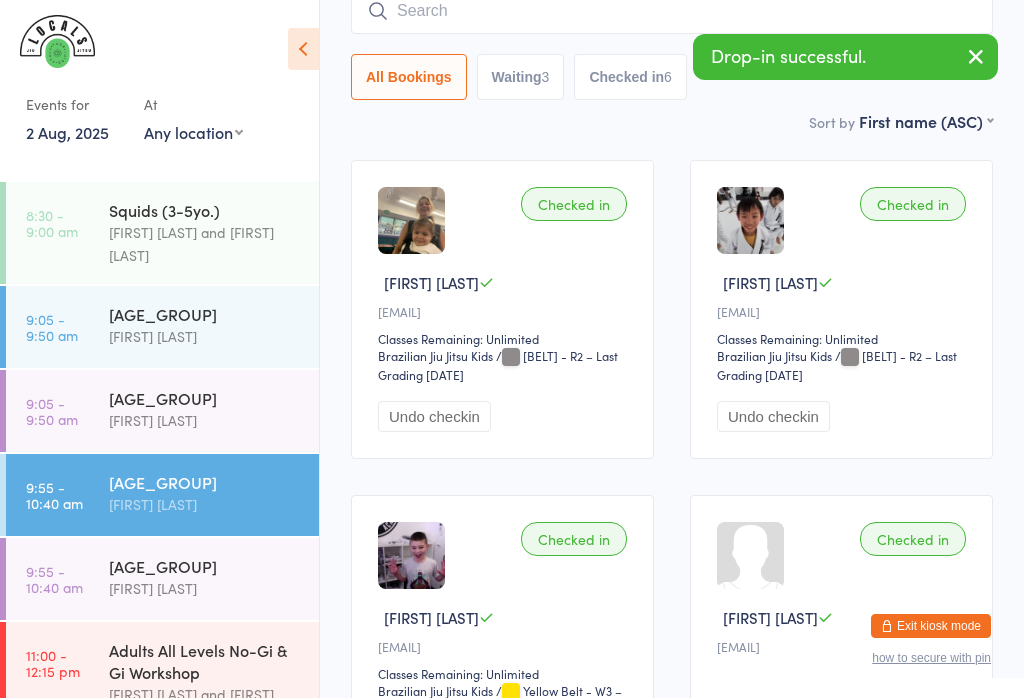 click on "9:05 - 9:50 am Tin Lids 8 - 12 y.o [FIRST] [LAST]" at bounding box center [162, 327] 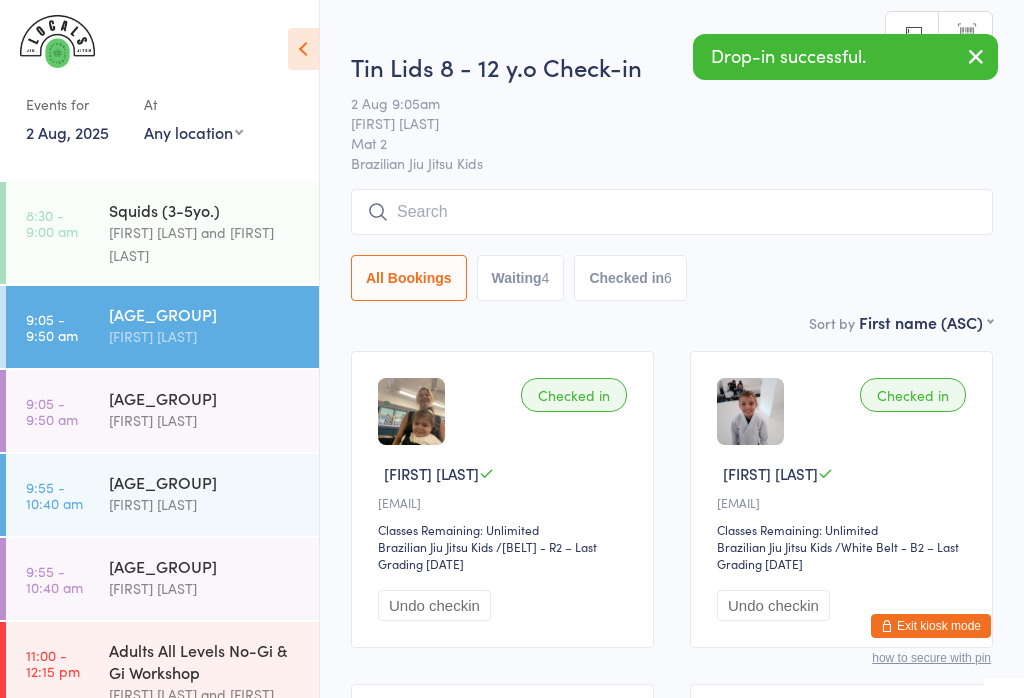 click at bounding box center (672, 212) 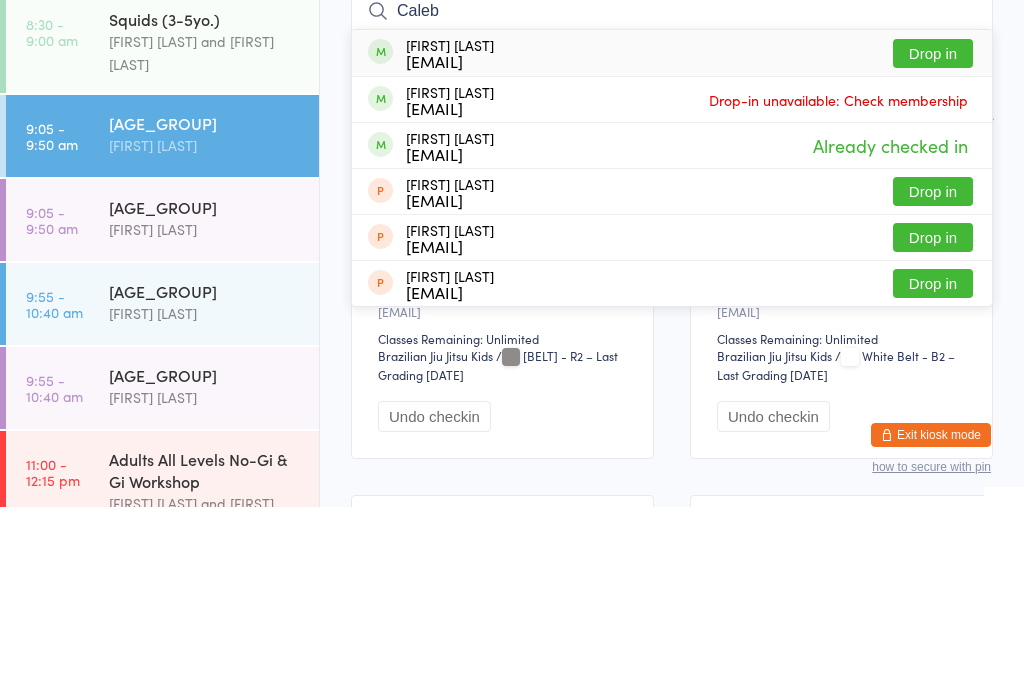type on "Caleb" 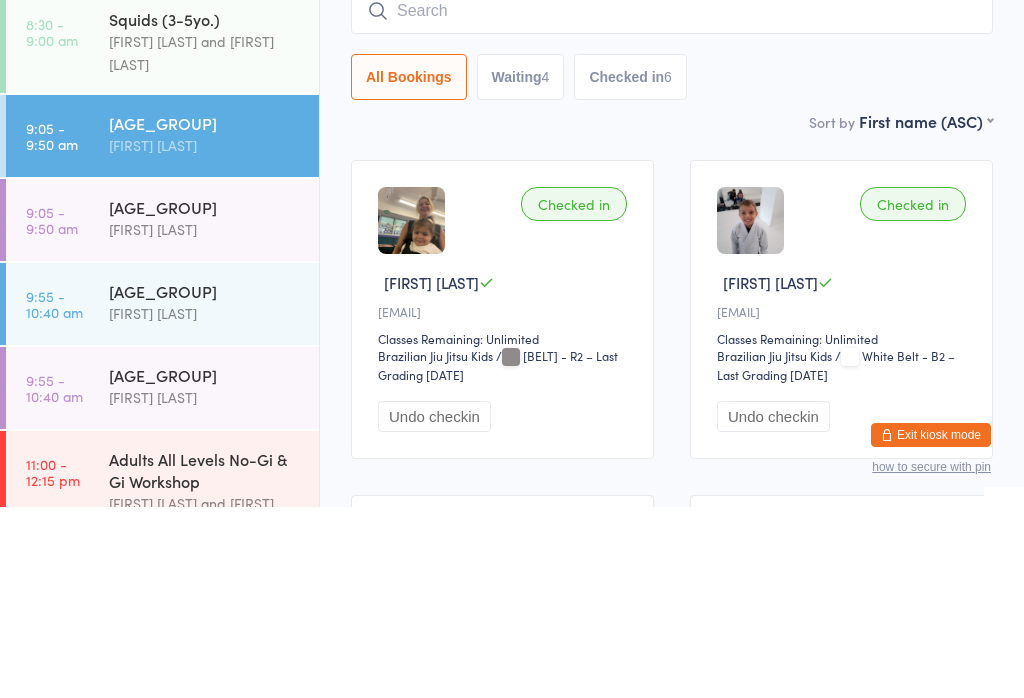 scroll, scrollTop: 191, scrollLeft: 0, axis: vertical 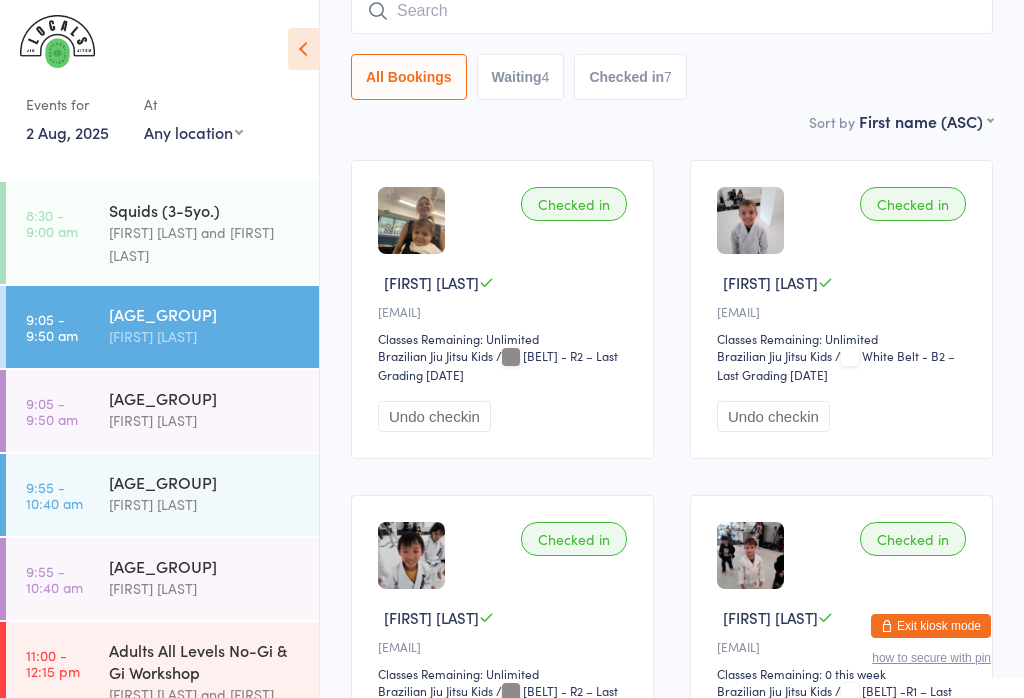 click at bounding box center (672, 11) 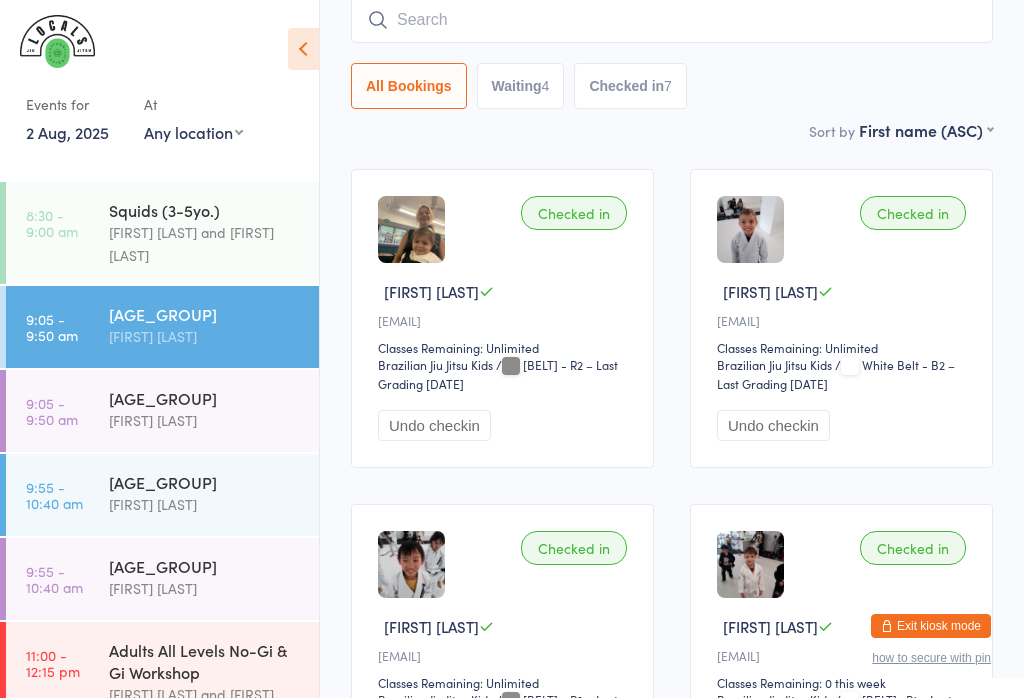 scroll, scrollTop: 181, scrollLeft: 0, axis: vertical 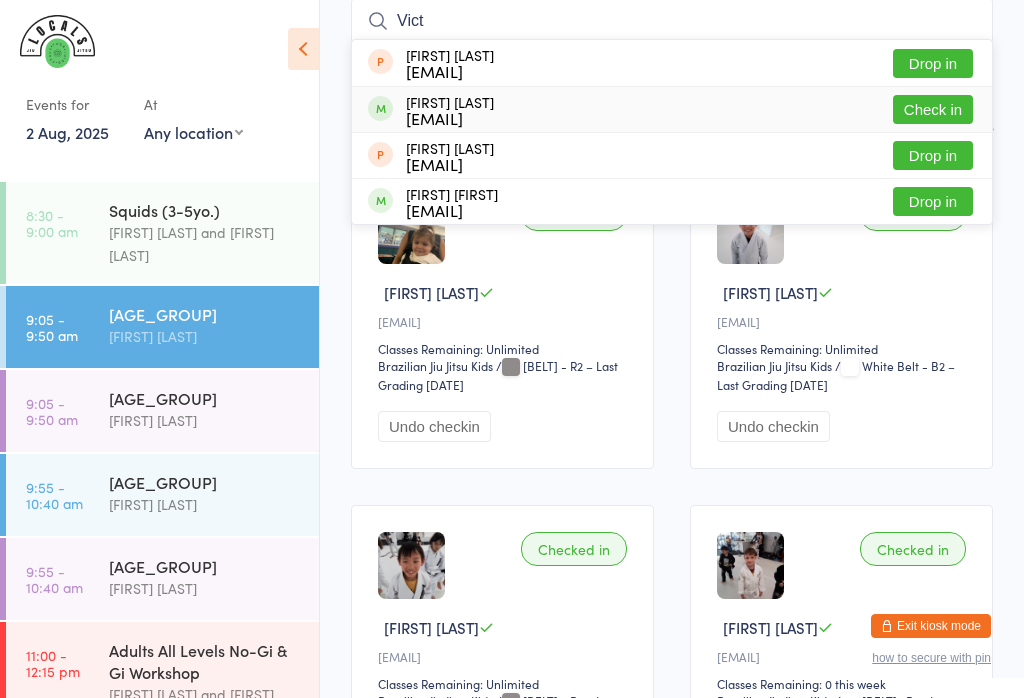 type on "Vict" 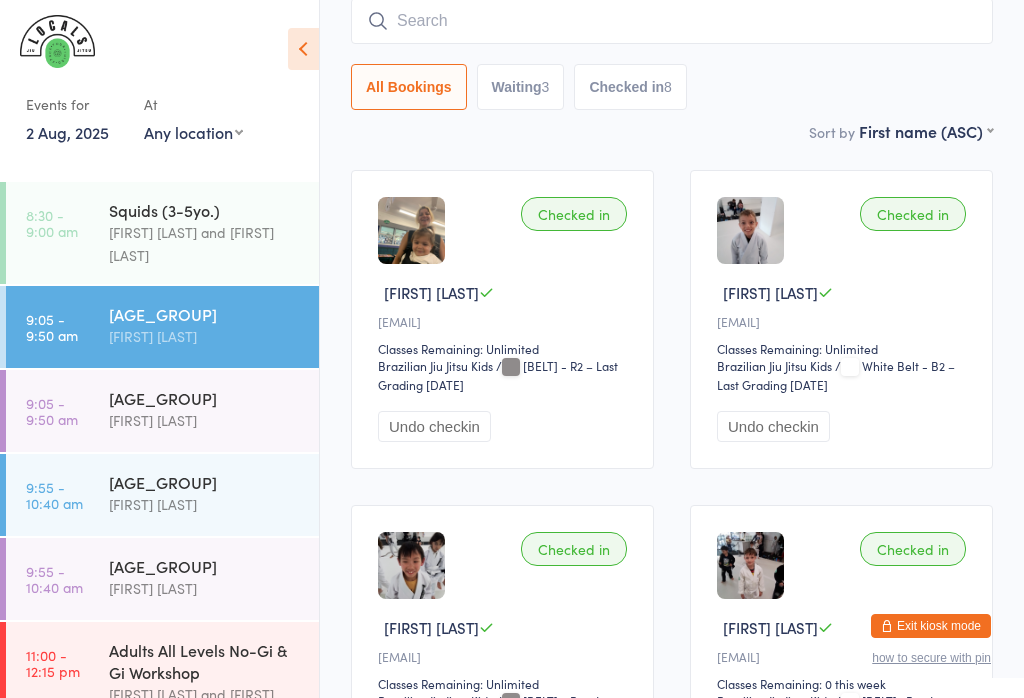 click on "[FIRST] [LAST] and [FIRST] [LAST]" at bounding box center (205, 244) 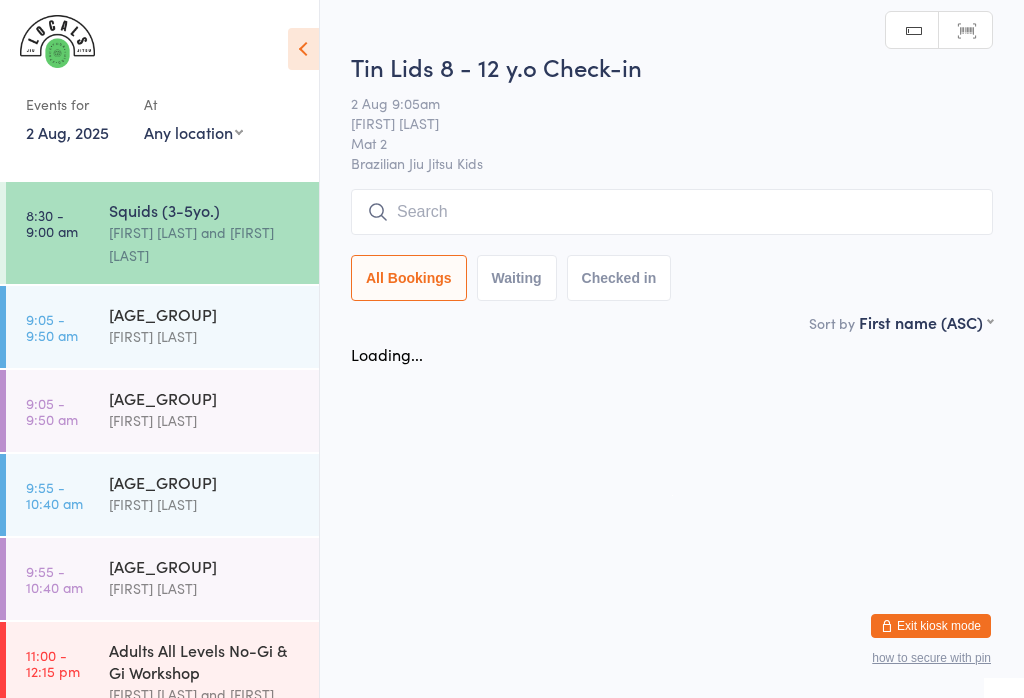 scroll, scrollTop: 0, scrollLeft: 0, axis: both 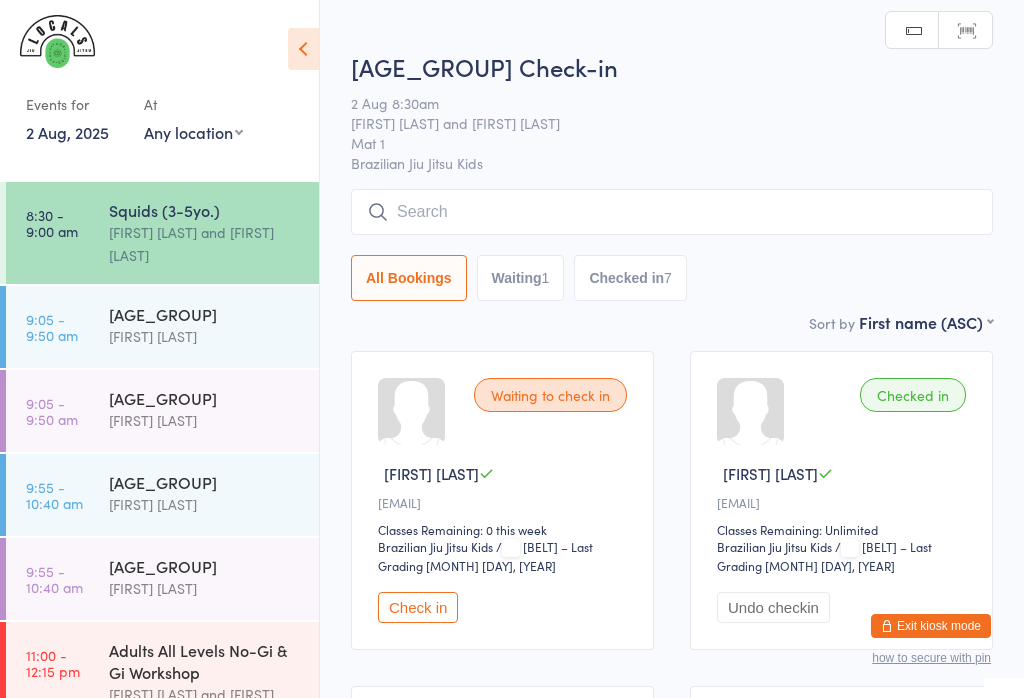 click at bounding box center (672, 212) 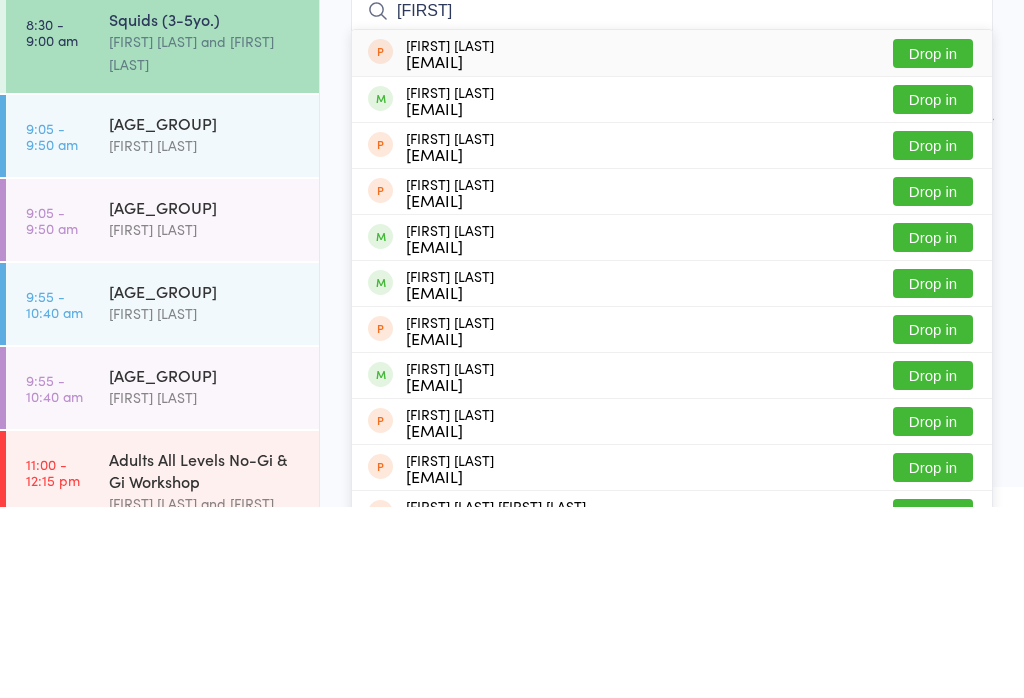 type on "[FIRST]" 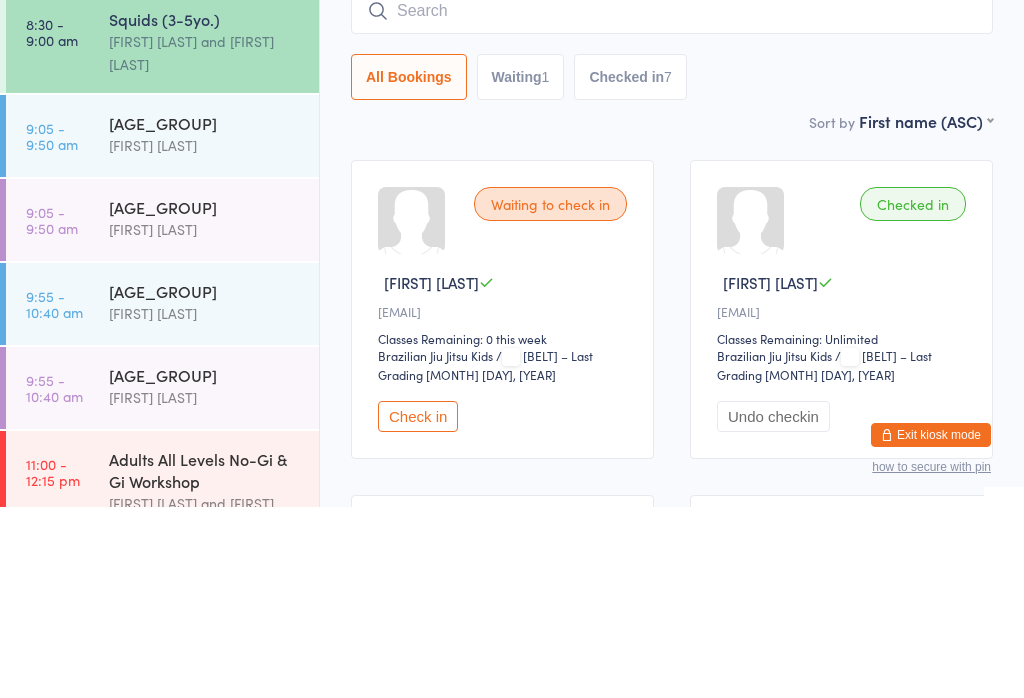 scroll, scrollTop: 191, scrollLeft: 0, axis: vertical 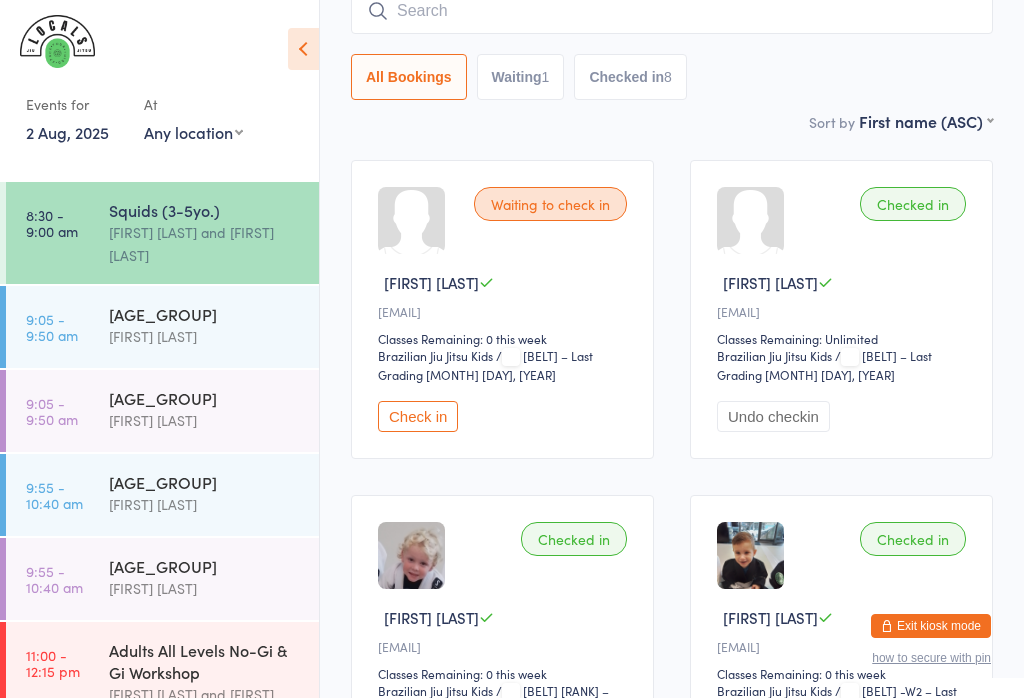 click on "[AGE_GROUP]" at bounding box center [205, 398] 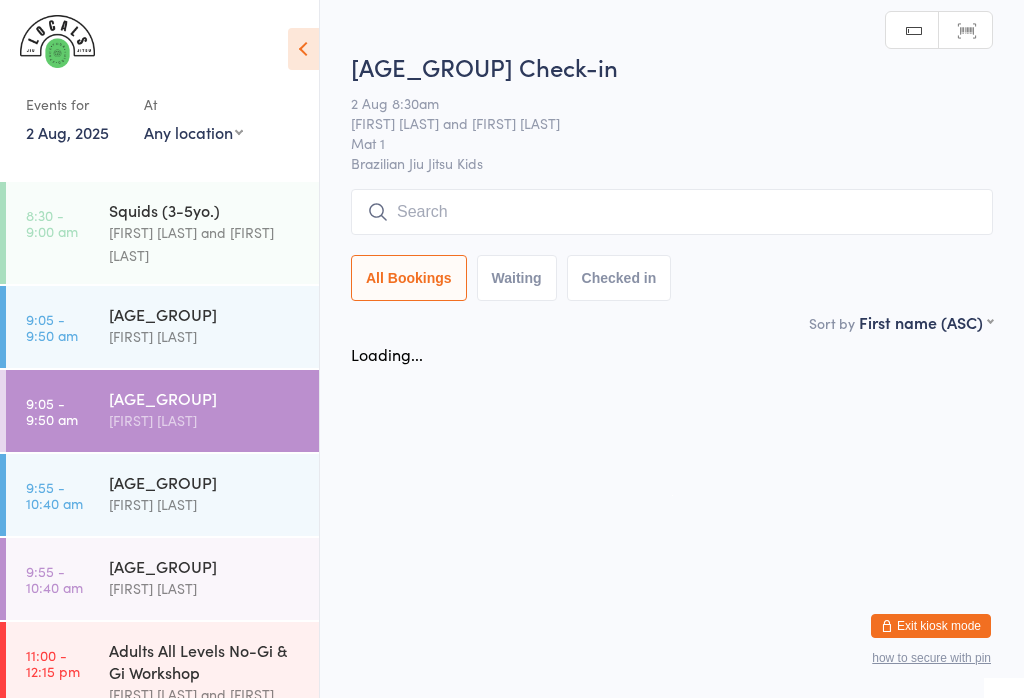 scroll, scrollTop: 0, scrollLeft: 0, axis: both 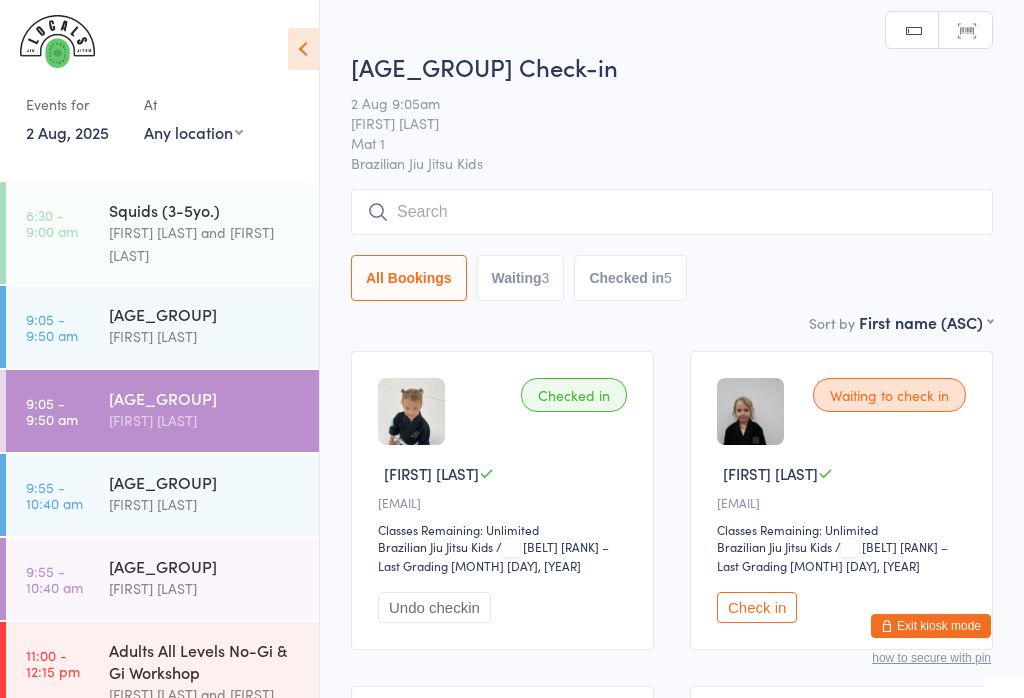 click at bounding box center [672, 212] 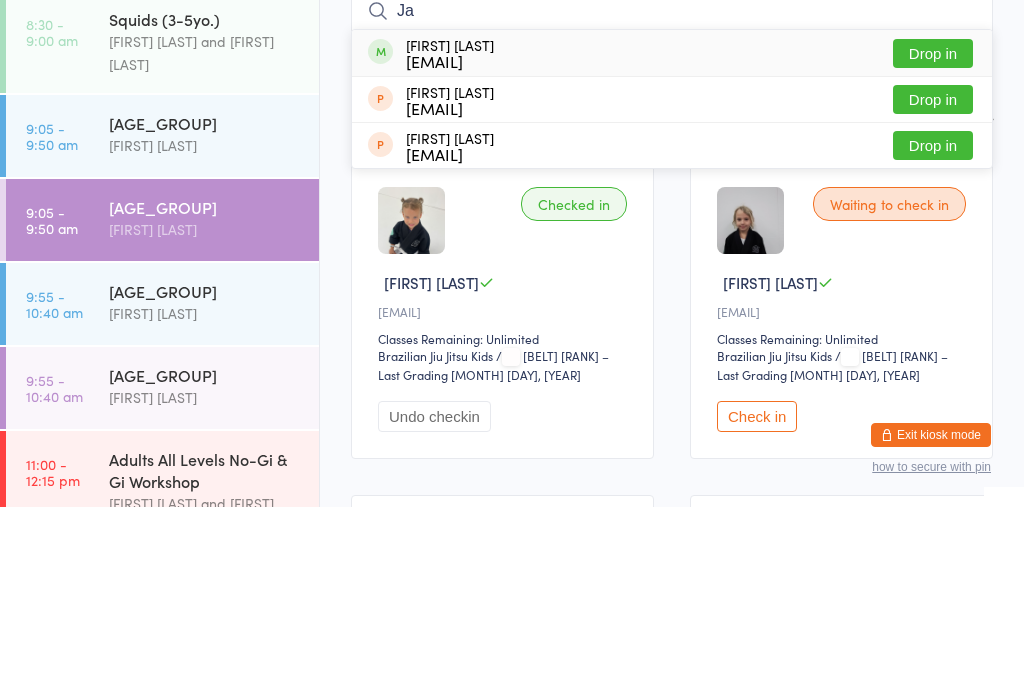 type on "J" 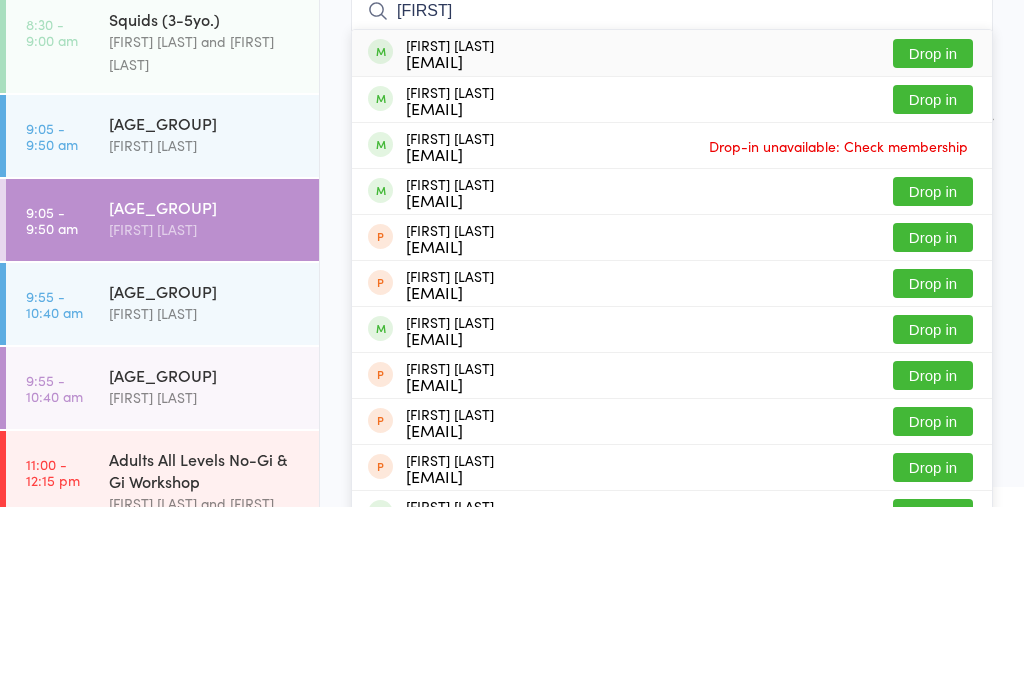 type on "[FIRST]" 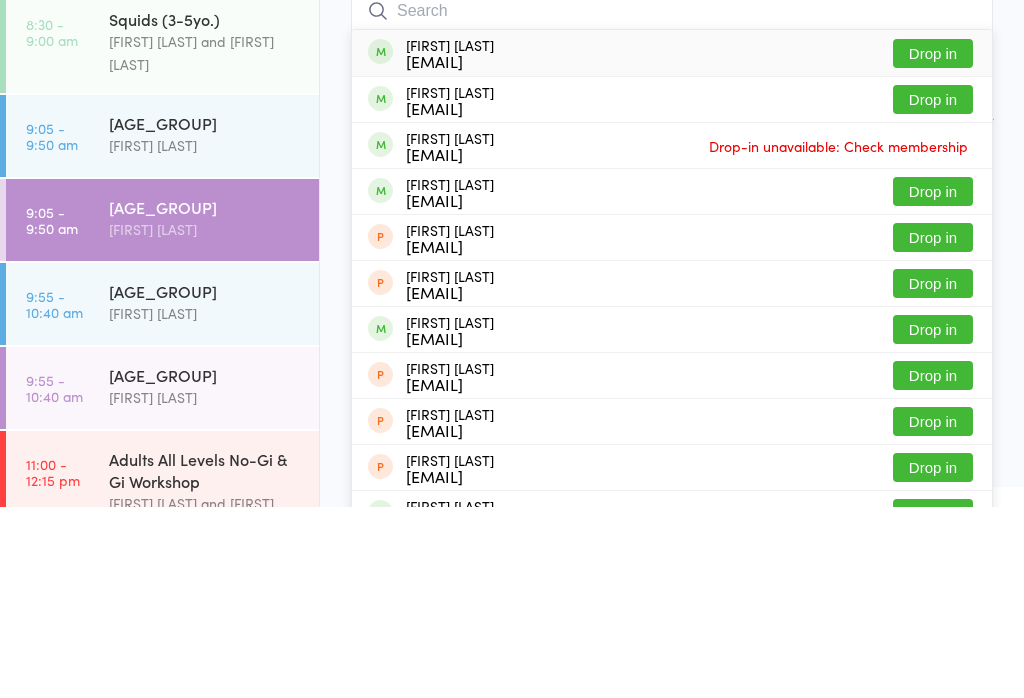scroll, scrollTop: 191, scrollLeft: 0, axis: vertical 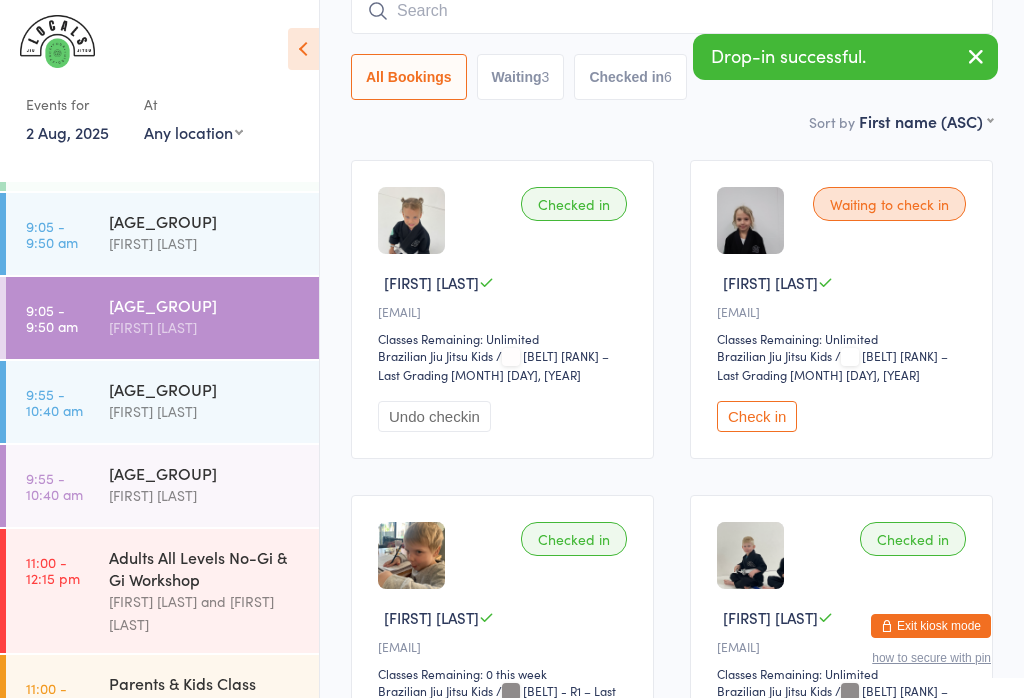 click on "[AGE_GROUP] [FIRST] [LAST]" at bounding box center (214, 484) 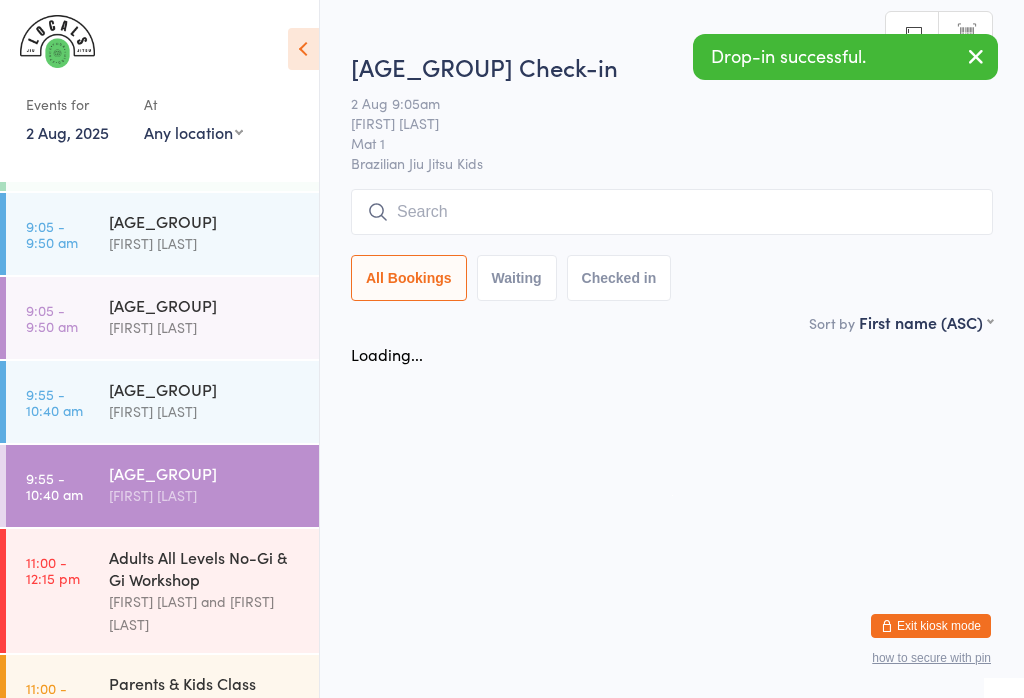 scroll, scrollTop: 0, scrollLeft: 0, axis: both 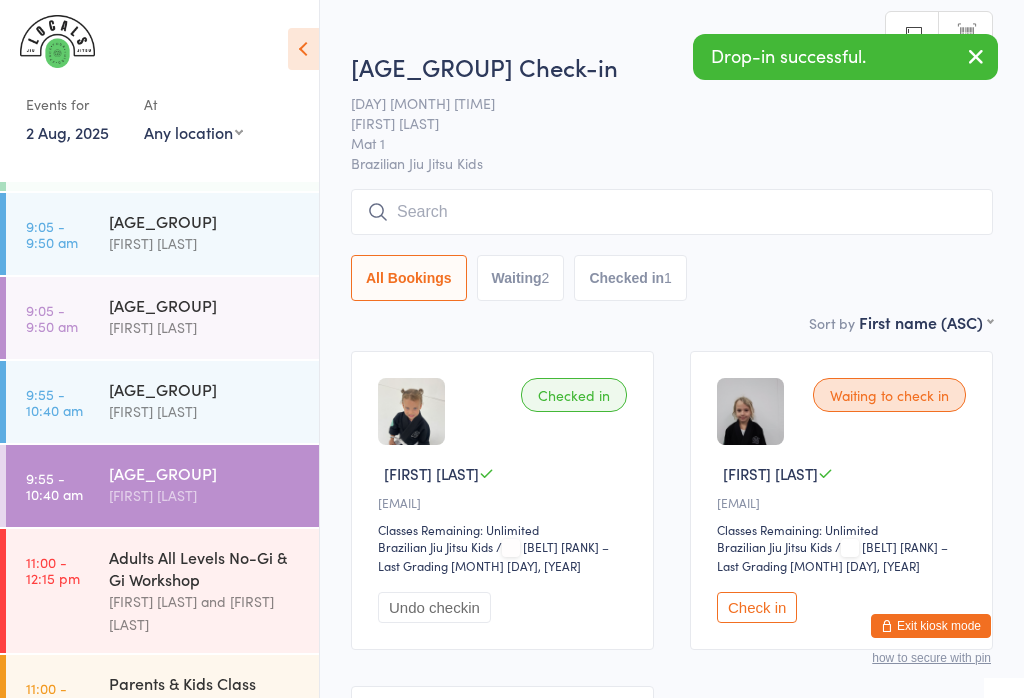 click at bounding box center (672, 212) 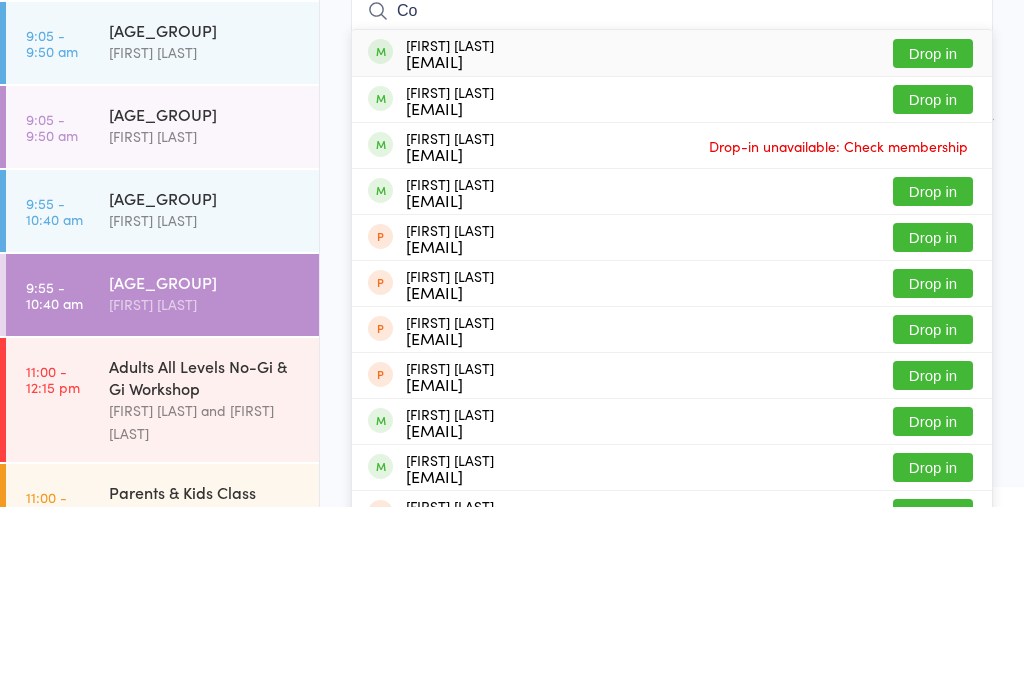 type on "C" 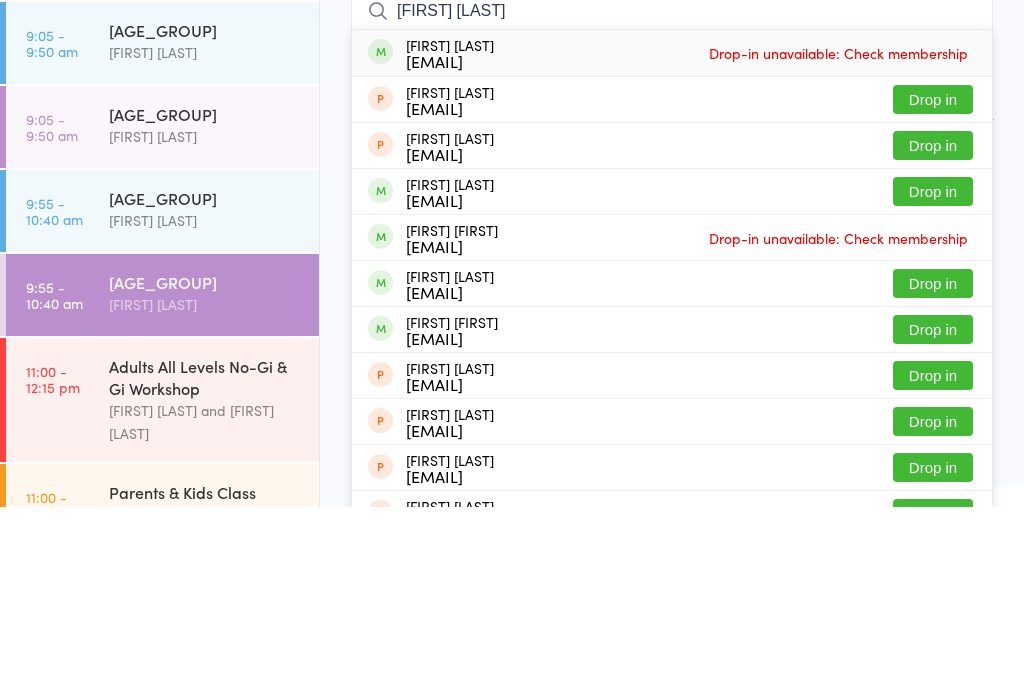 type on "[FIRST] [LAST]" 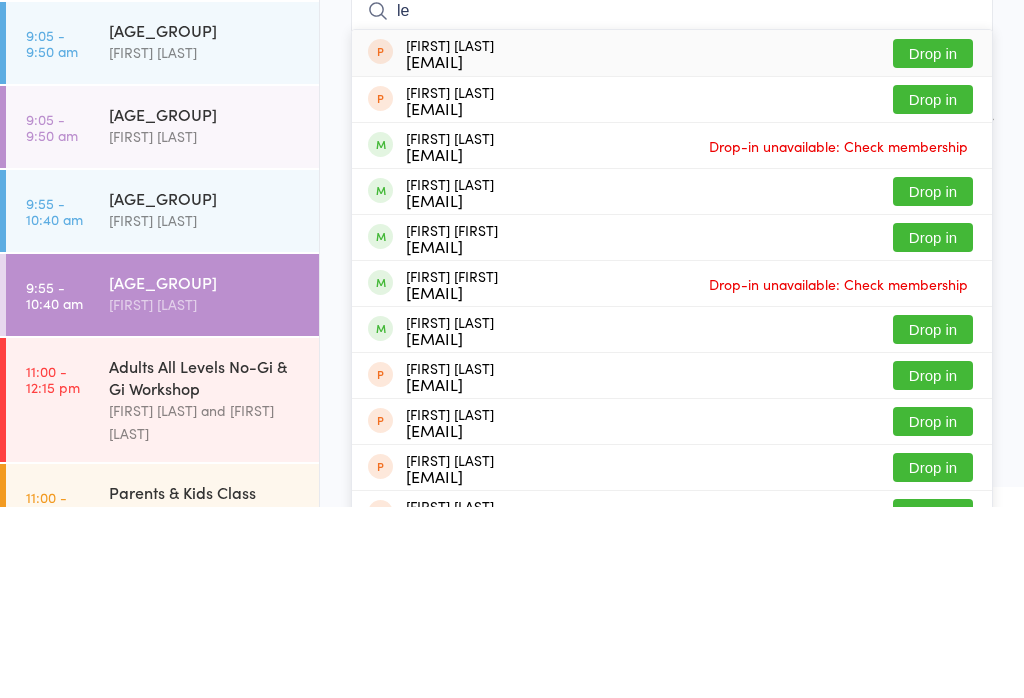 type on "l" 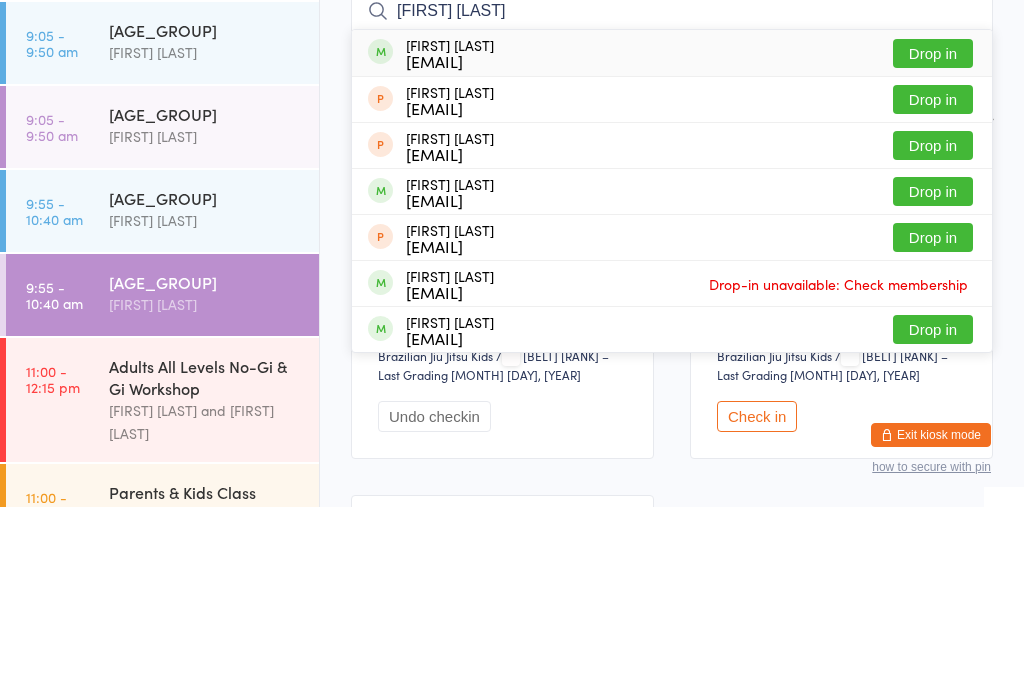 type on "[FIRST] [LAST]" 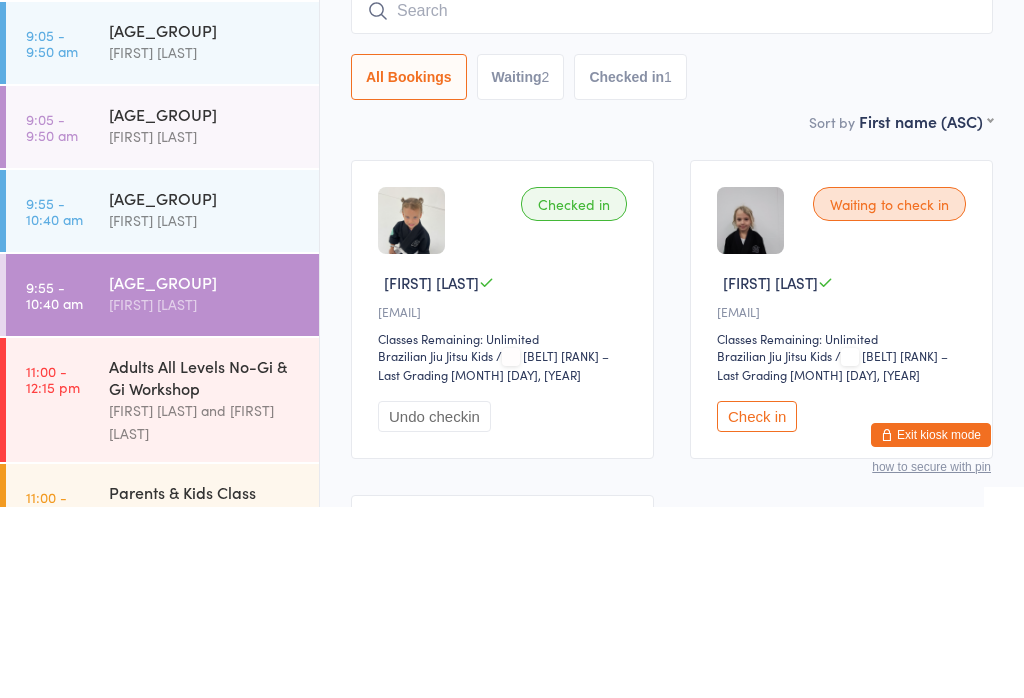 scroll, scrollTop: 191, scrollLeft: 0, axis: vertical 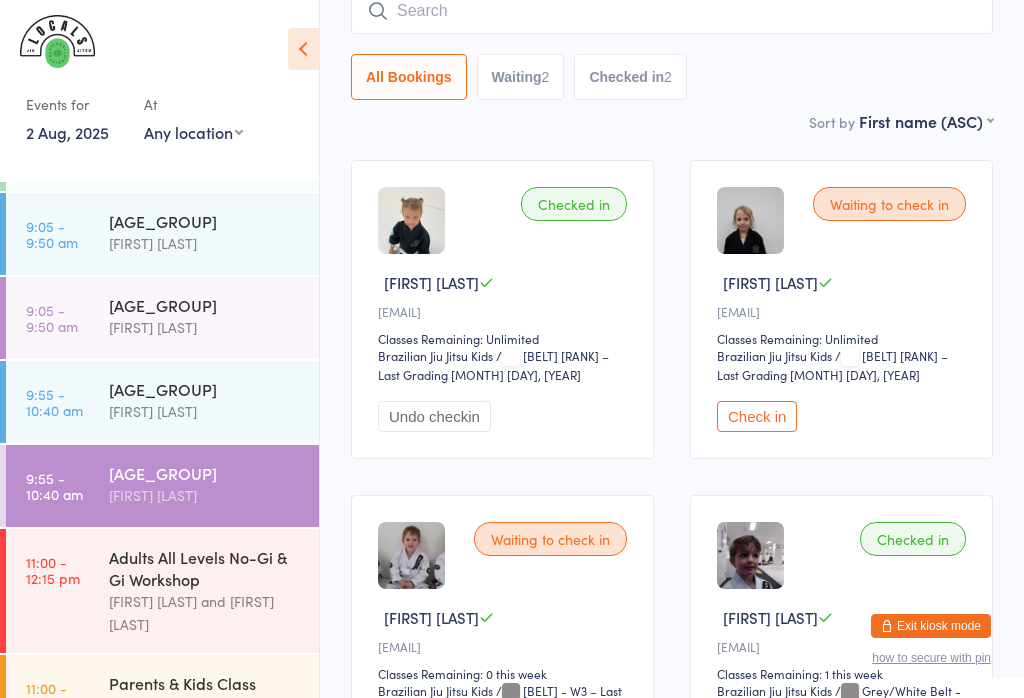 click on "Check in" at bounding box center (757, 416) 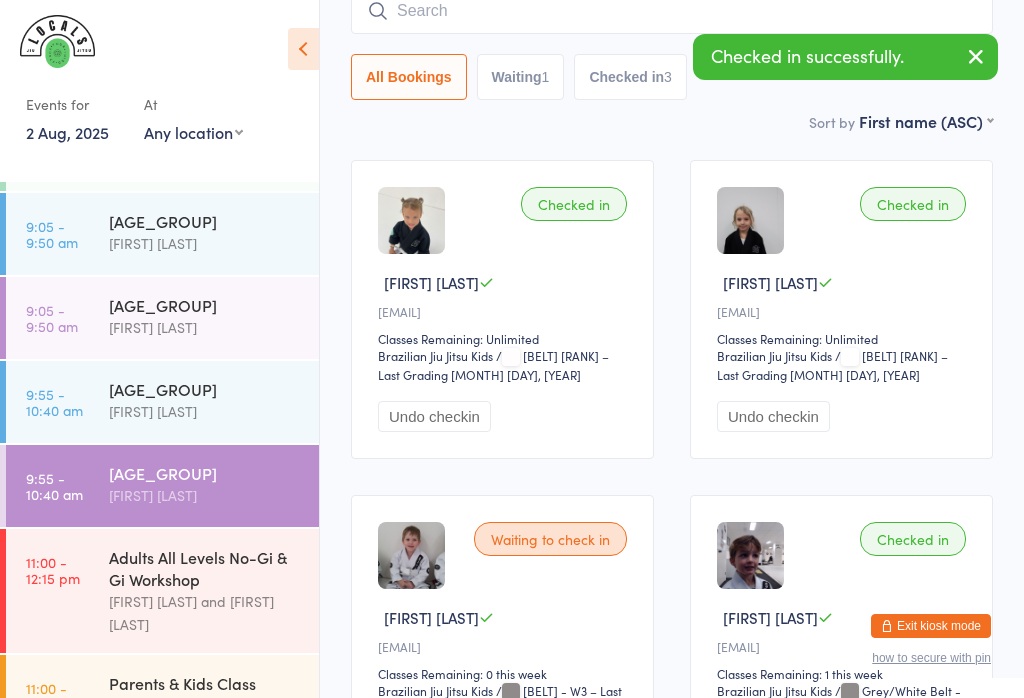 click on "[AGE_GROUP]" at bounding box center (205, 305) 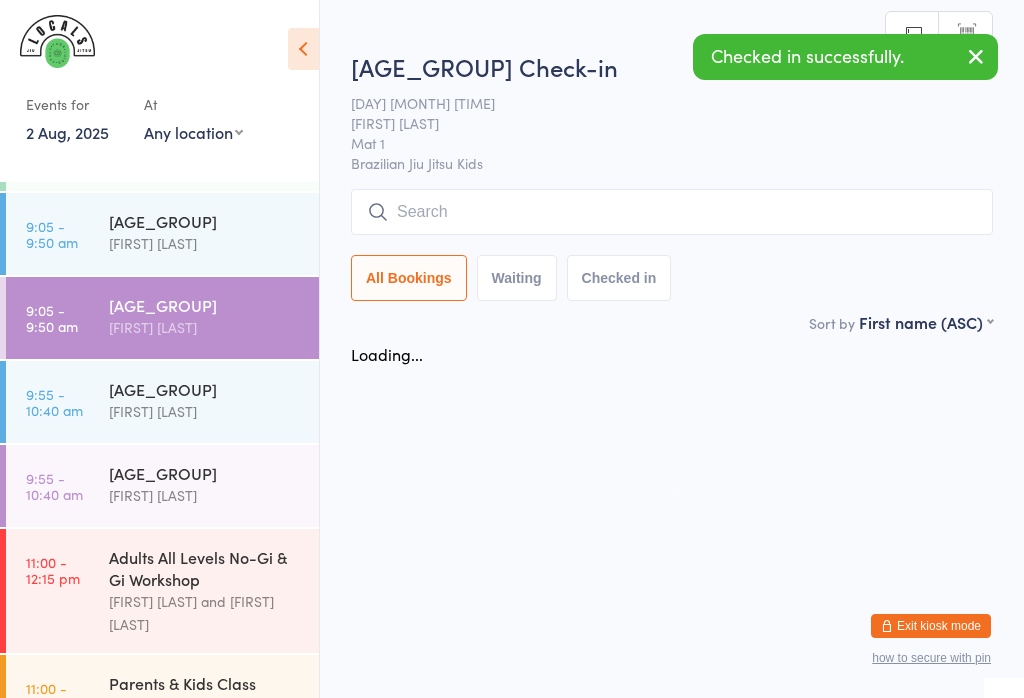 scroll, scrollTop: 0, scrollLeft: 0, axis: both 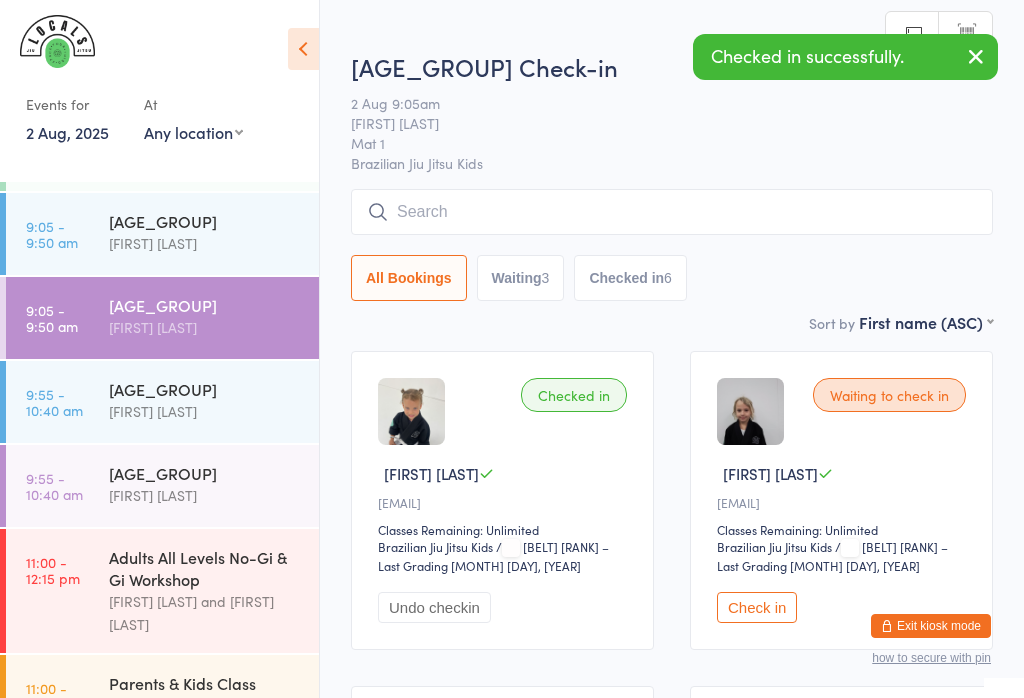 click on "Check in" at bounding box center [757, 607] 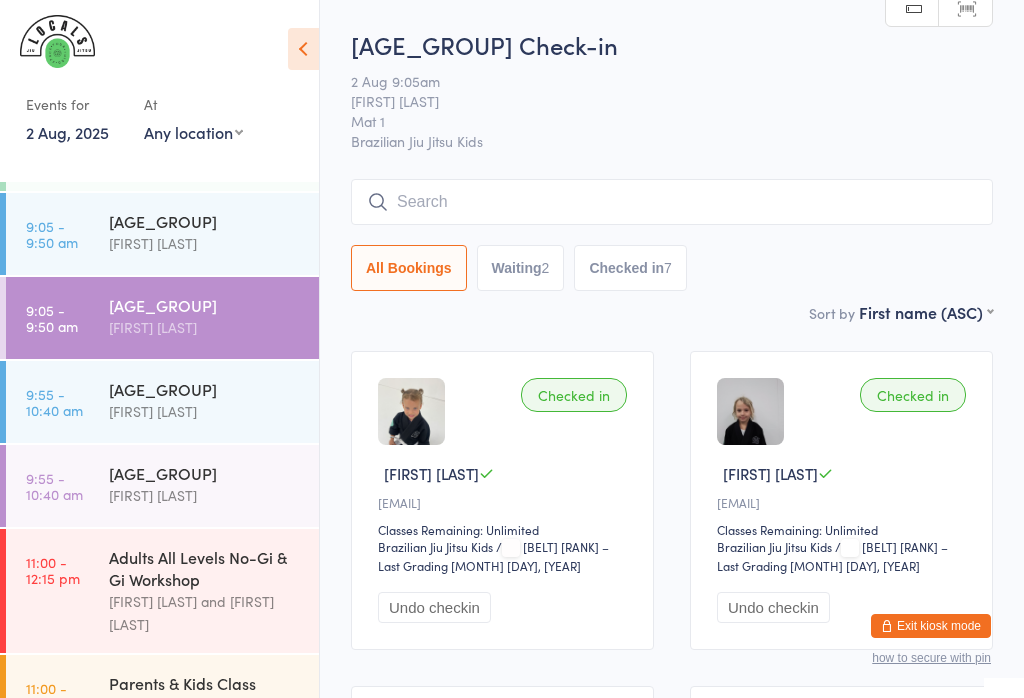click on "[AGE_GROUP]" at bounding box center (205, 389) 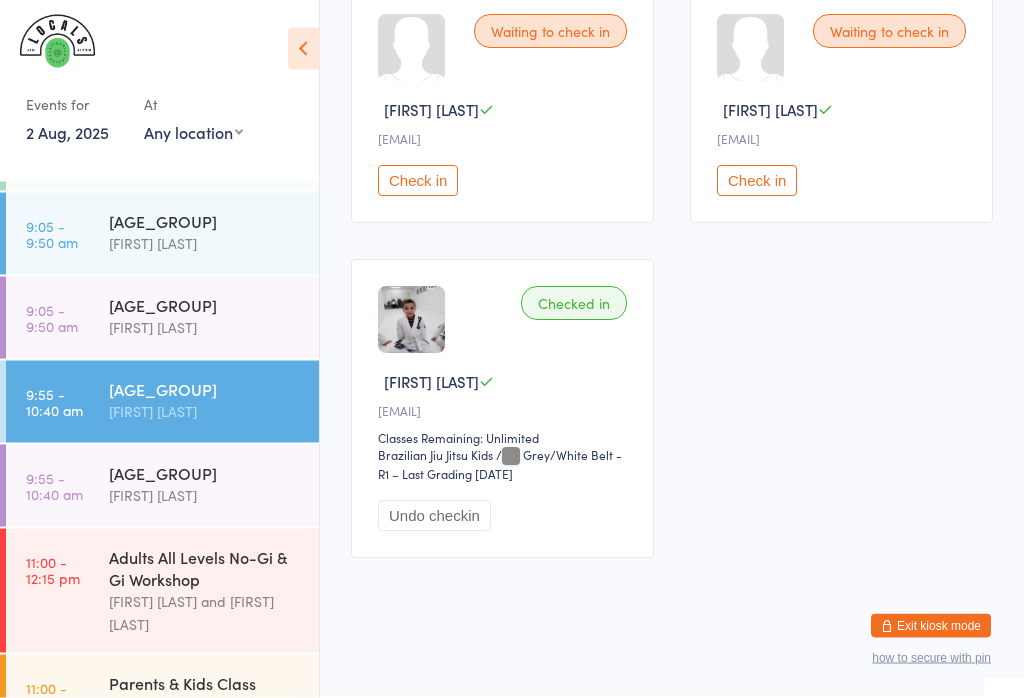 scroll, scrollTop: 1374, scrollLeft: 0, axis: vertical 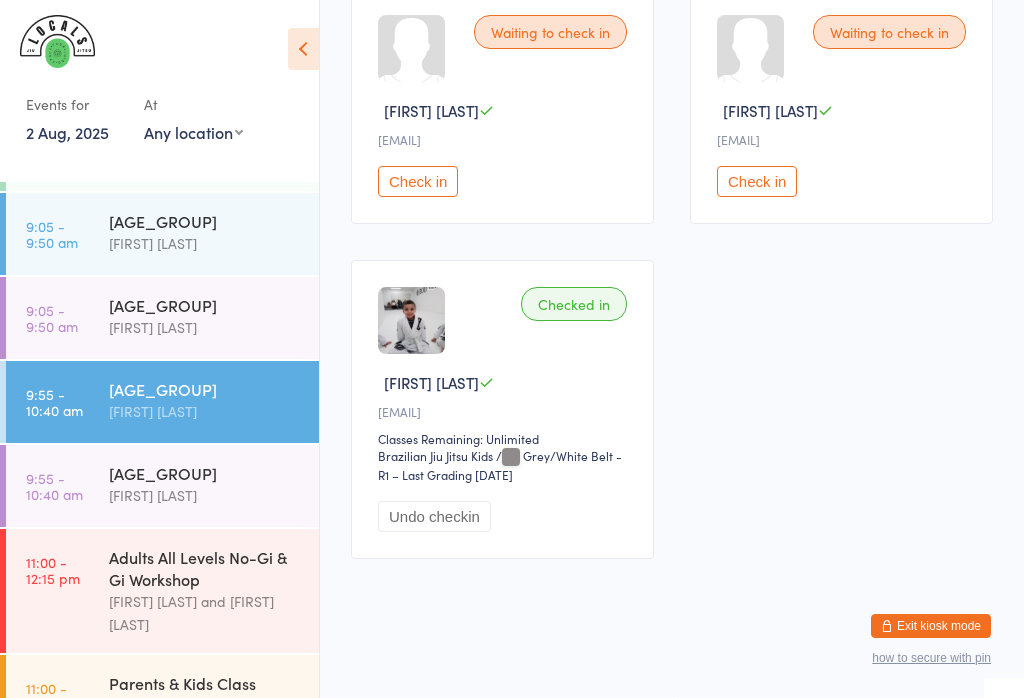 click on "Check in" at bounding box center [418, 181] 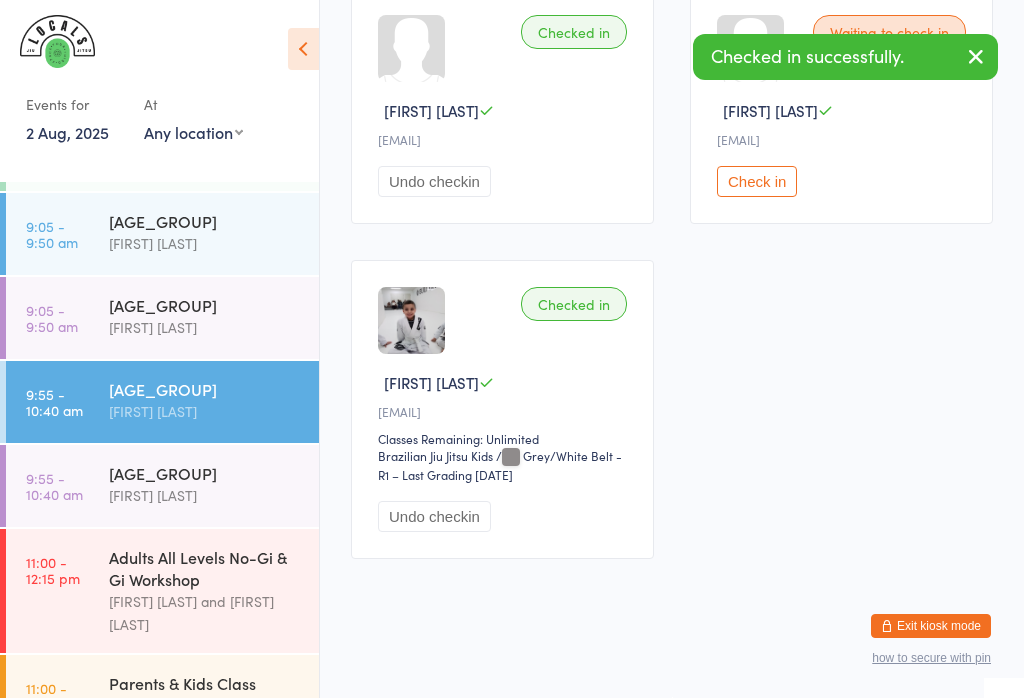 click on "Check in" at bounding box center (757, 181) 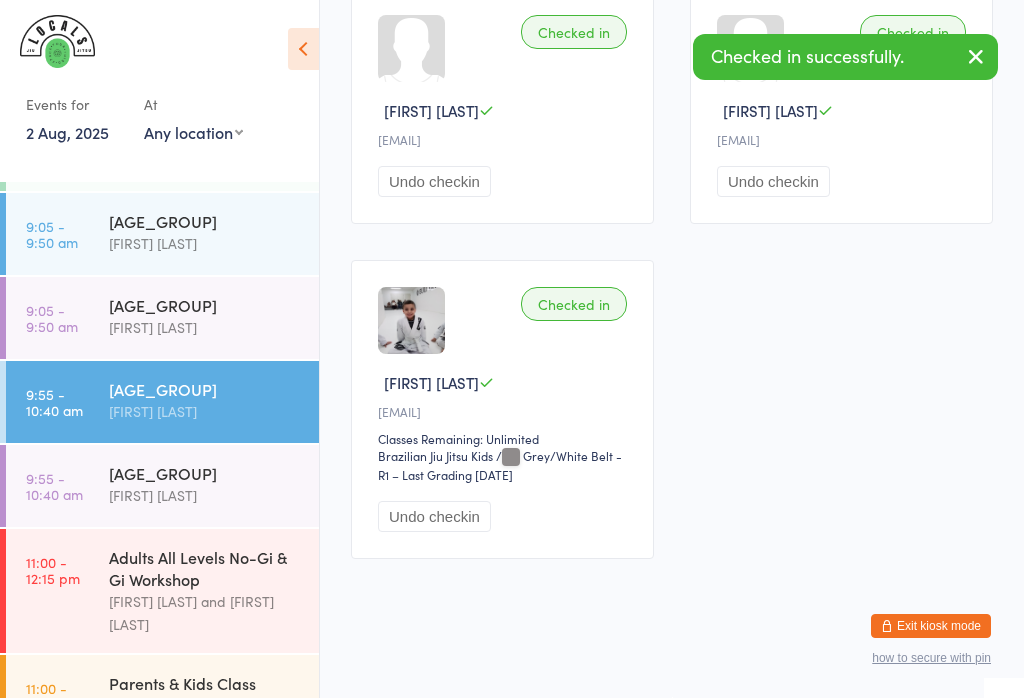 click on "[FIRST] [LAST]" at bounding box center (205, 327) 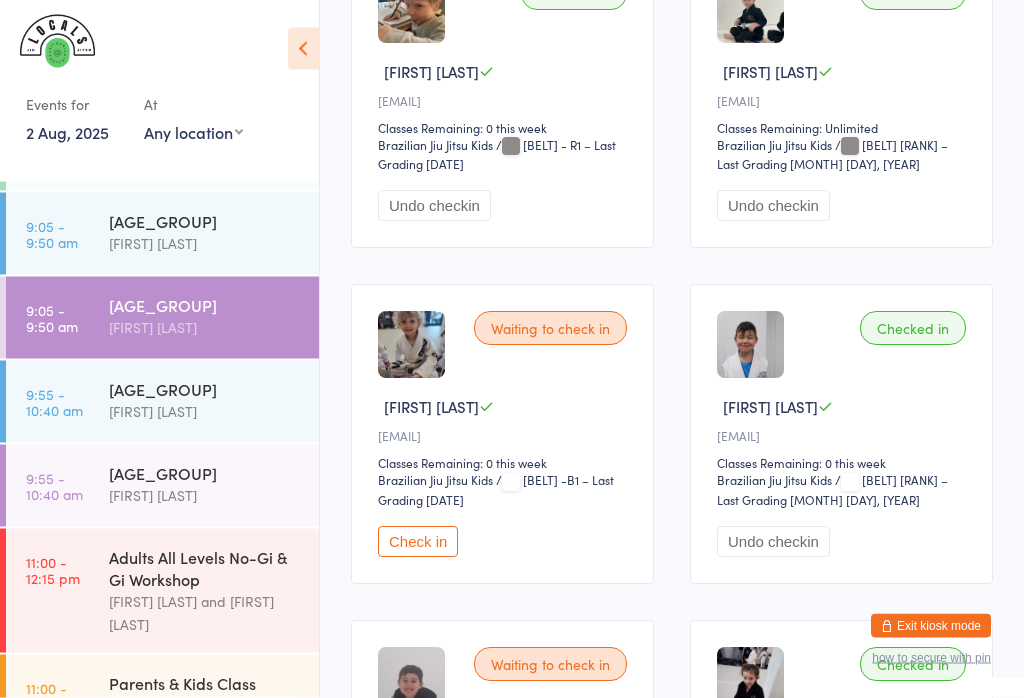 scroll, scrollTop: 737, scrollLeft: 0, axis: vertical 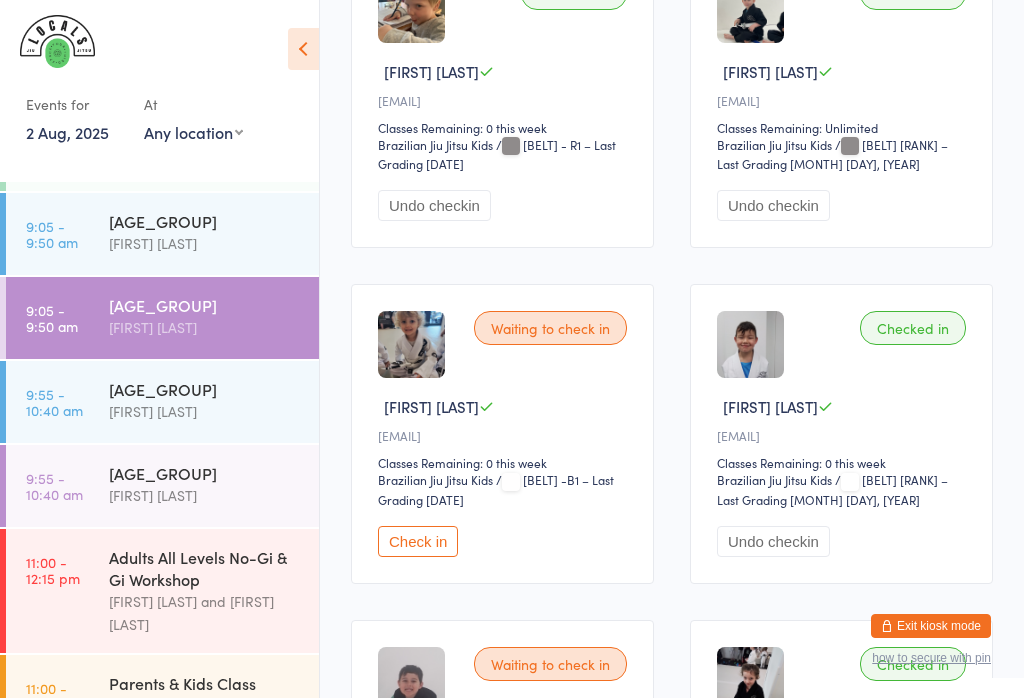 click on "Check in" at bounding box center [418, 541] 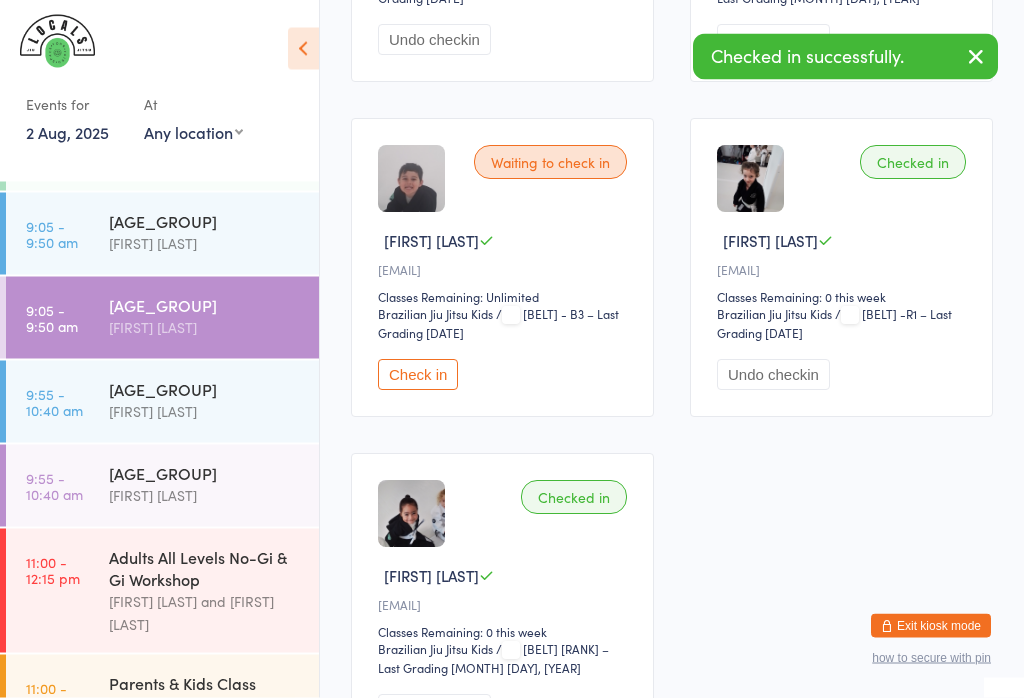 scroll, scrollTop: 1240, scrollLeft: 0, axis: vertical 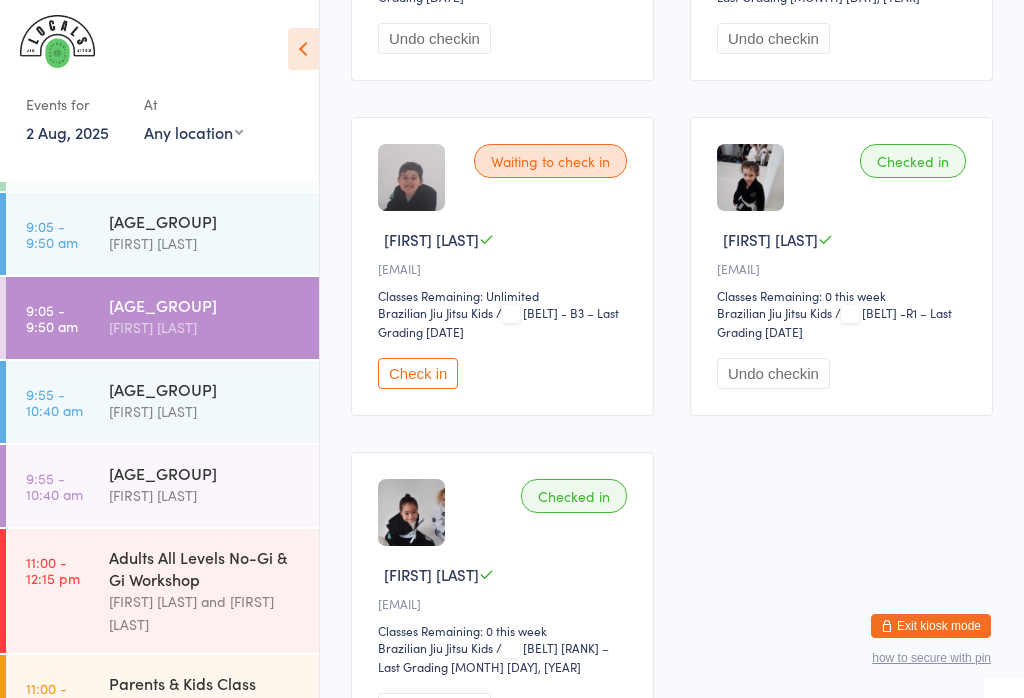 click on "Check in" at bounding box center [418, 373] 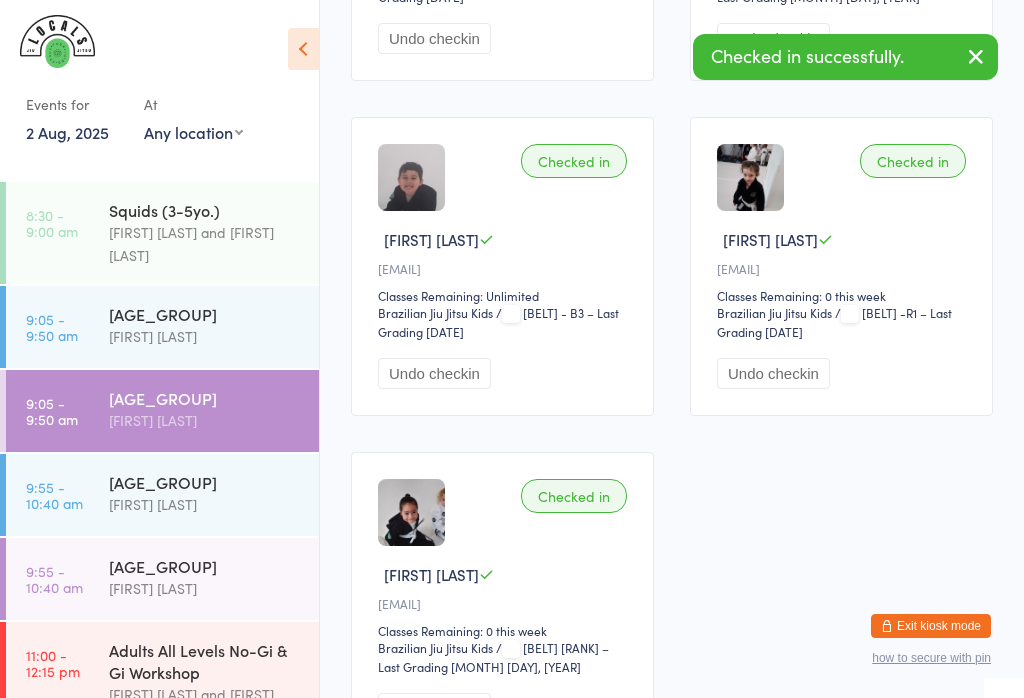 scroll, scrollTop: 0, scrollLeft: 0, axis: both 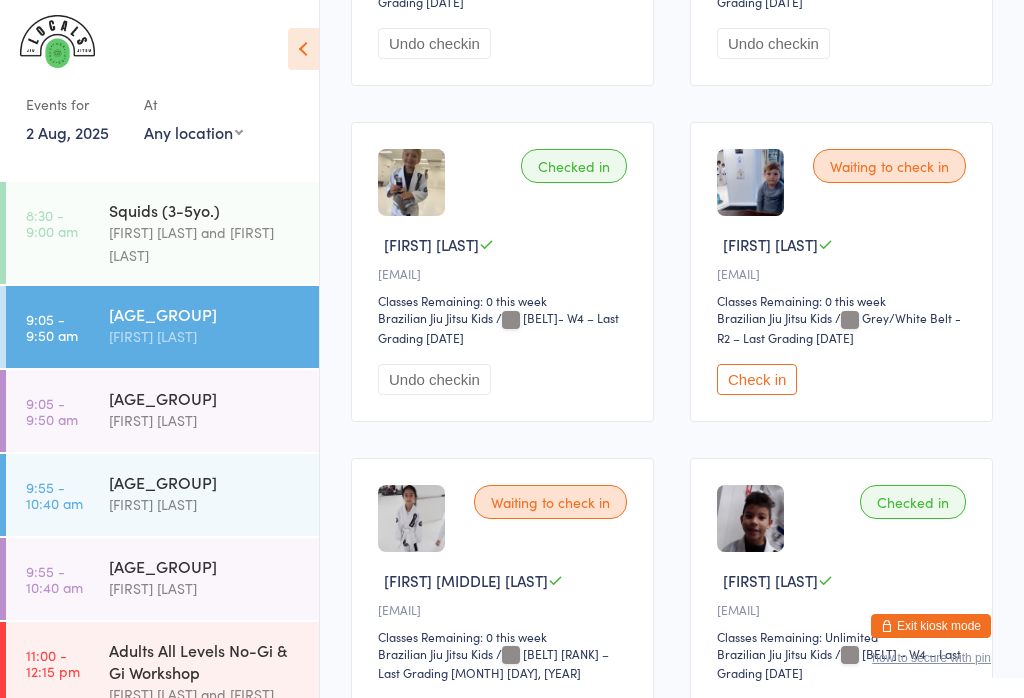 click on "Waiting to check in [FIRST] [LAST]  [EMAIL] Classes Remaining: 0 this week Brazilian Jiu Jitsu Kids  Brazilian Jiu Jitsu Kids   /  Grey/White Belt - R2 – Last Grading [DATE]   Check in" at bounding box center (841, 271) 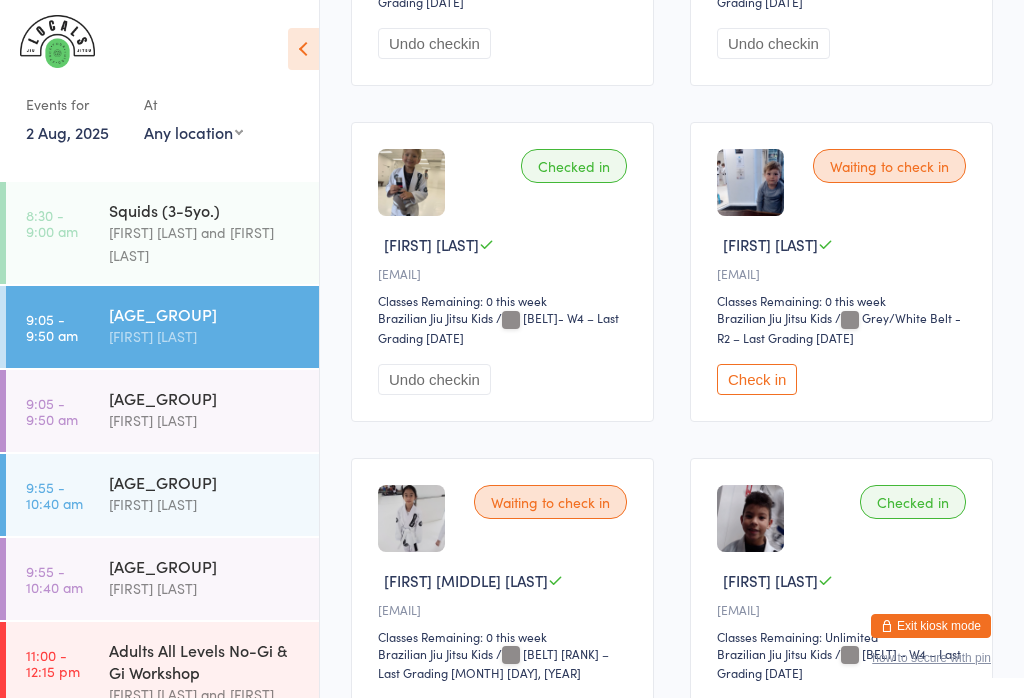 click on "Waiting to check in" at bounding box center (550, 502) 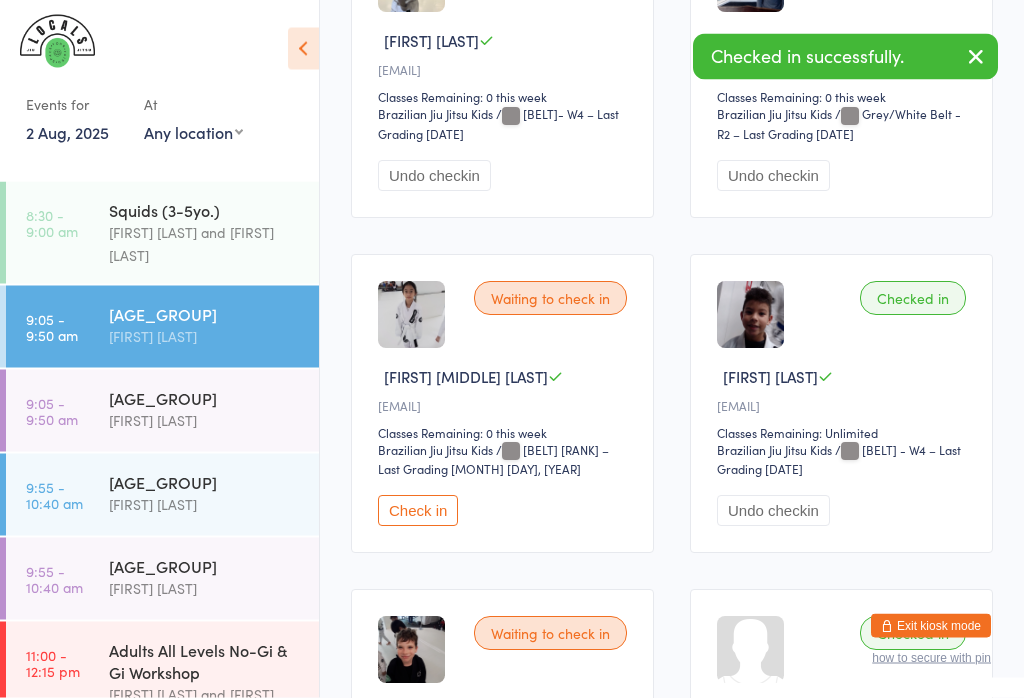 scroll, scrollTop: 1103, scrollLeft: 0, axis: vertical 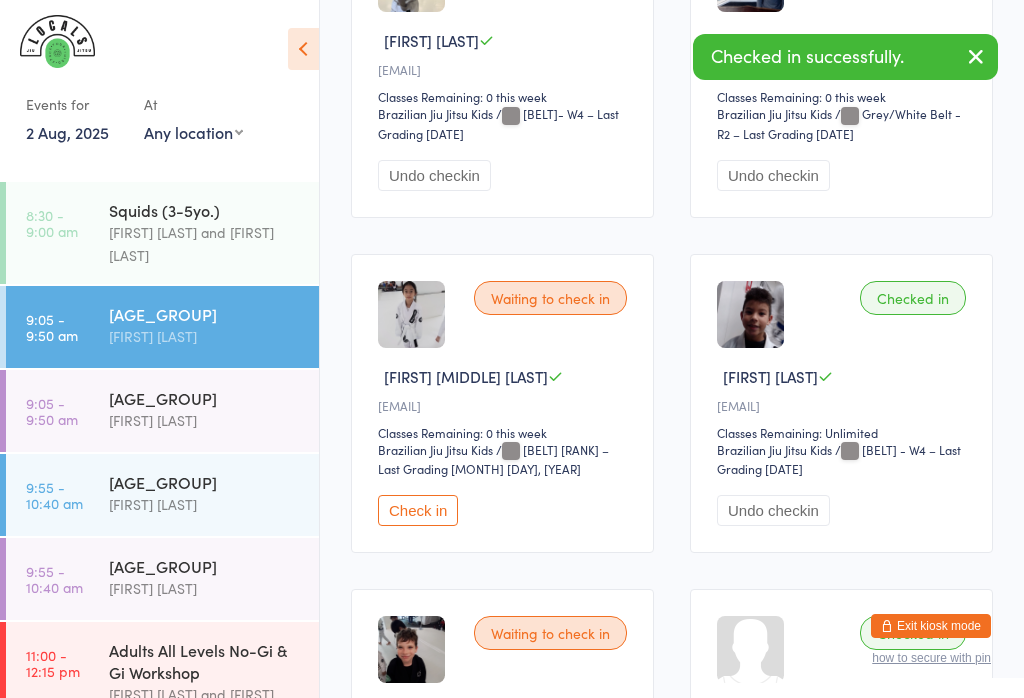 click on "Check in" at bounding box center (418, 510) 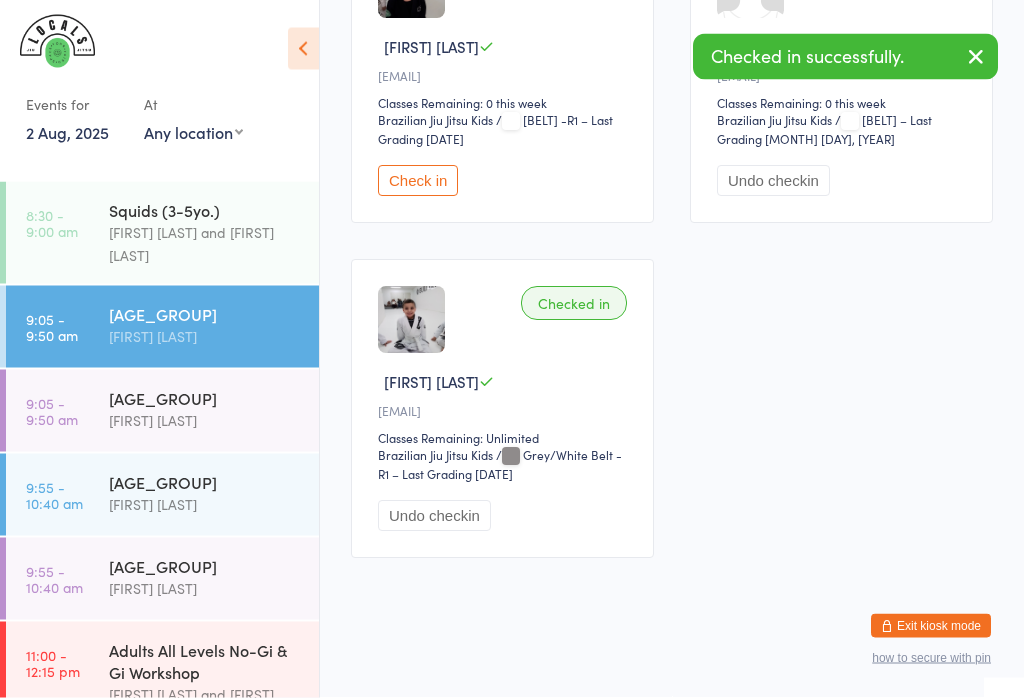 scroll, scrollTop: 1784, scrollLeft: 0, axis: vertical 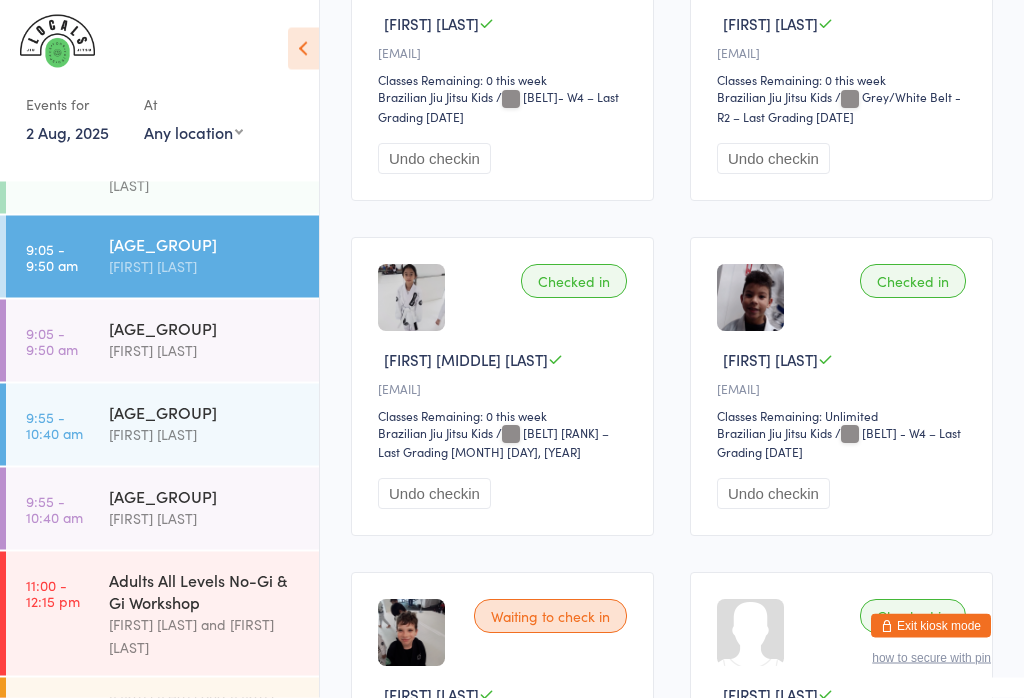 click on "[AGE_GROUP]" at bounding box center (205, 328) 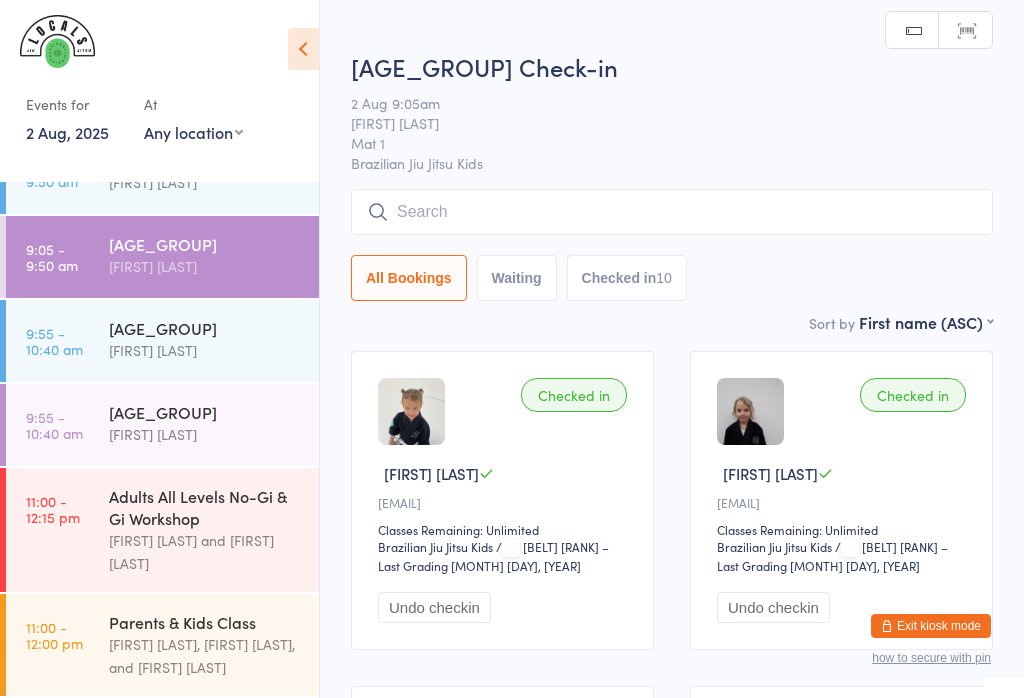 scroll, scrollTop: 162, scrollLeft: 0, axis: vertical 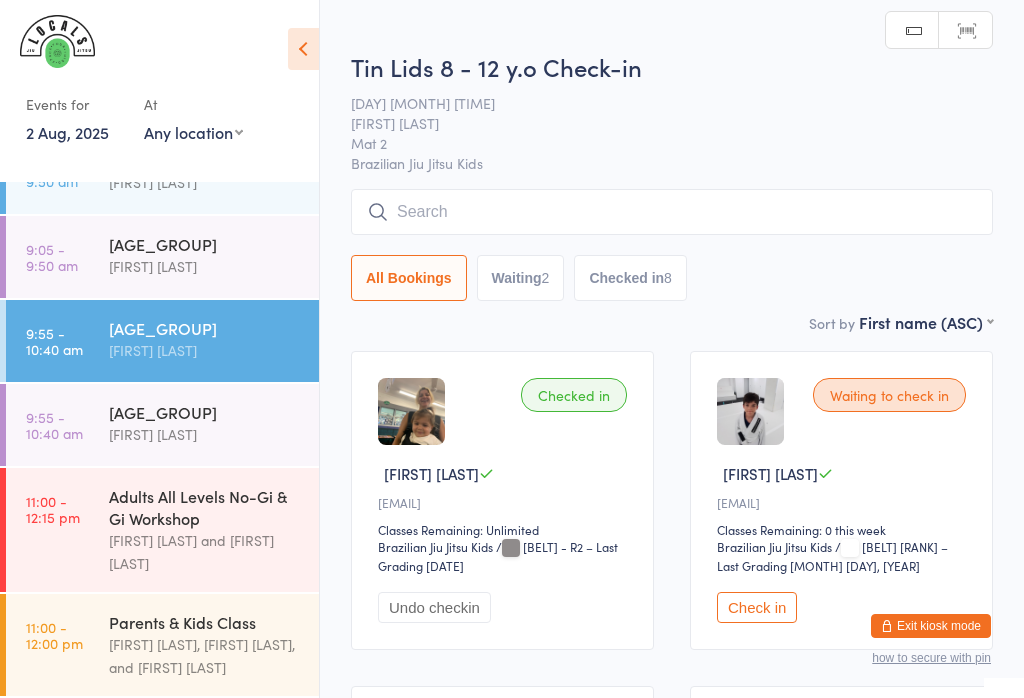 click at bounding box center [672, 212] 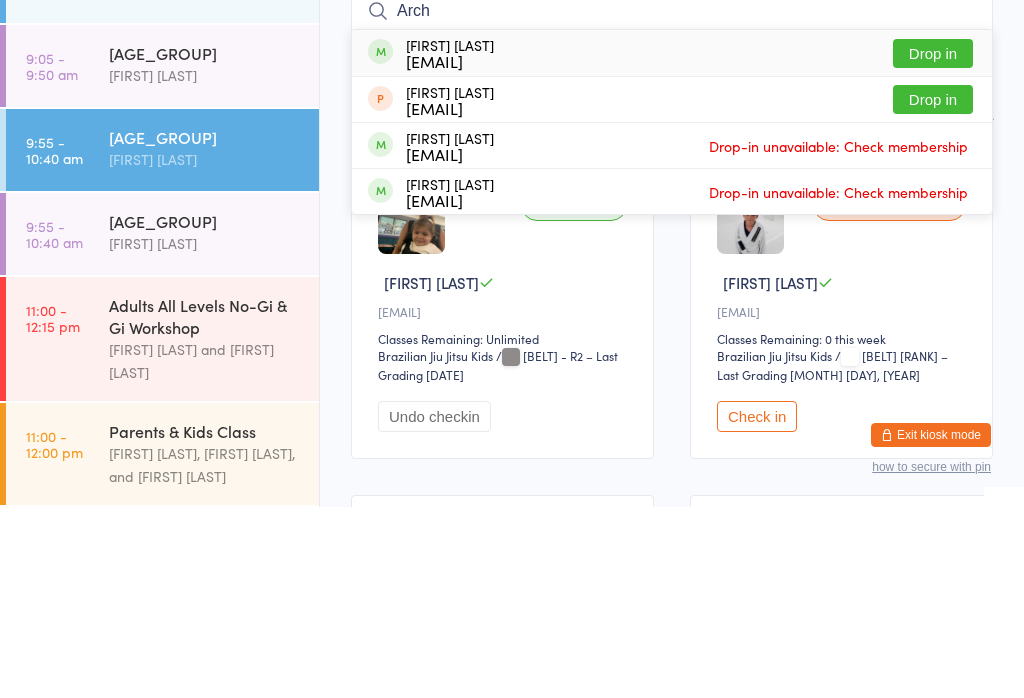 type on "Arch" 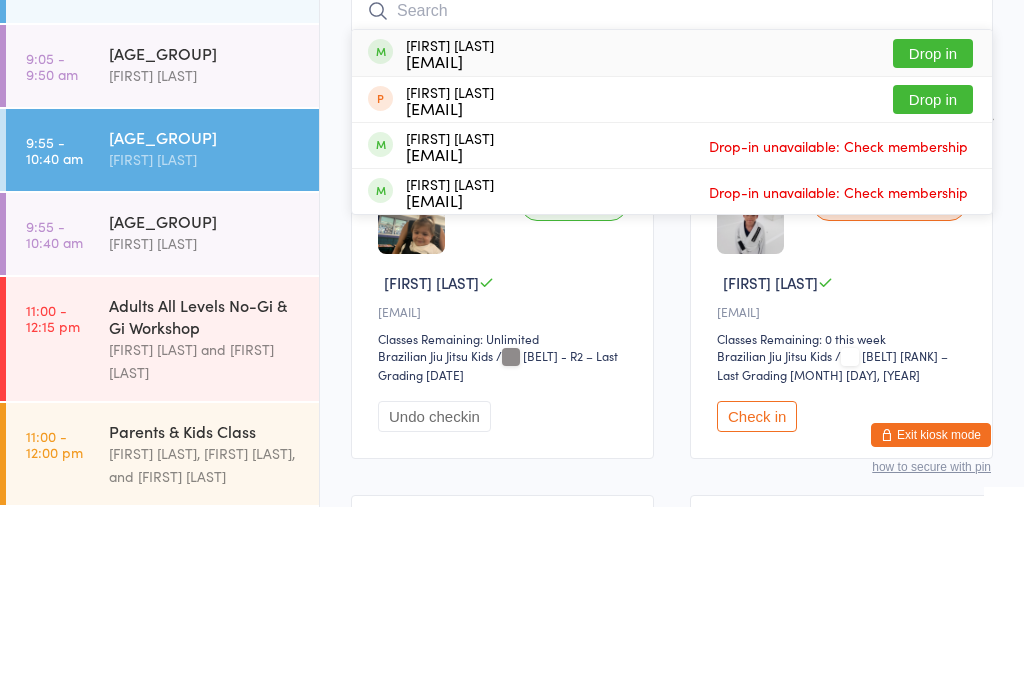 scroll, scrollTop: 191, scrollLeft: 0, axis: vertical 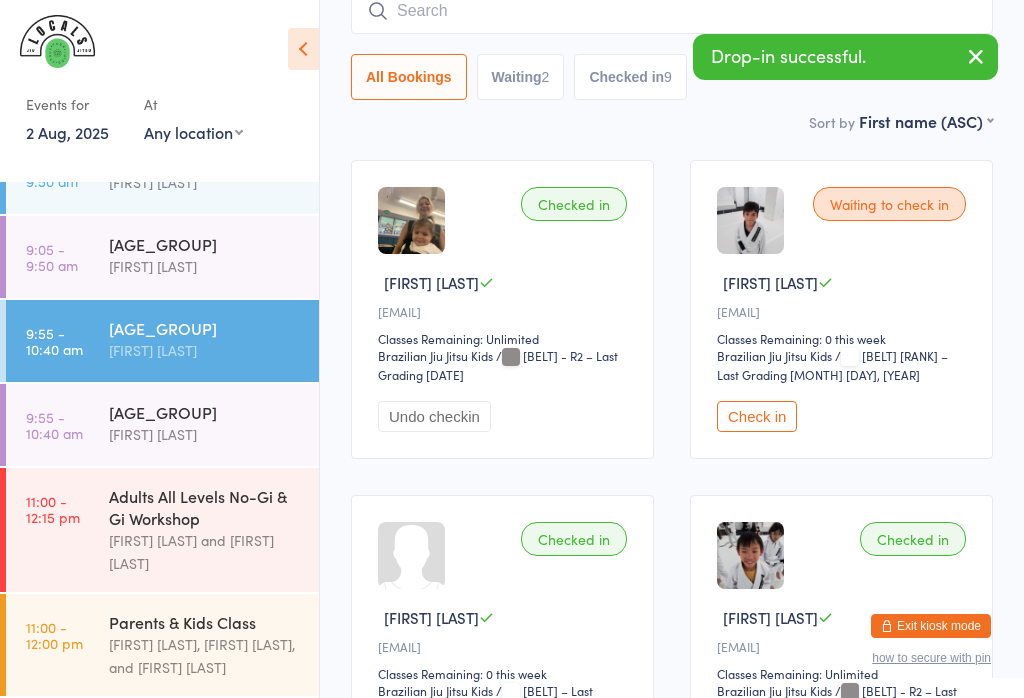 click on "[AGE_GROUP]" at bounding box center [205, 412] 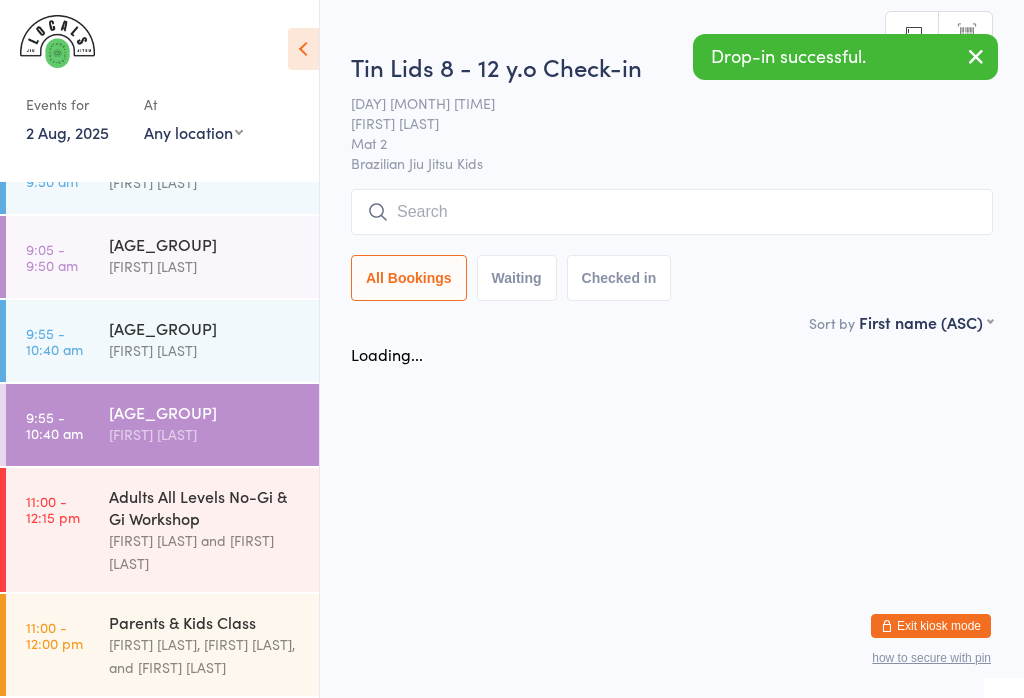 scroll, scrollTop: 0, scrollLeft: 0, axis: both 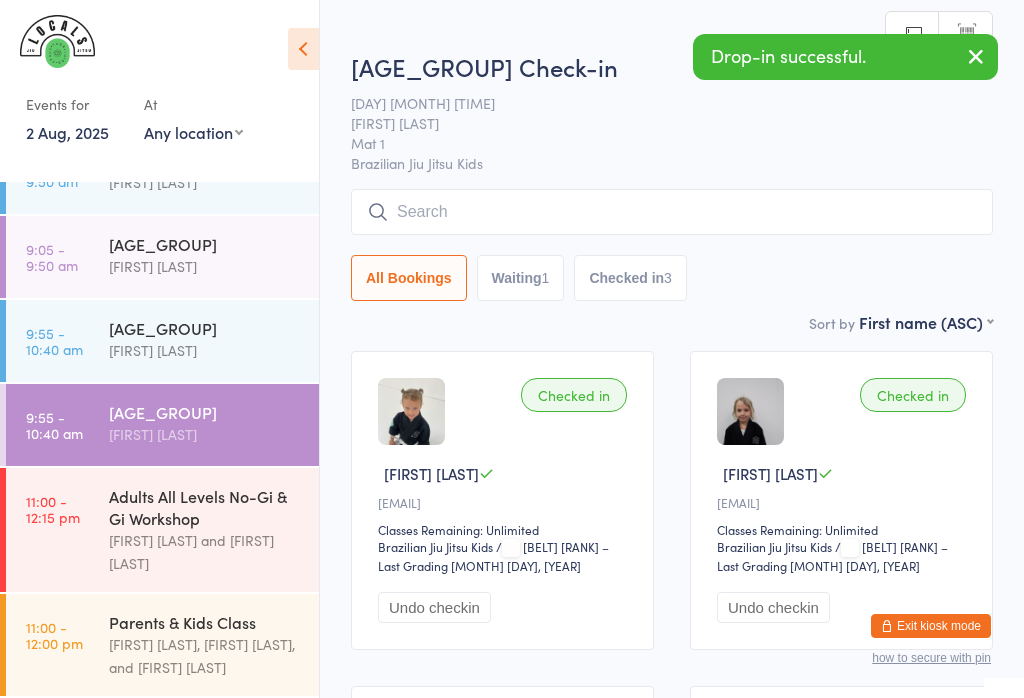 click at bounding box center (672, 212) 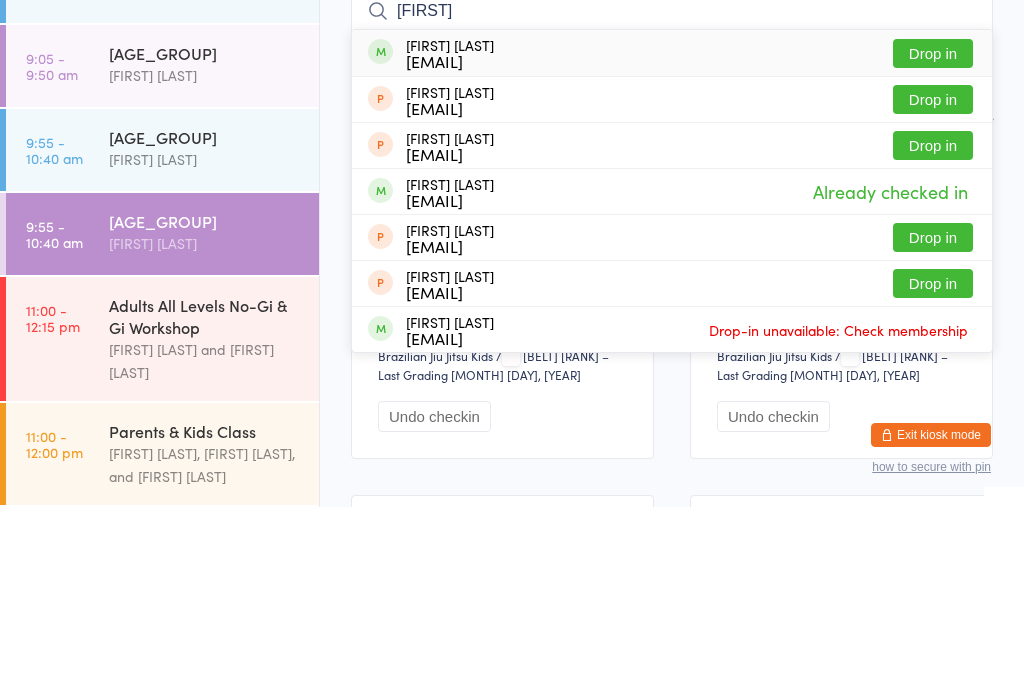 type on "[FIRST]" 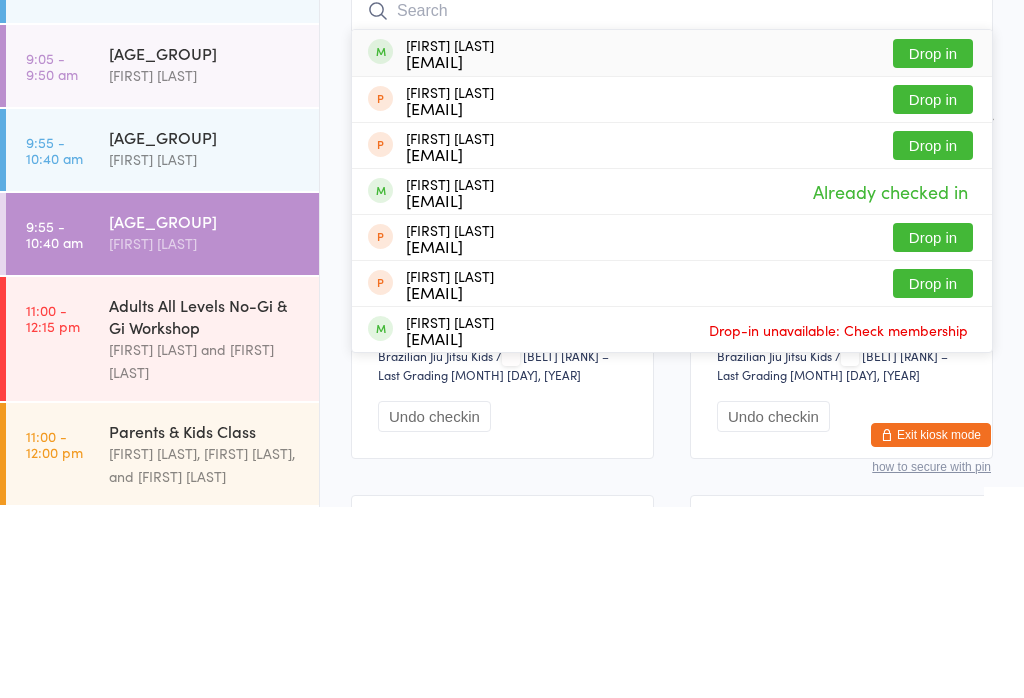 scroll, scrollTop: 191, scrollLeft: 0, axis: vertical 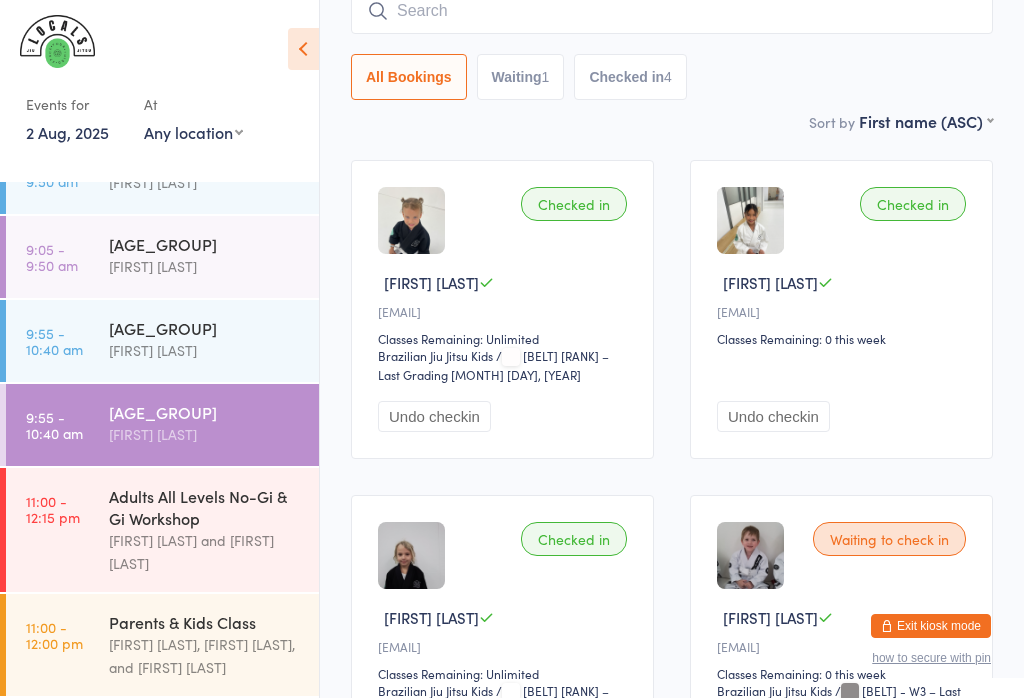 click on "[AGE_GROUP]" at bounding box center [205, 328] 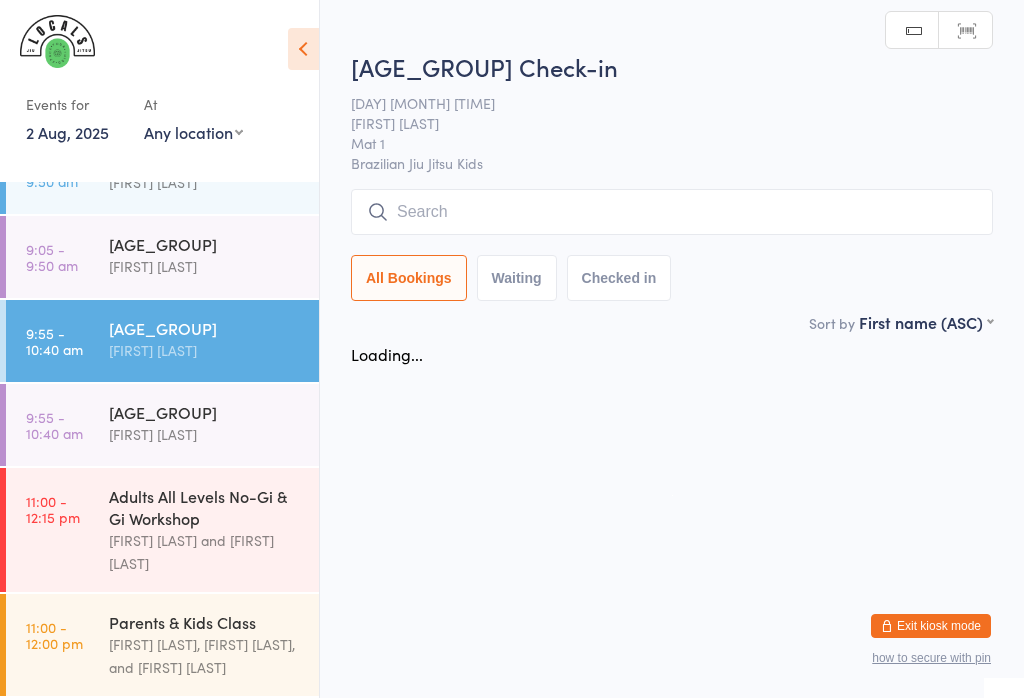 scroll, scrollTop: 0, scrollLeft: 0, axis: both 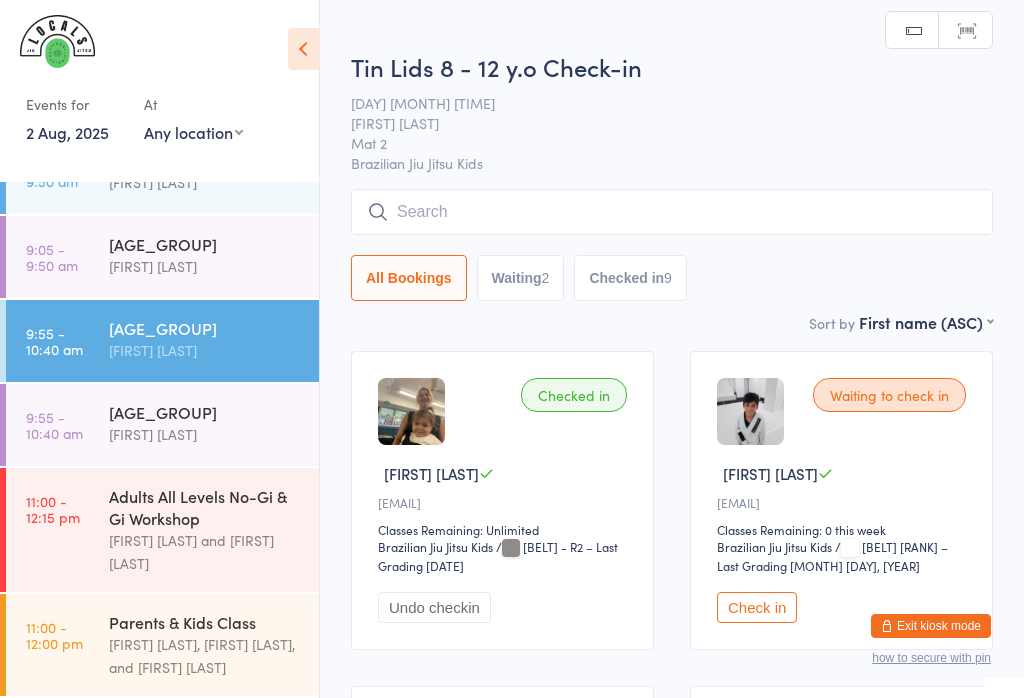 click at bounding box center [672, 212] 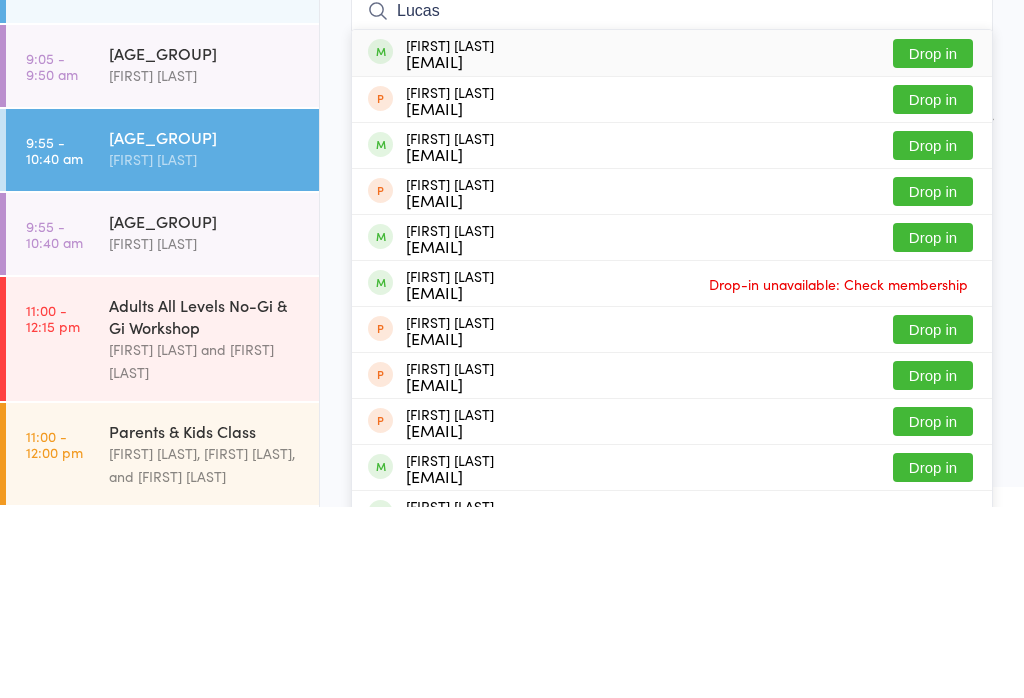 type on "Lucas" 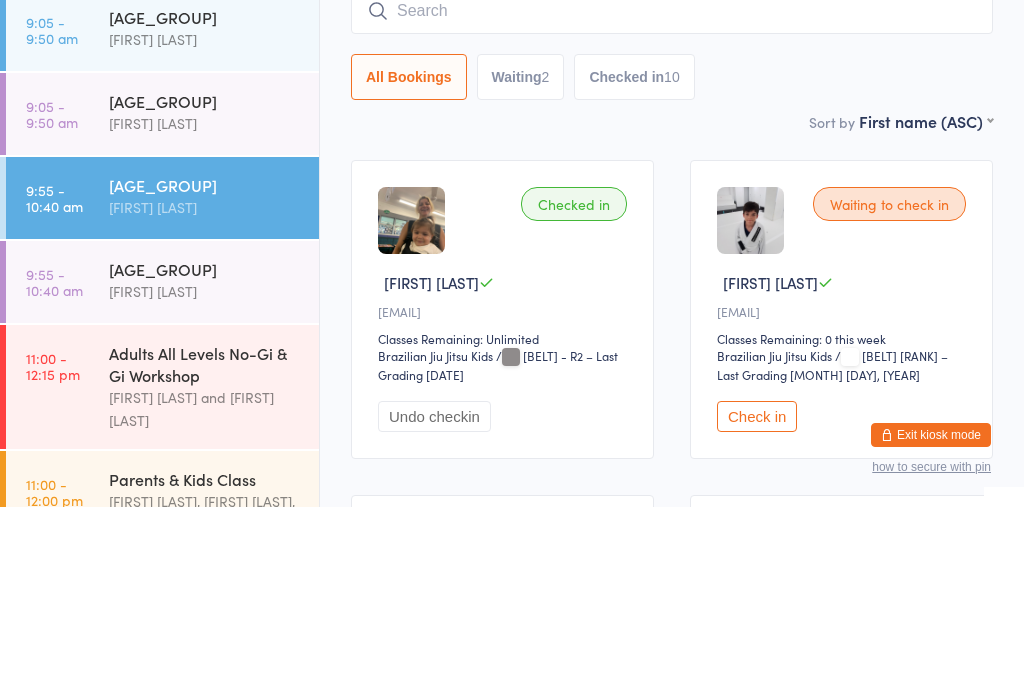 scroll, scrollTop: 109, scrollLeft: 0, axis: vertical 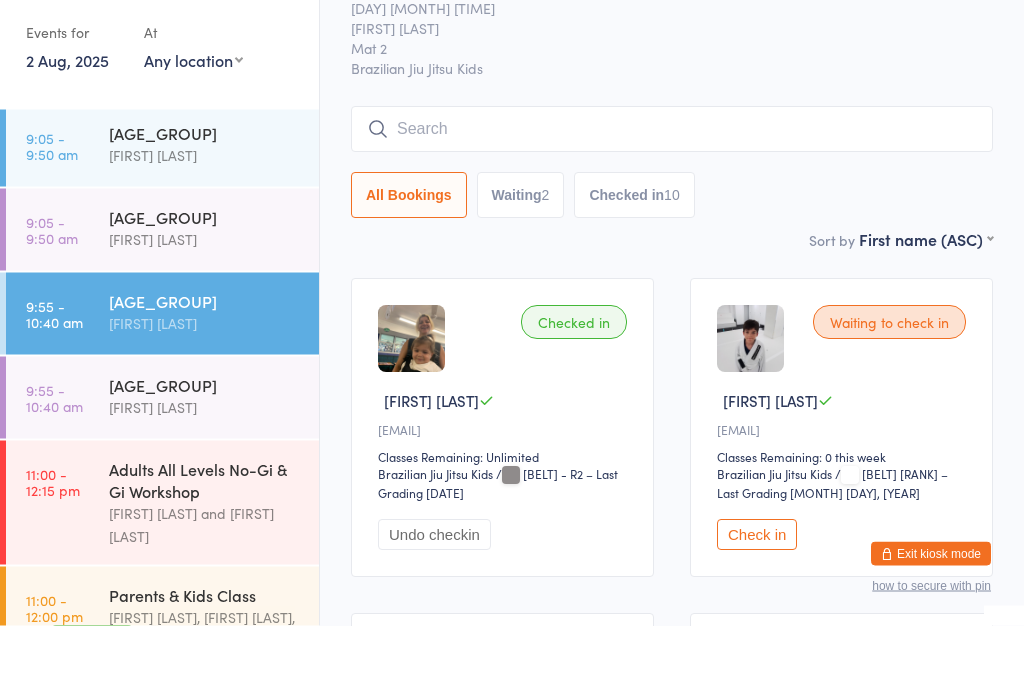 click at bounding box center [672, 202] 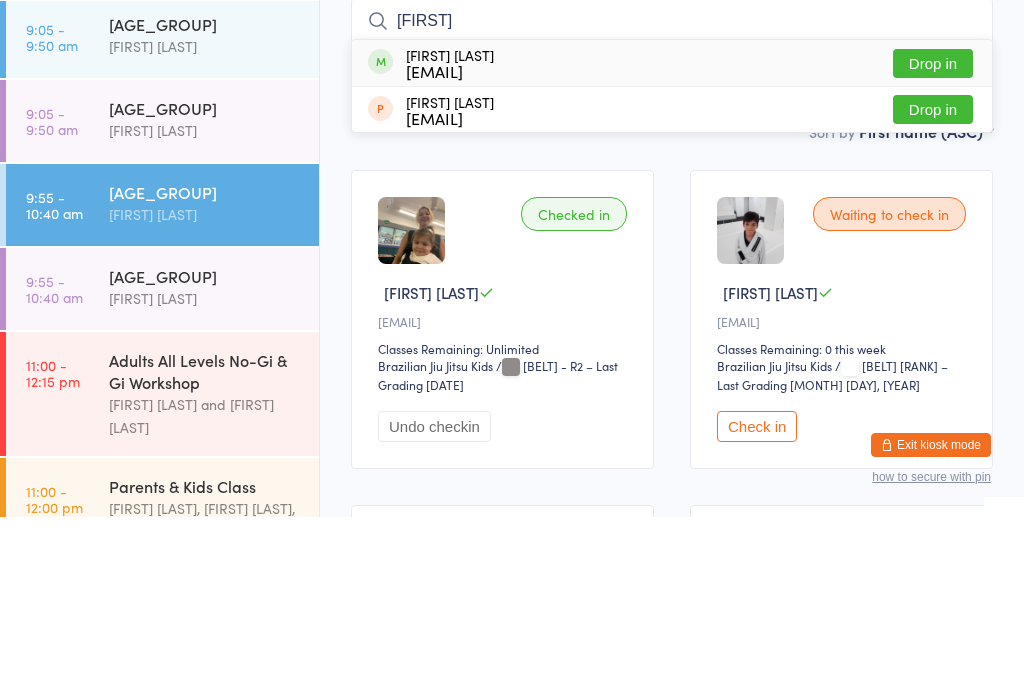 type on "[FIRST]" 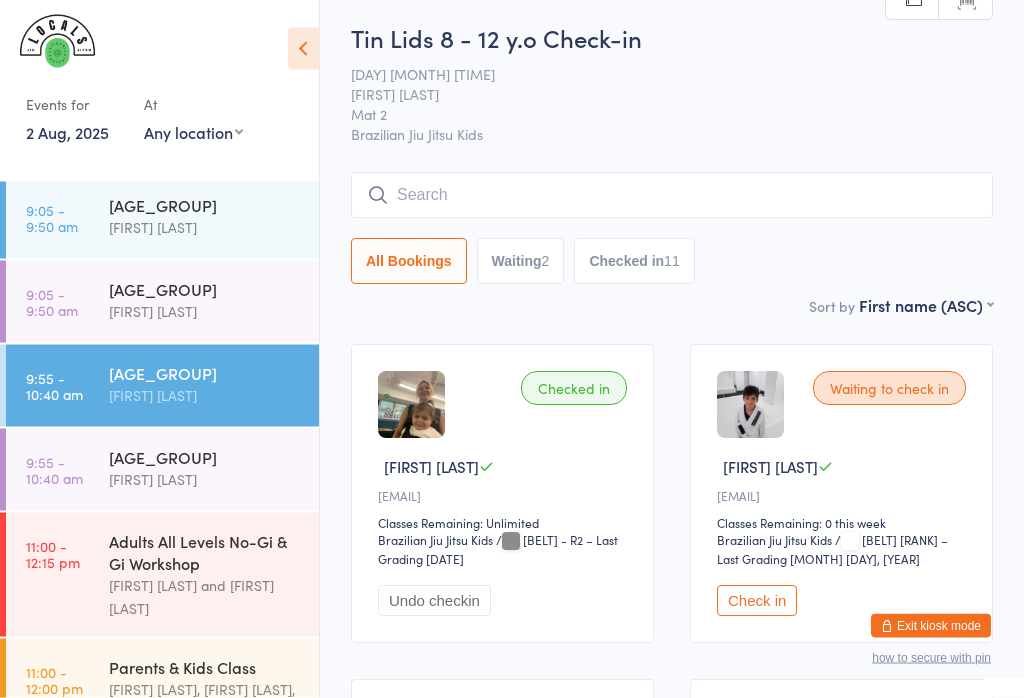 scroll, scrollTop: 0, scrollLeft: 0, axis: both 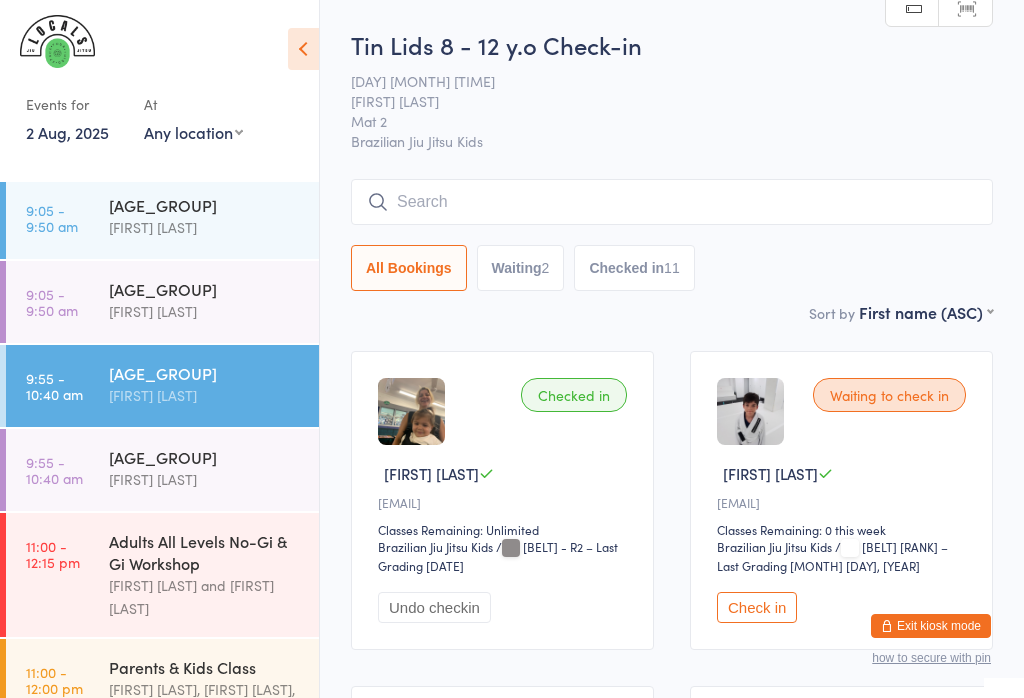 click on "[AGE_GROUP]" at bounding box center [205, 457] 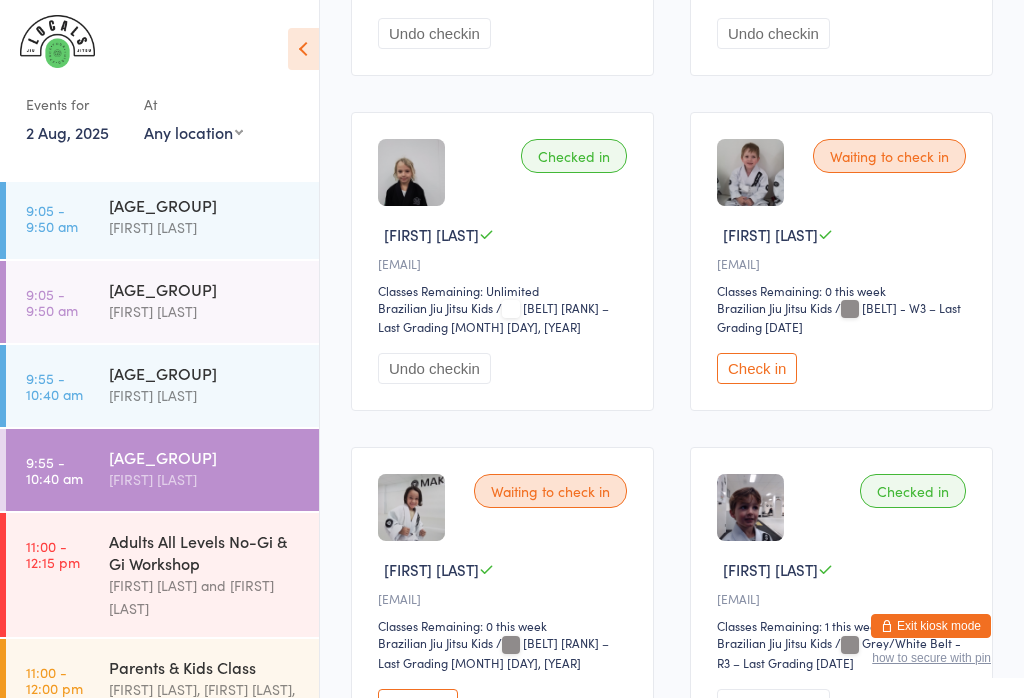 scroll, scrollTop: 547, scrollLeft: 0, axis: vertical 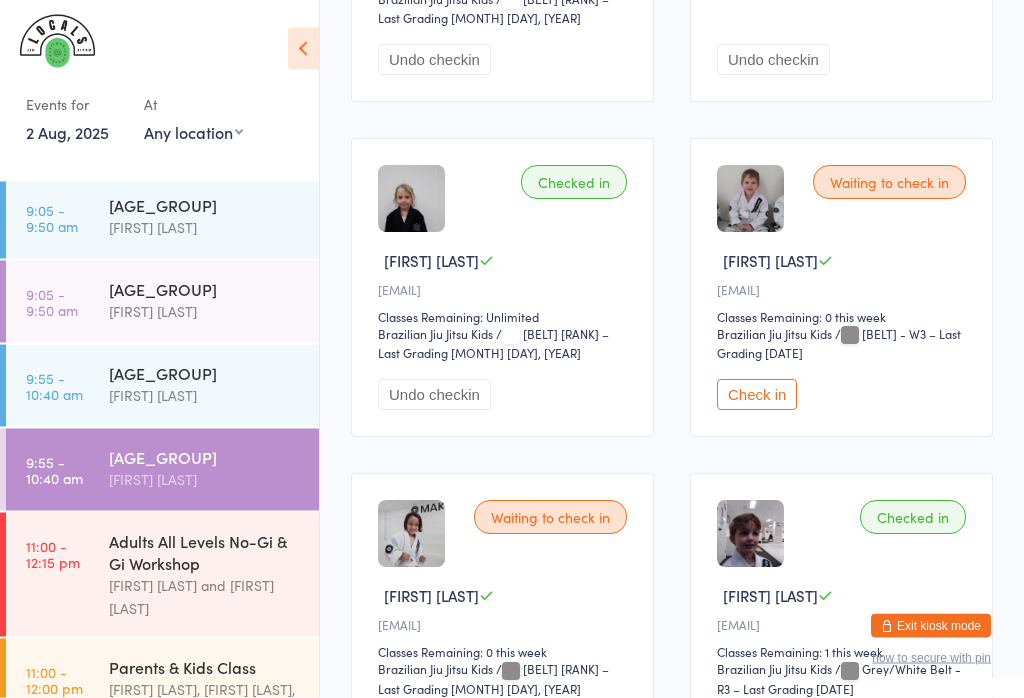 click on "Check in" at bounding box center (757, 395) 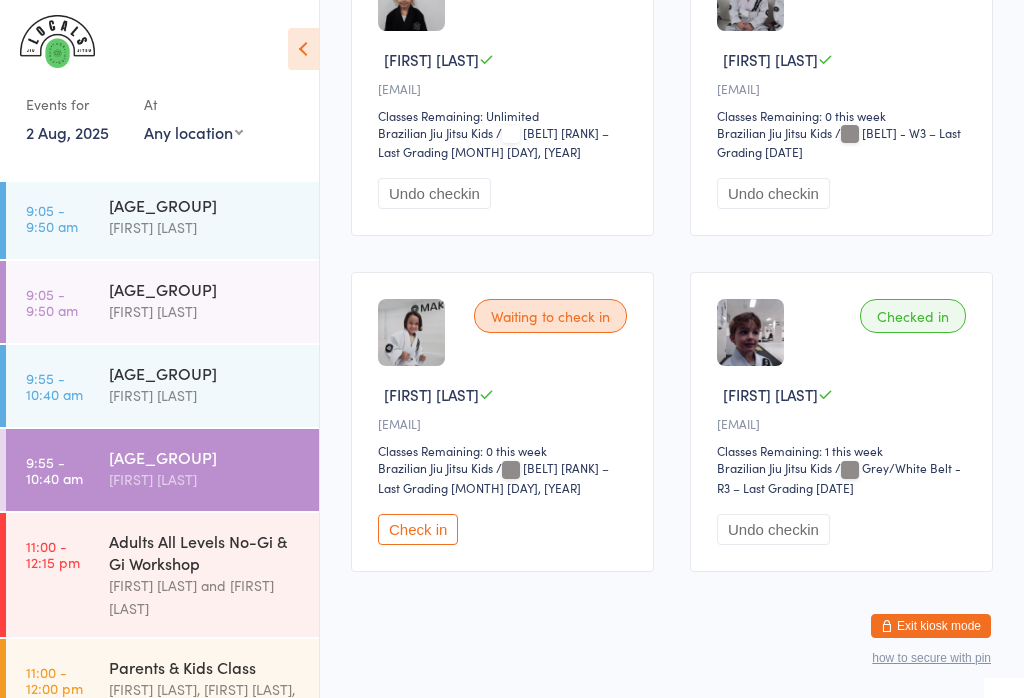 scroll, scrollTop: 746, scrollLeft: 0, axis: vertical 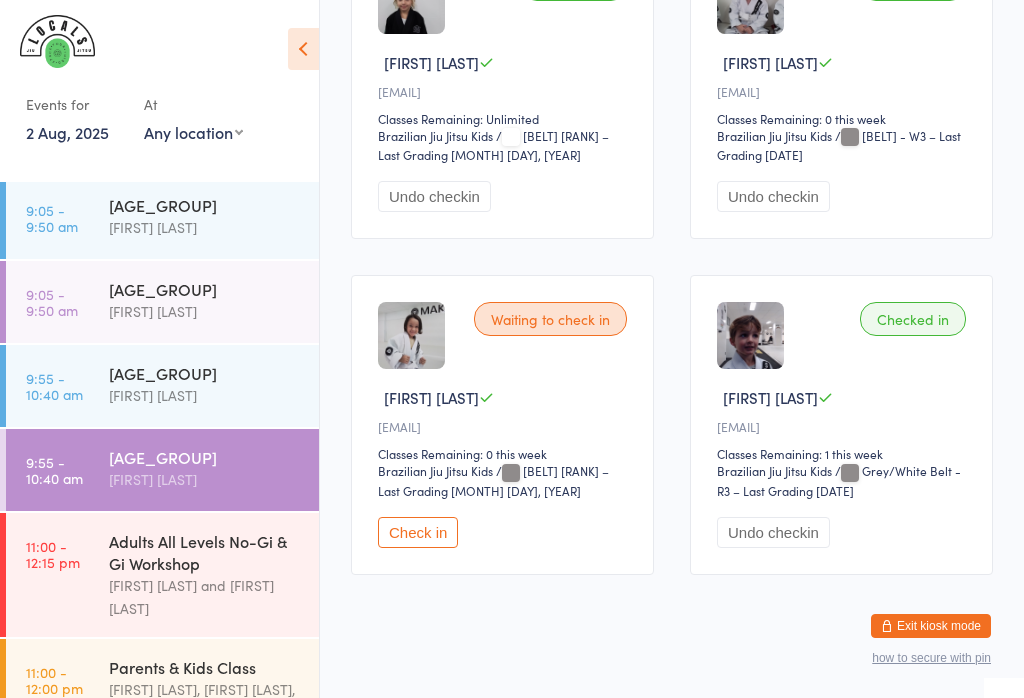 click on "Check in" at bounding box center [418, 532] 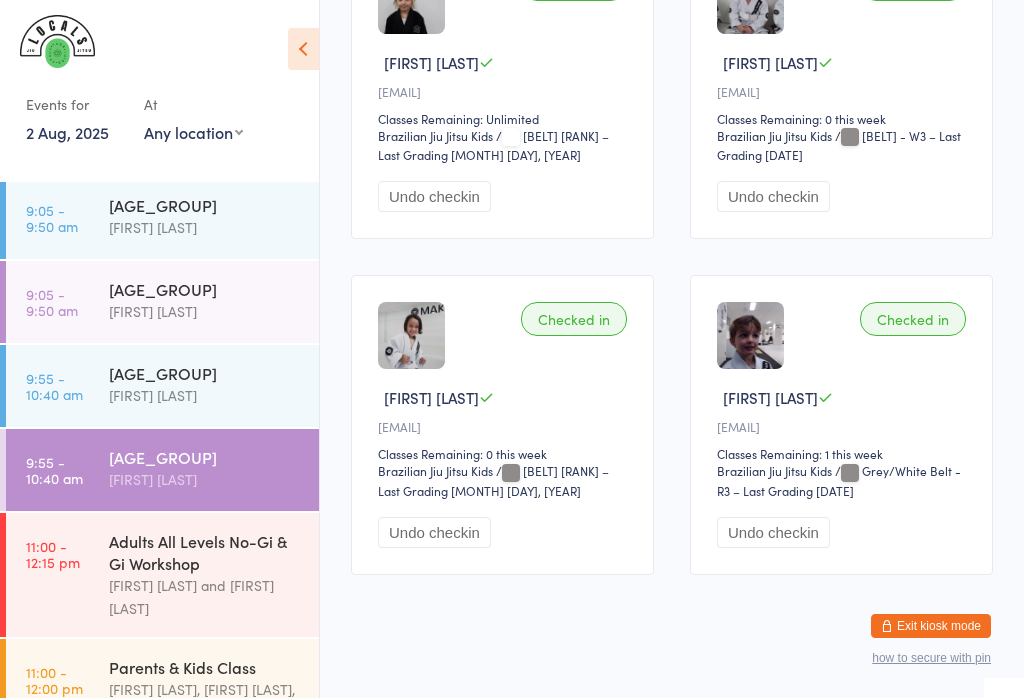 click on "[AGE_GROUP] [FIRST]" at bounding box center (214, 384) 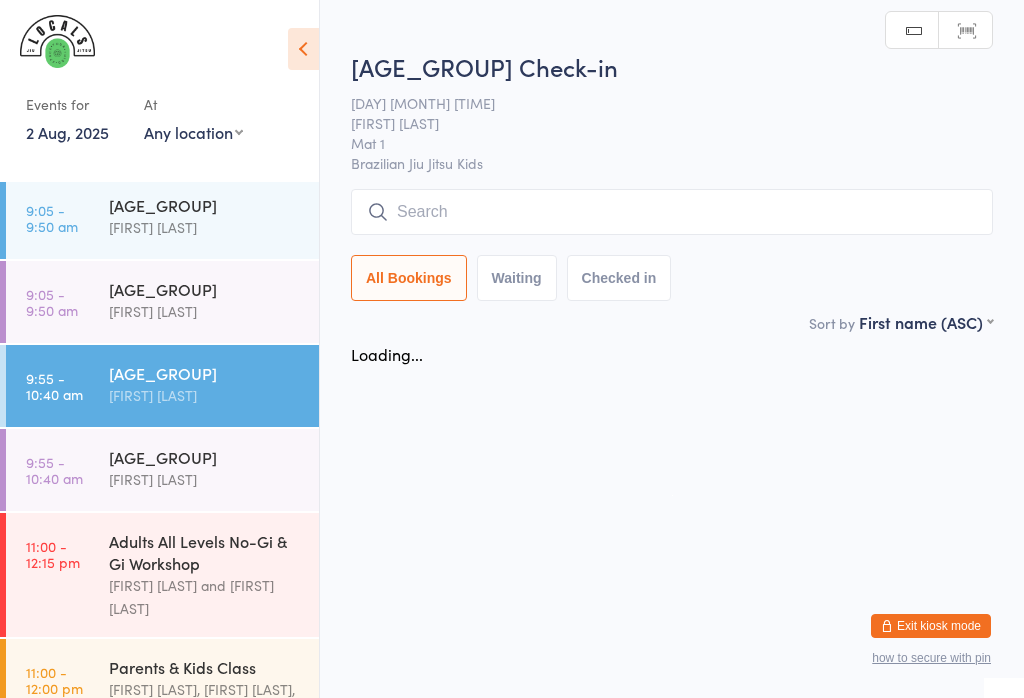 scroll, scrollTop: 0, scrollLeft: 0, axis: both 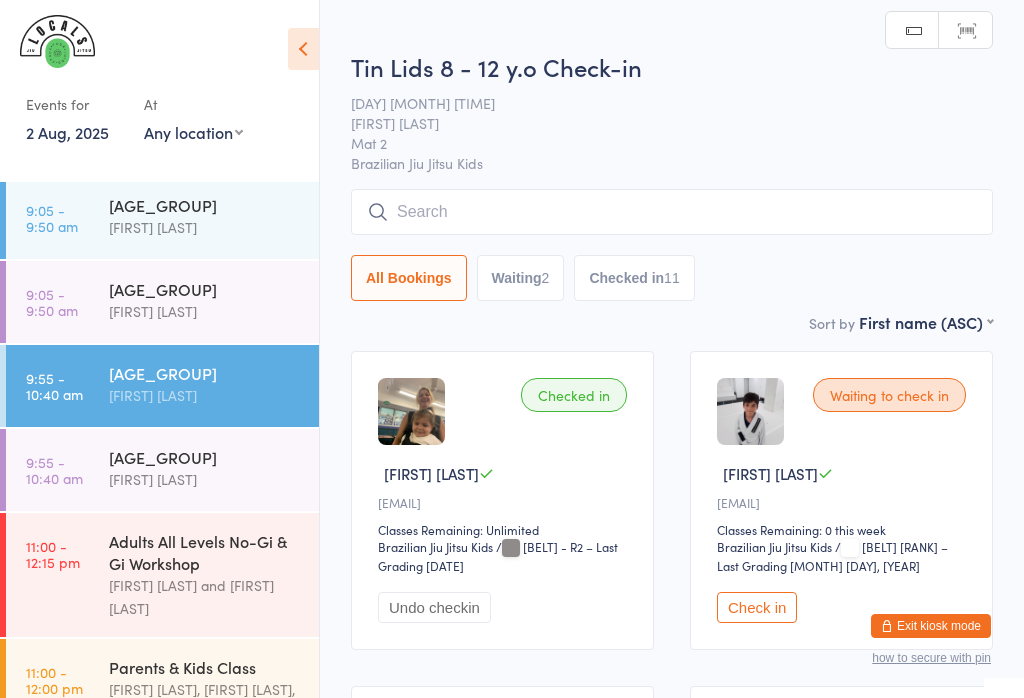 click at bounding box center (672, 212) 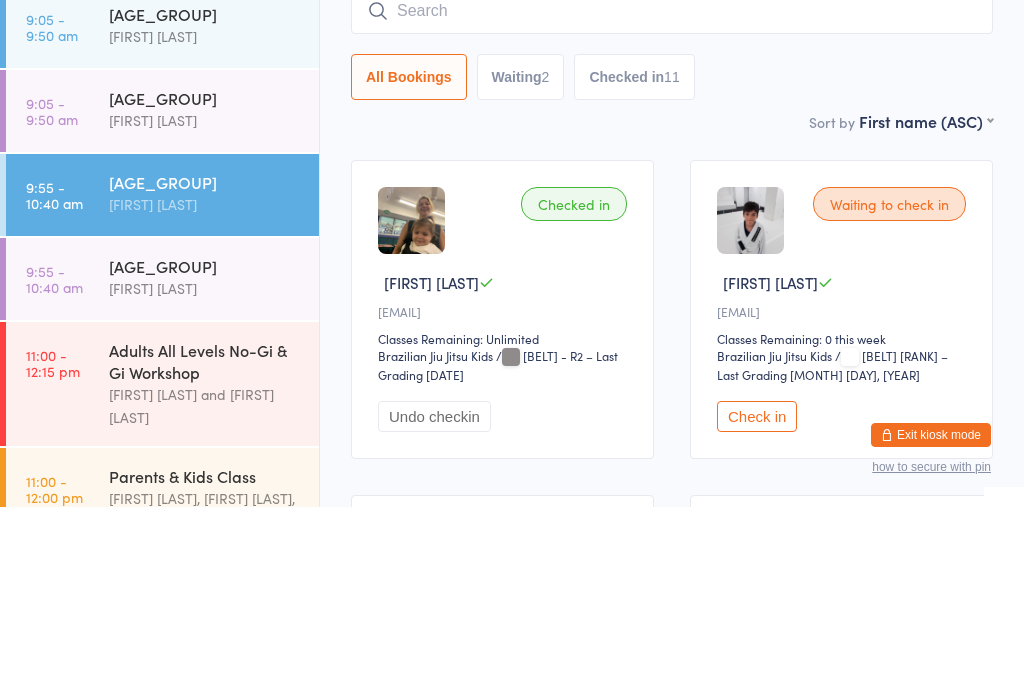 click on "[FIRST] [LAST]" at bounding box center (205, 311) 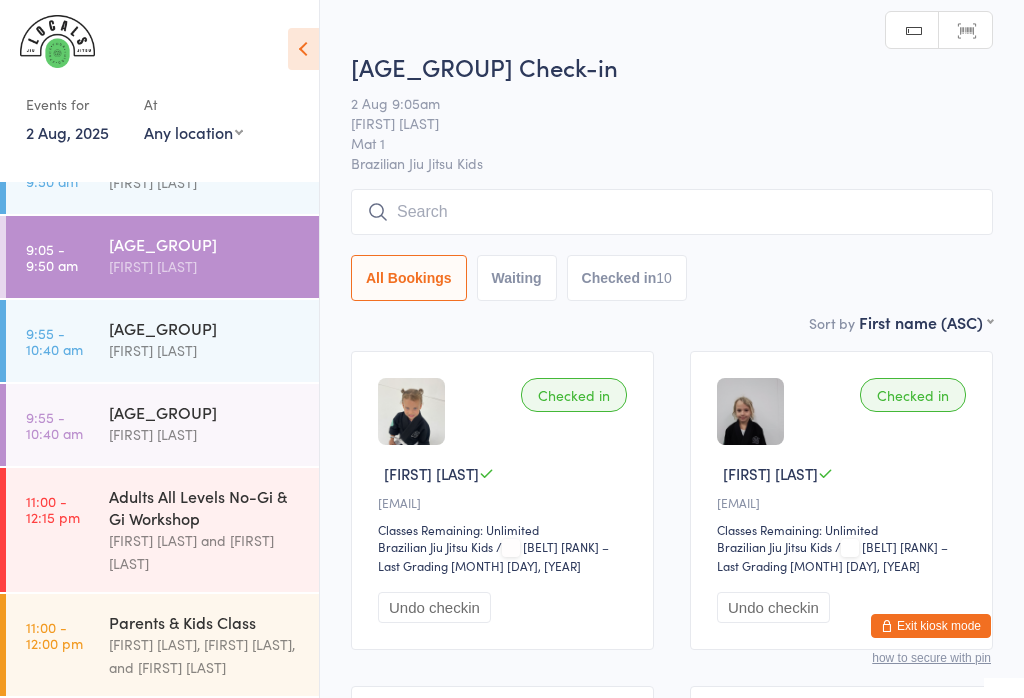 scroll, scrollTop: 162, scrollLeft: 0, axis: vertical 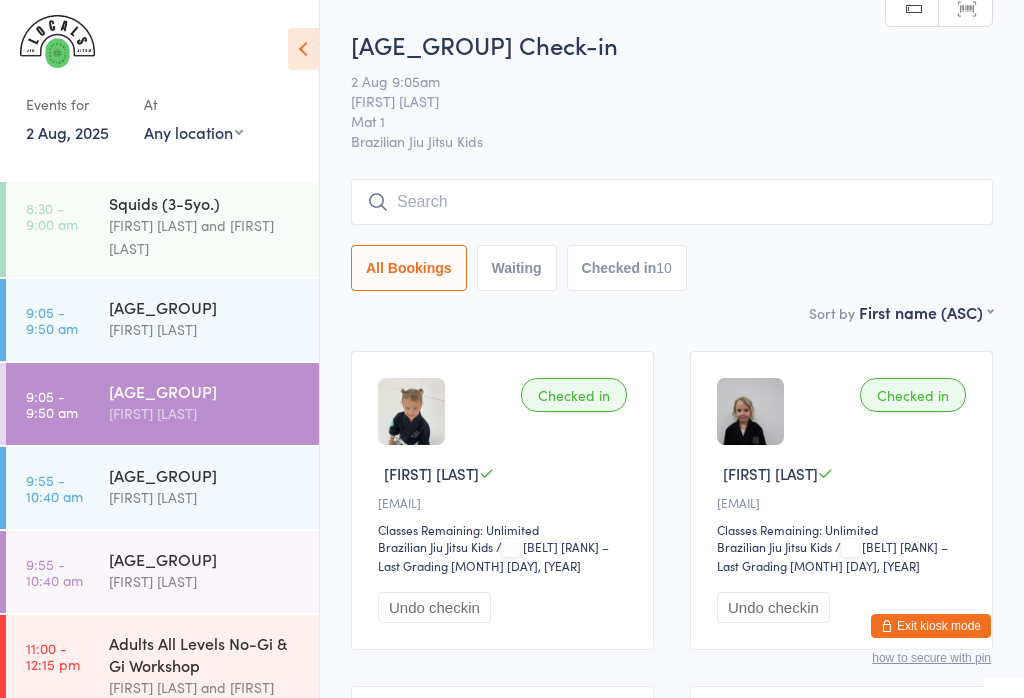 click on "[FIRST] [LAST]" at bounding box center [205, 497] 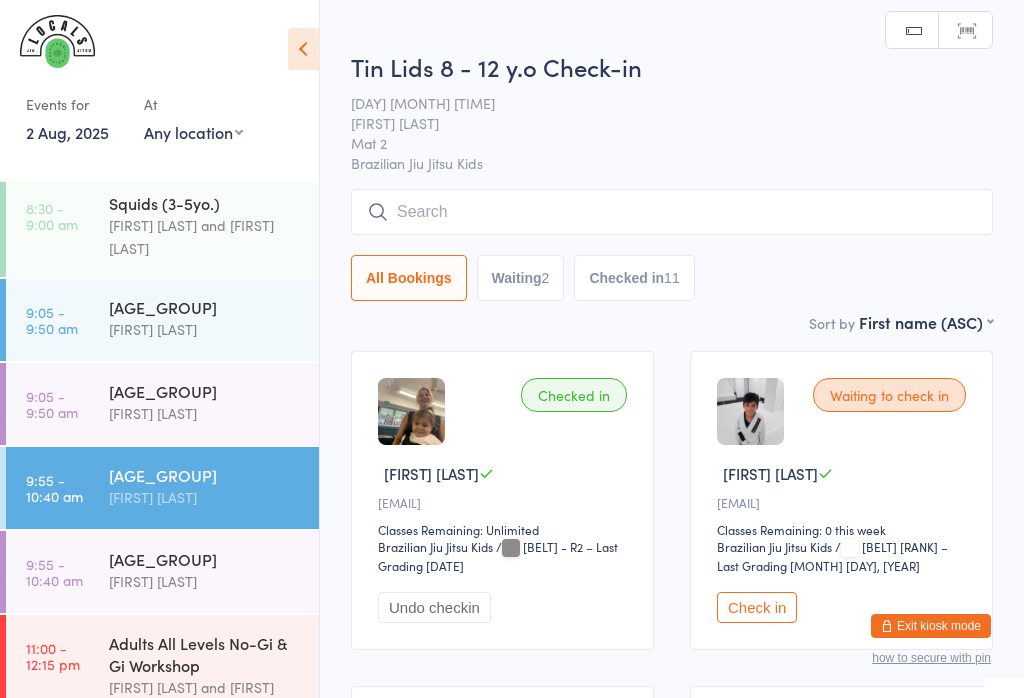 click on "[AGE_GROUP]" at bounding box center (205, 307) 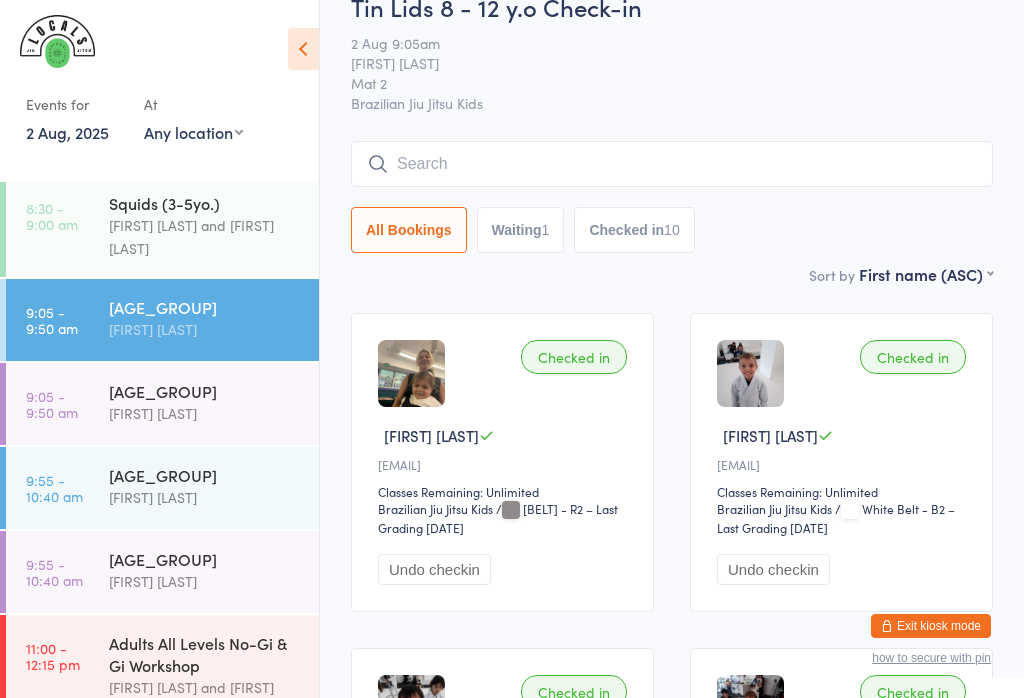 scroll, scrollTop: 0, scrollLeft: 0, axis: both 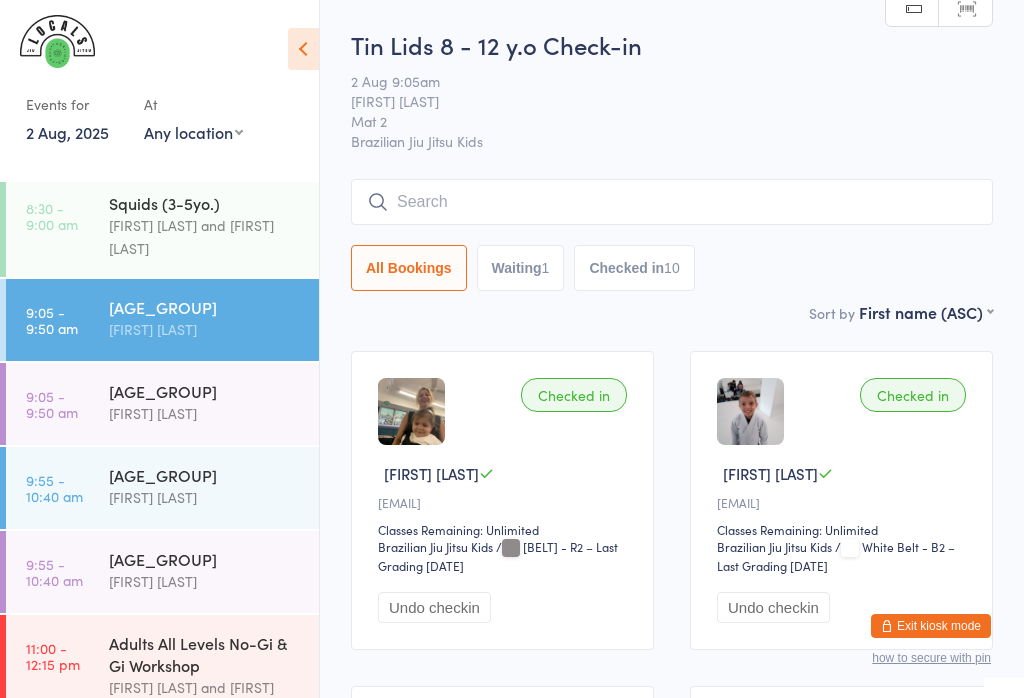click at bounding box center (672, 202) 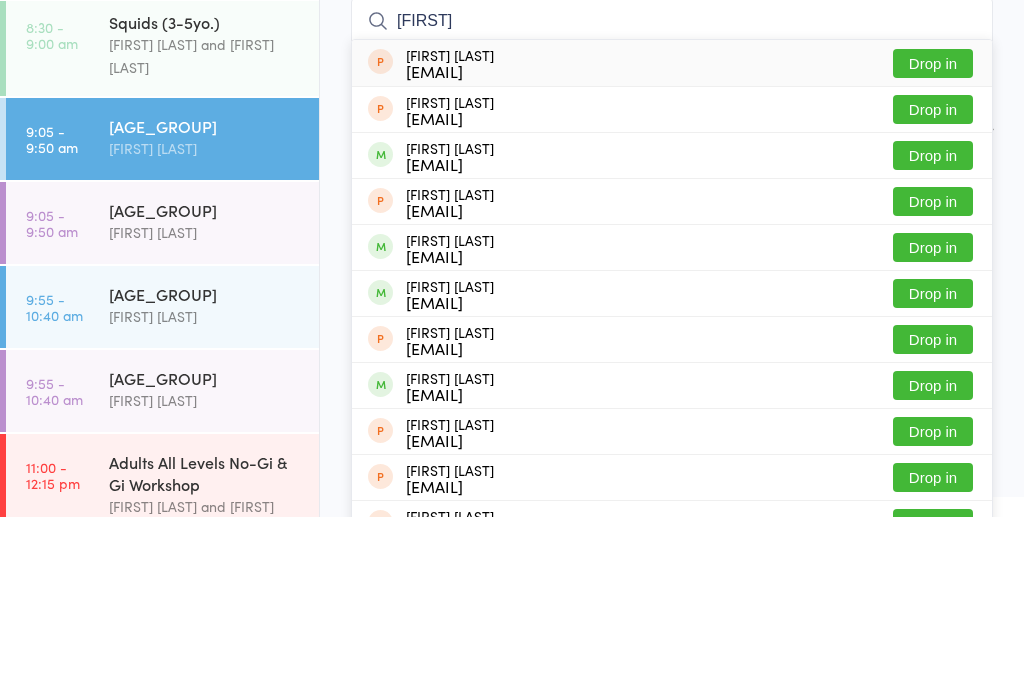type on "[FIRST]" 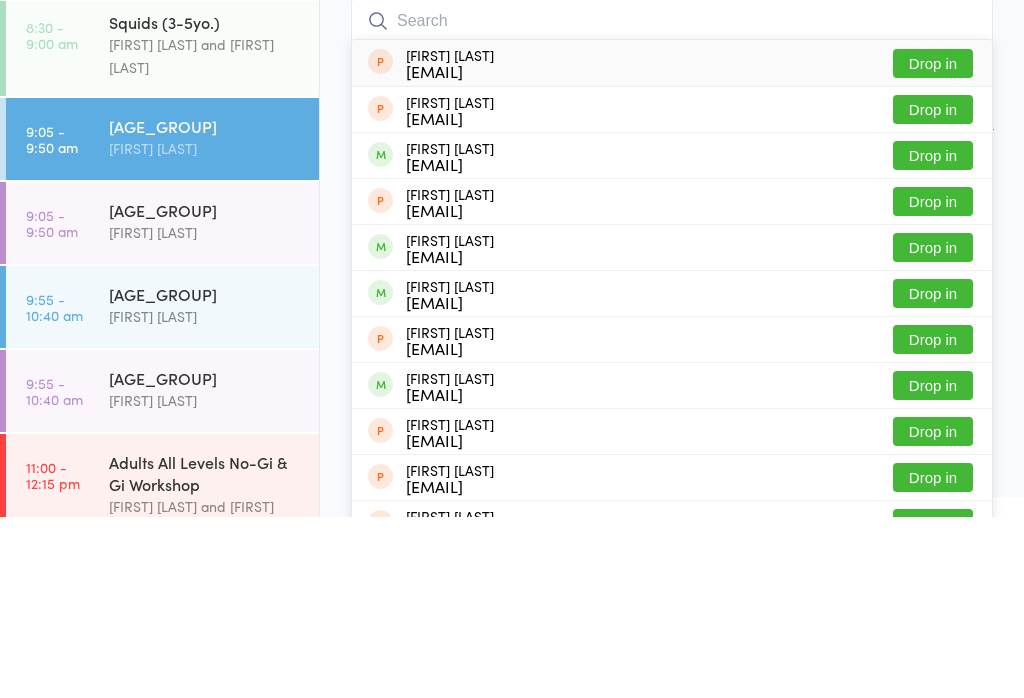 scroll, scrollTop: 181, scrollLeft: 0, axis: vertical 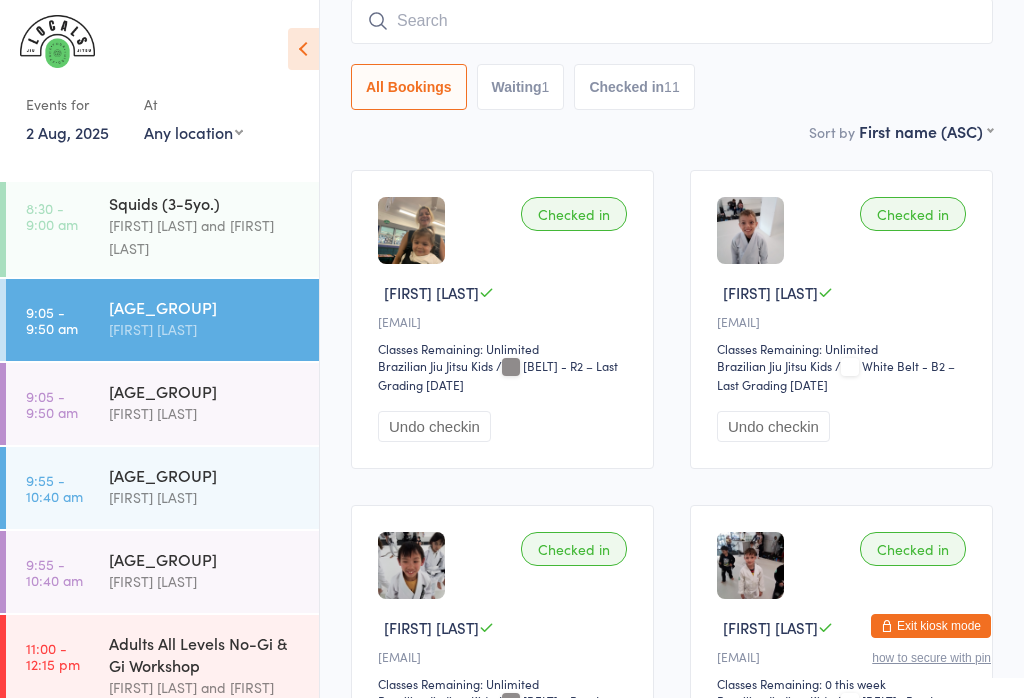 click on "[FIRST] [LAST]" at bounding box center [205, 497] 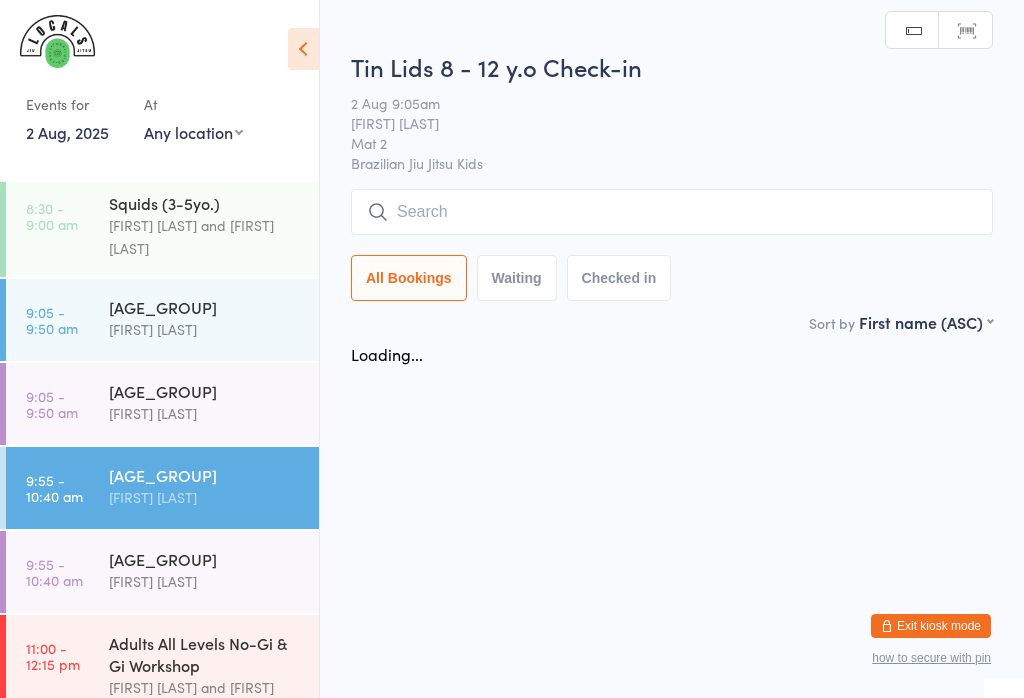 scroll, scrollTop: 0, scrollLeft: 0, axis: both 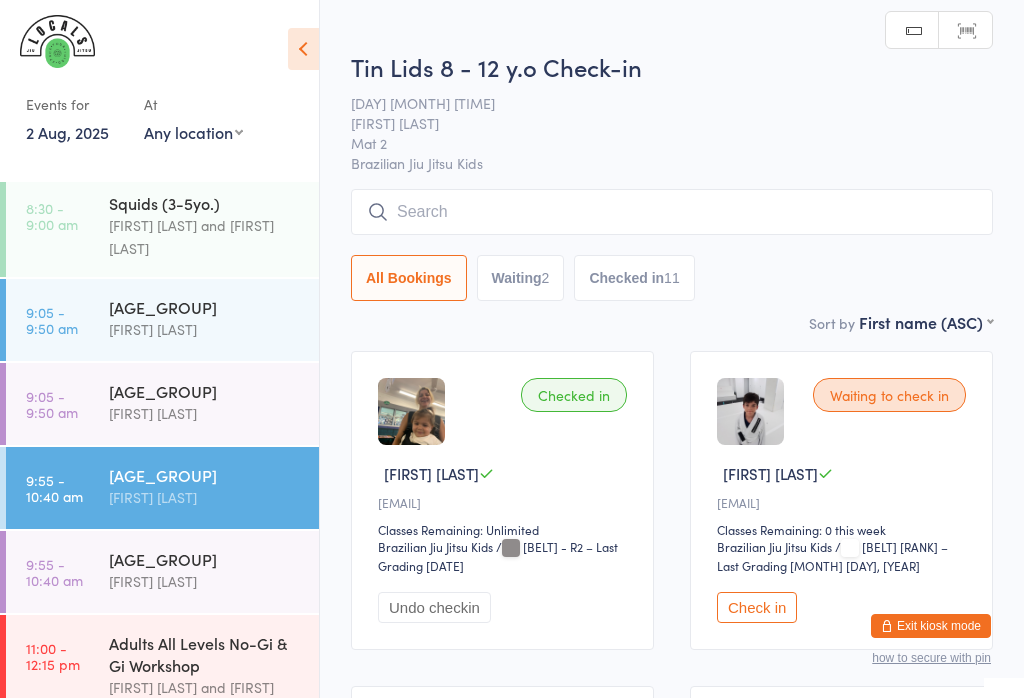 click at bounding box center [672, 212] 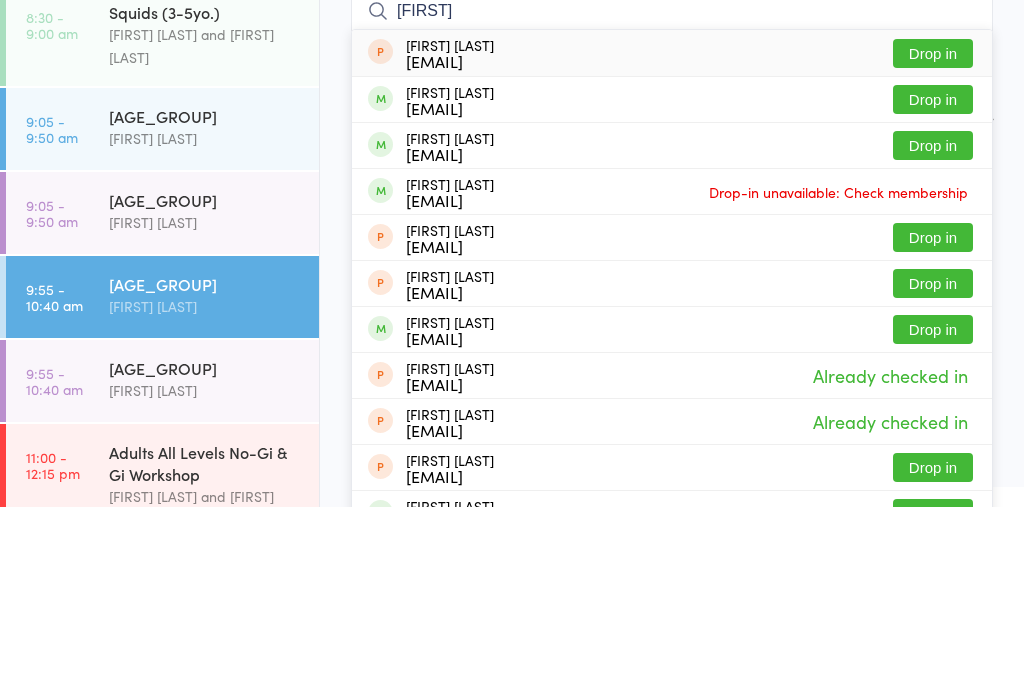 type on "[FIRST]" 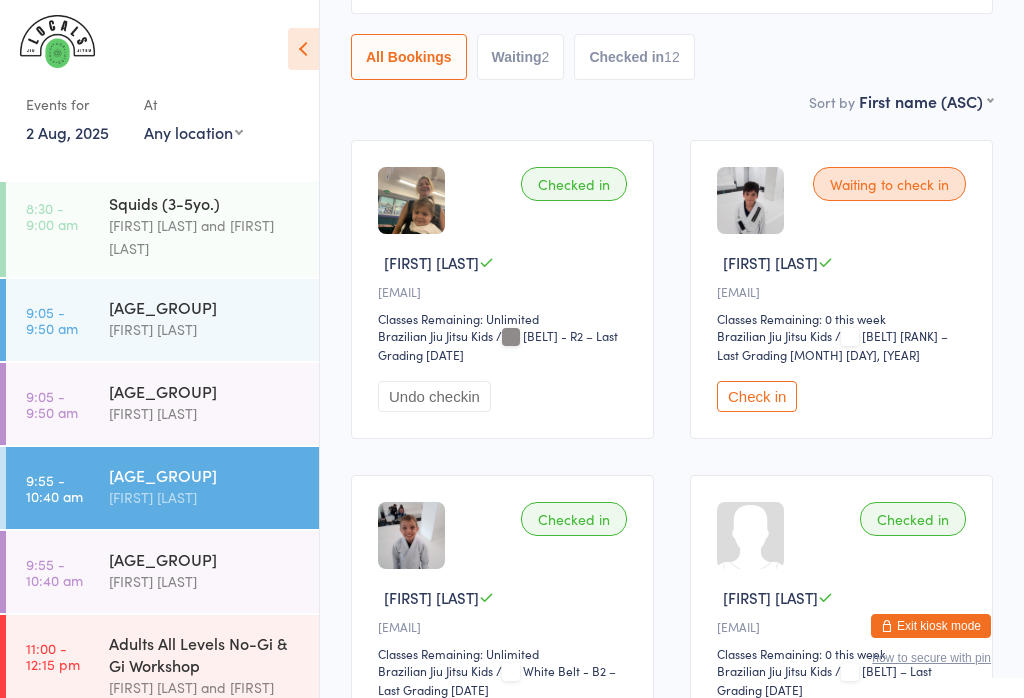 scroll, scrollTop: 0, scrollLeft: 0, axis: both 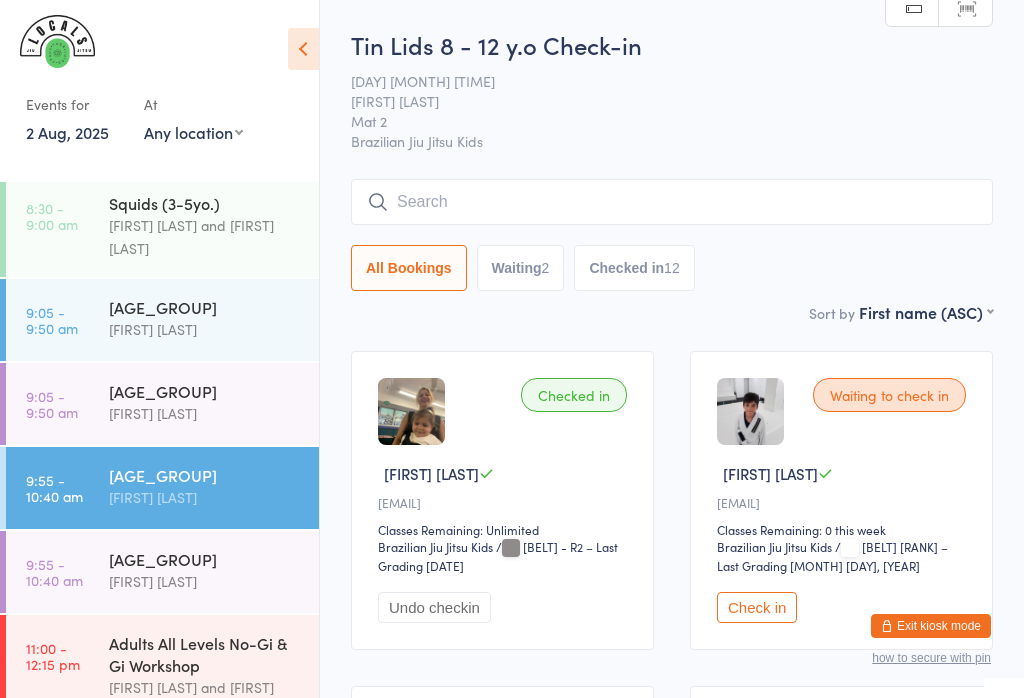 click at bounding box center (672, 202) 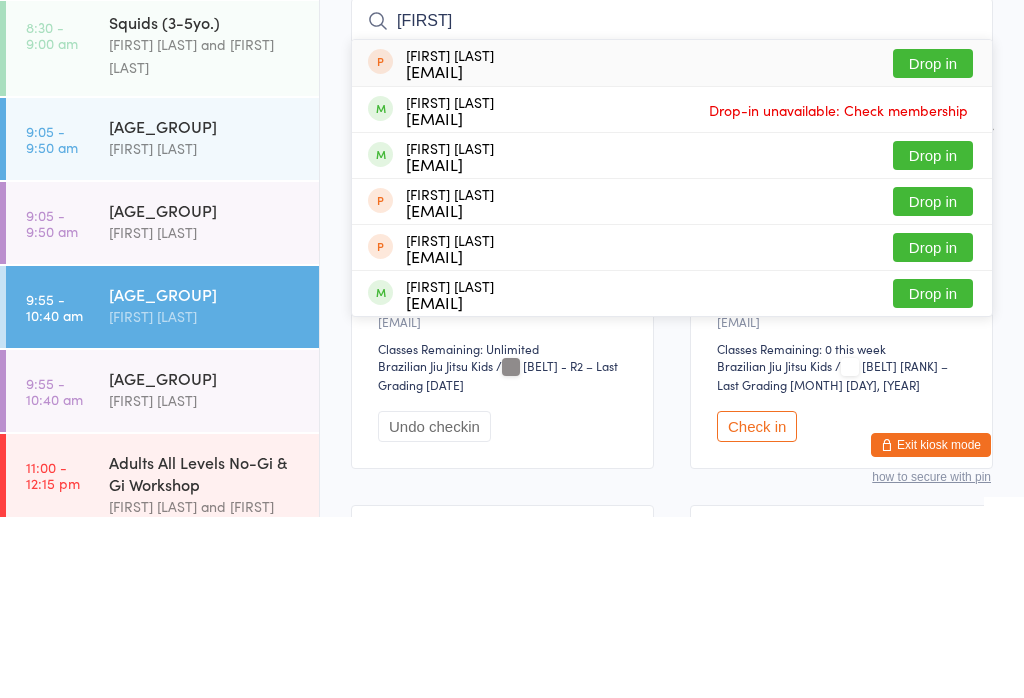 type on "[FIRST]" 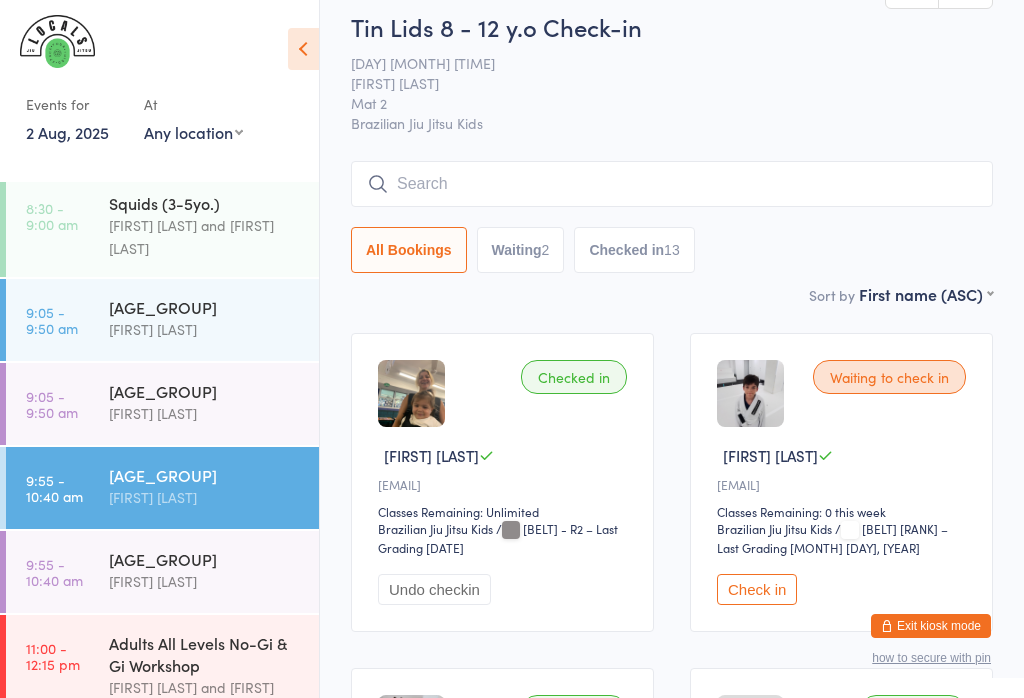 scroll, scrollTop: 0, scrollLeft: 0, axis: both 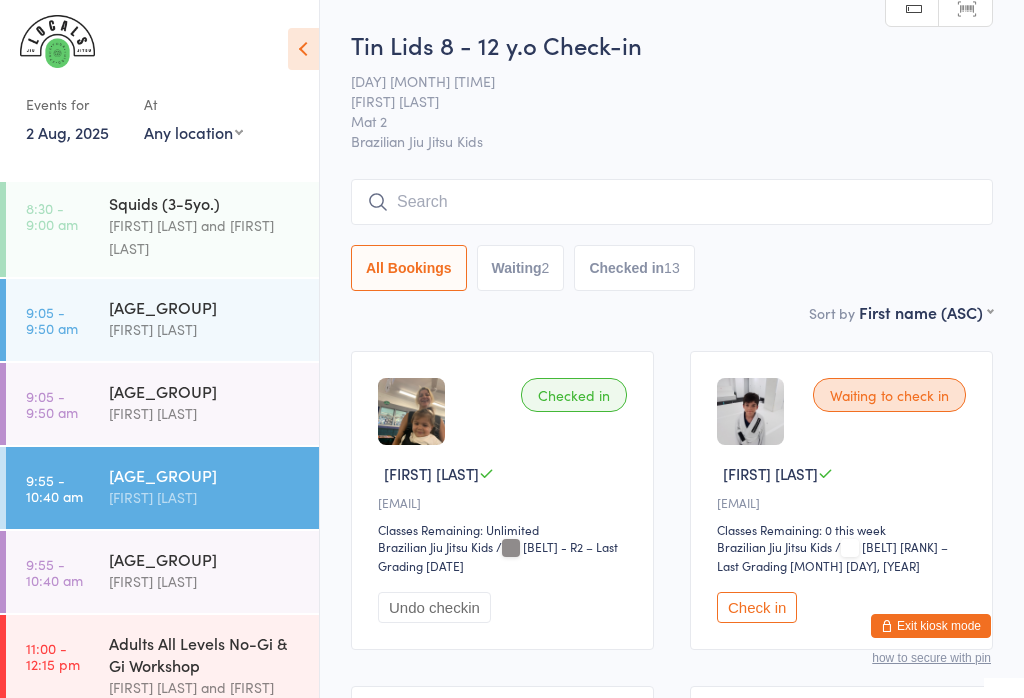 click at bounding box center [672, 202] 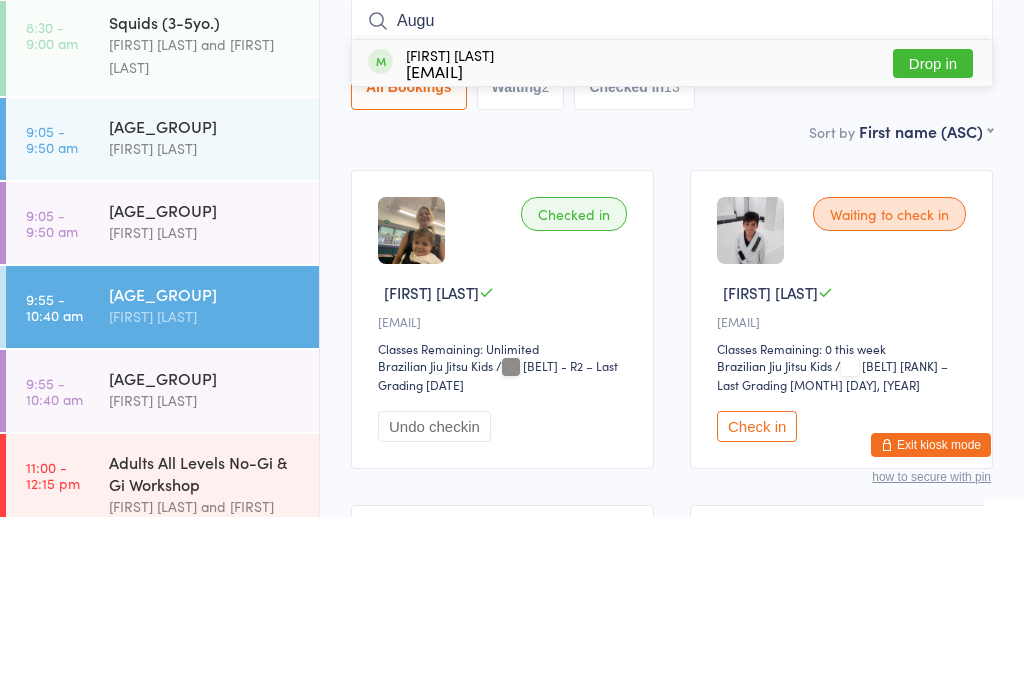 type on "Augu" 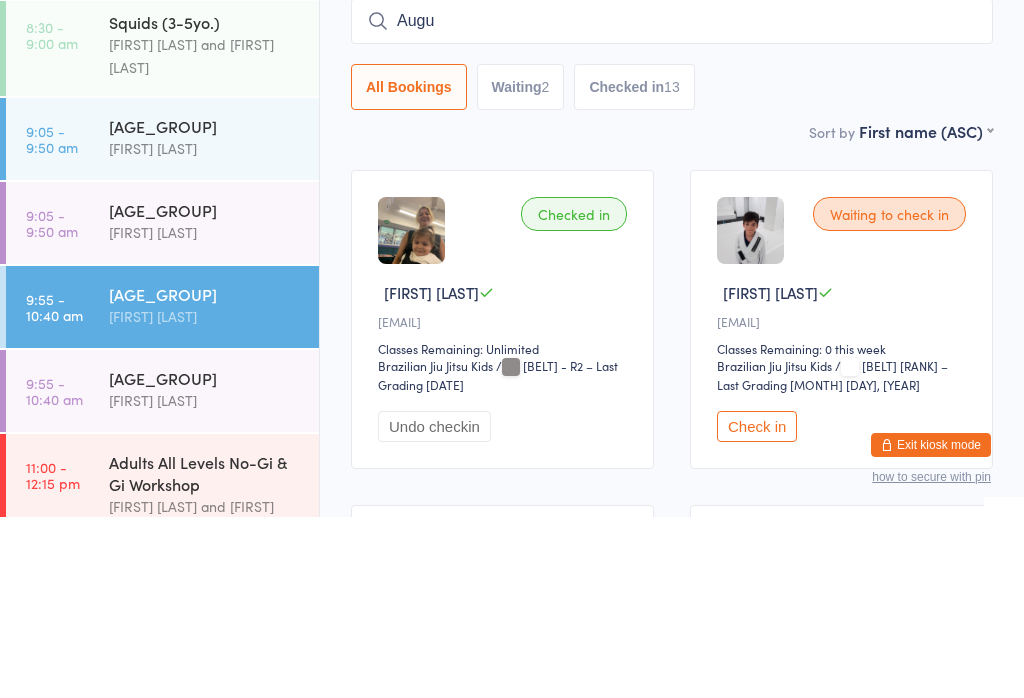 type 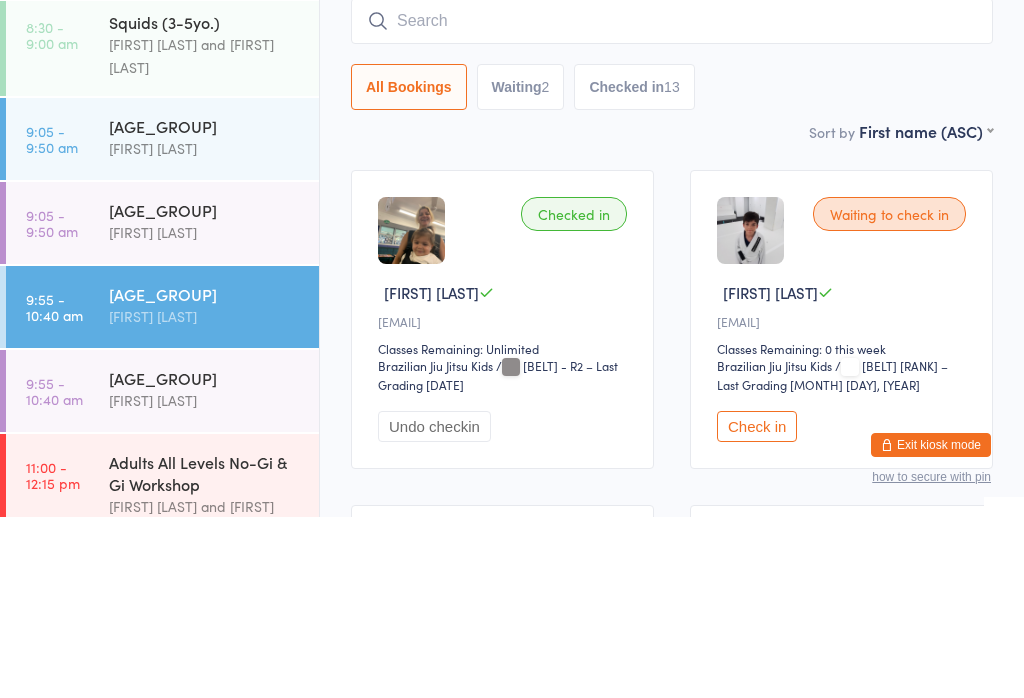 scroll, scrollTop: 181, scrollLeft: 0, axis: vertical 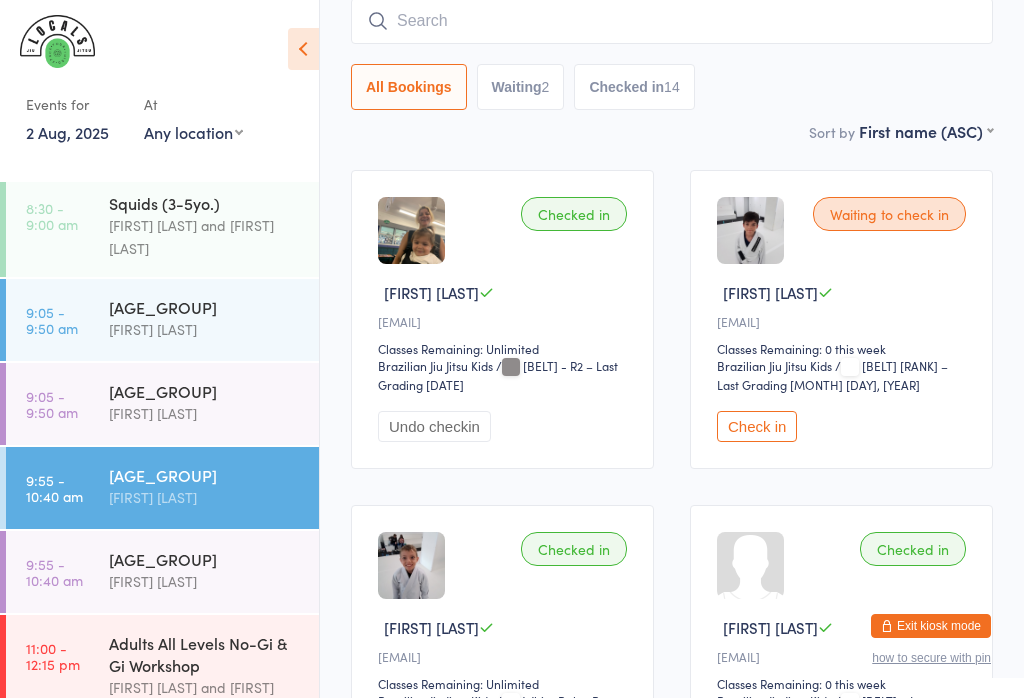 click on "[AGE_GROUP]" at bounding box center [205, 391] 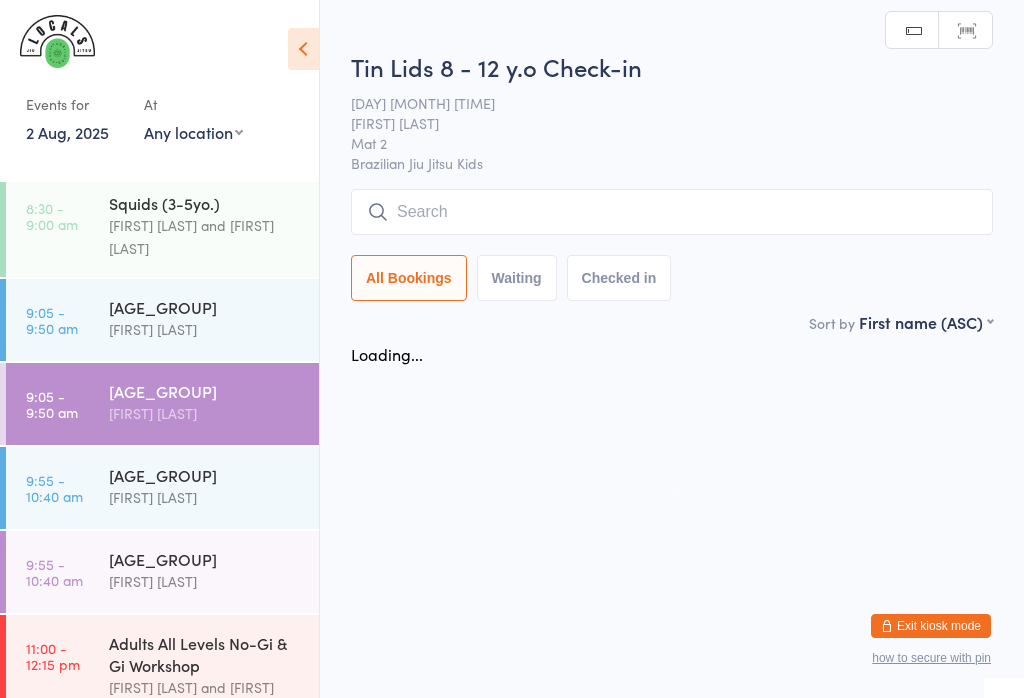 scroll, scrollTop: 0, scrollLeft: 0, axis: both 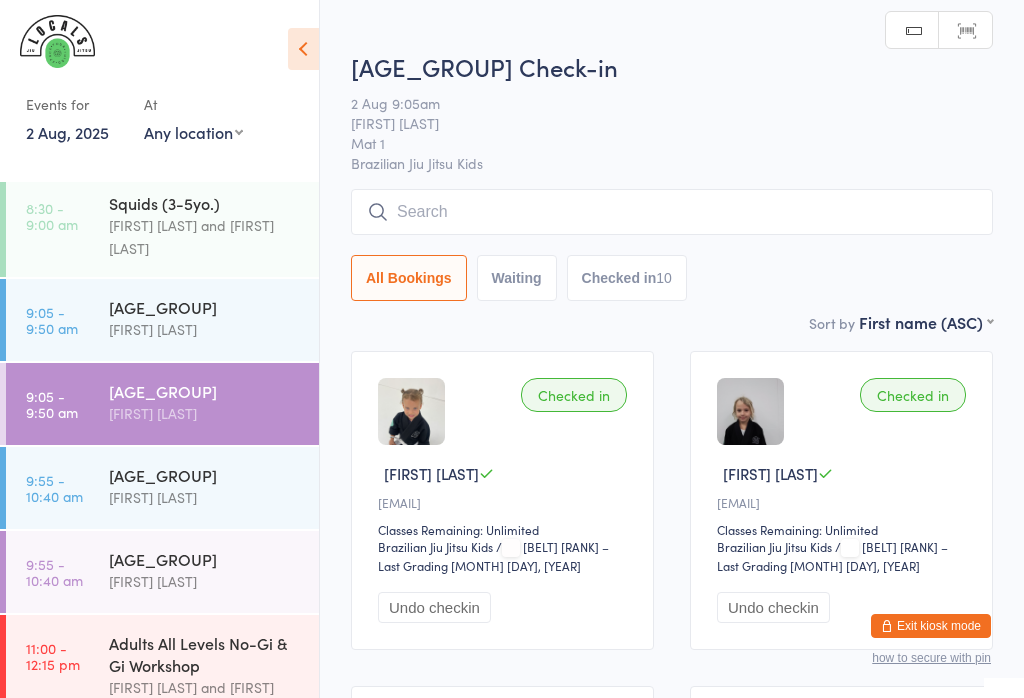 click at bounding box center [672, 212] 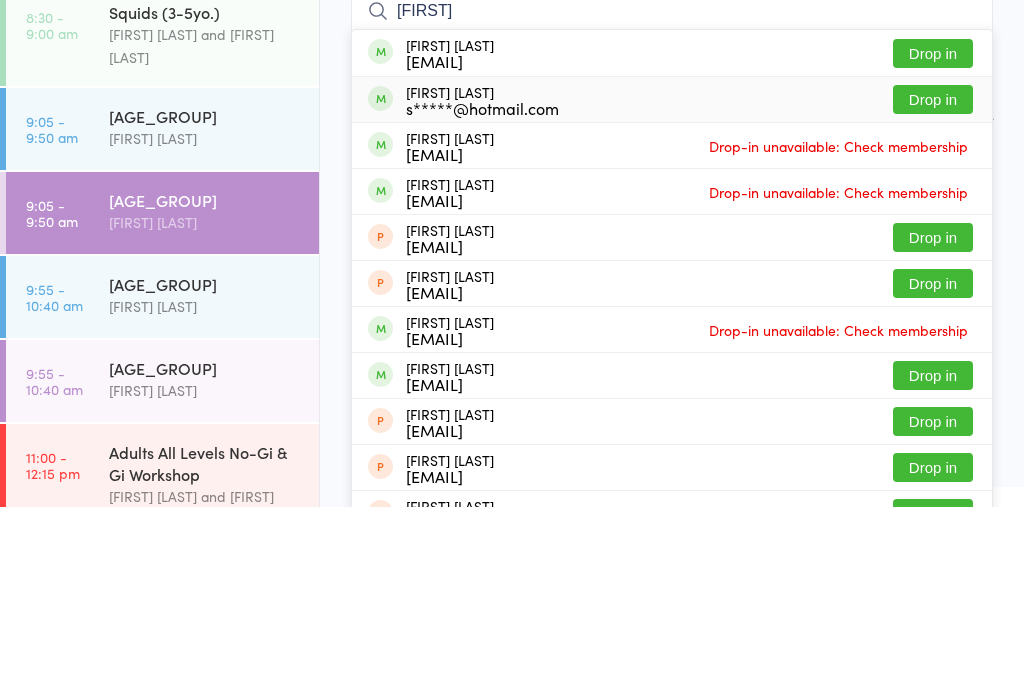 type on "[FIRST]" 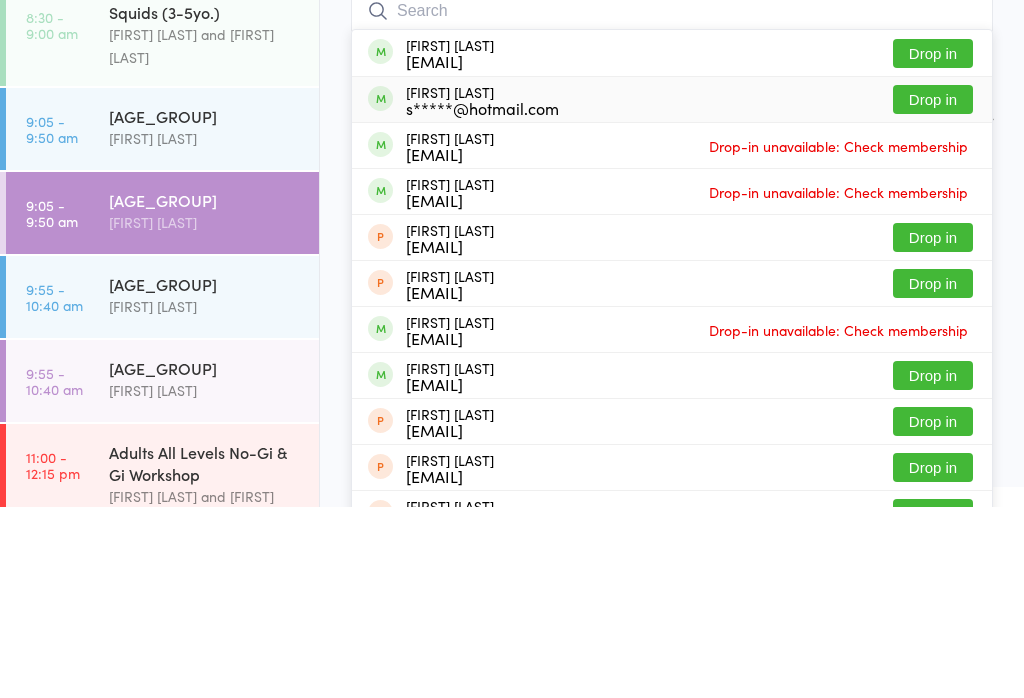 scroll, scrollTop: 191, scrollLeft: 0, axis: vertical 